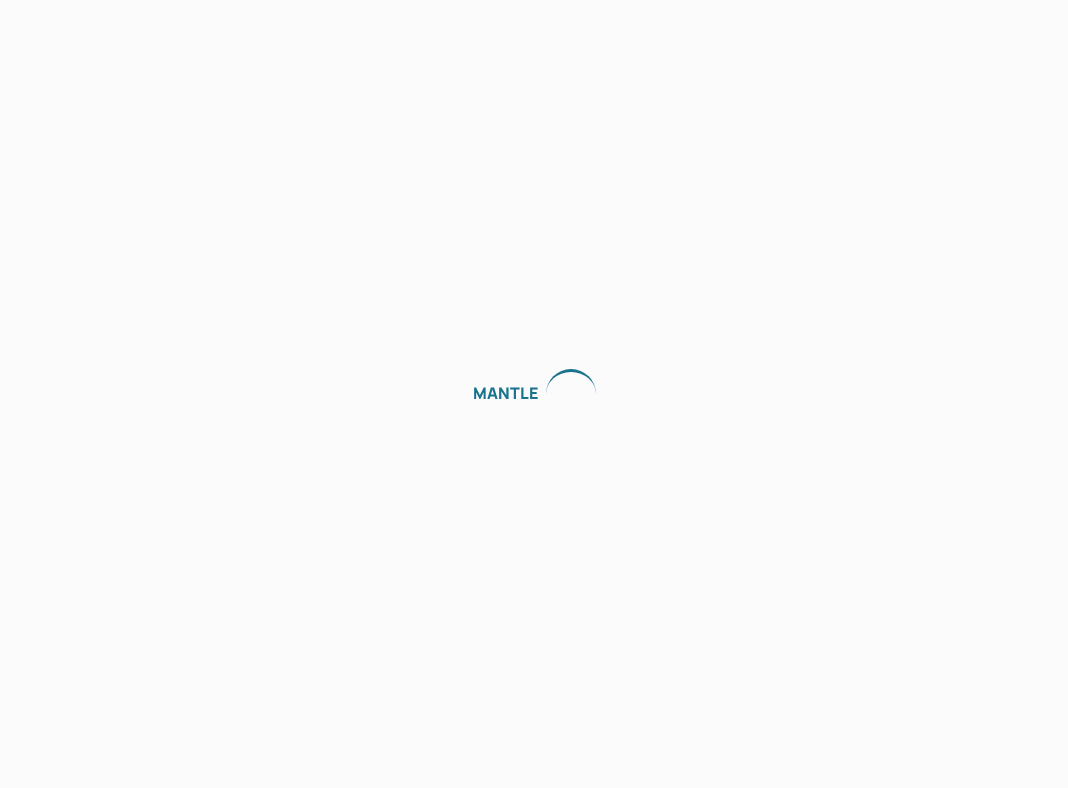 scroll, scrollTop: 0, scrollLeft: 0, axis: both 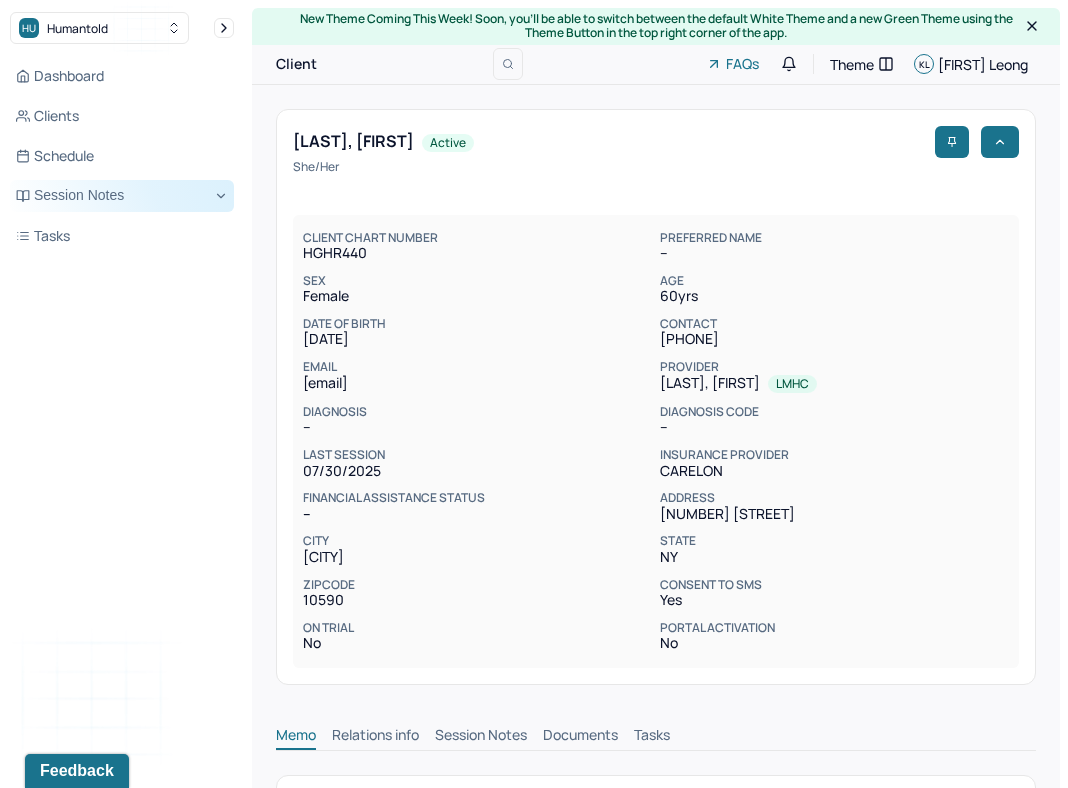 click on "Session Notes" at bounding box center [122, 196] 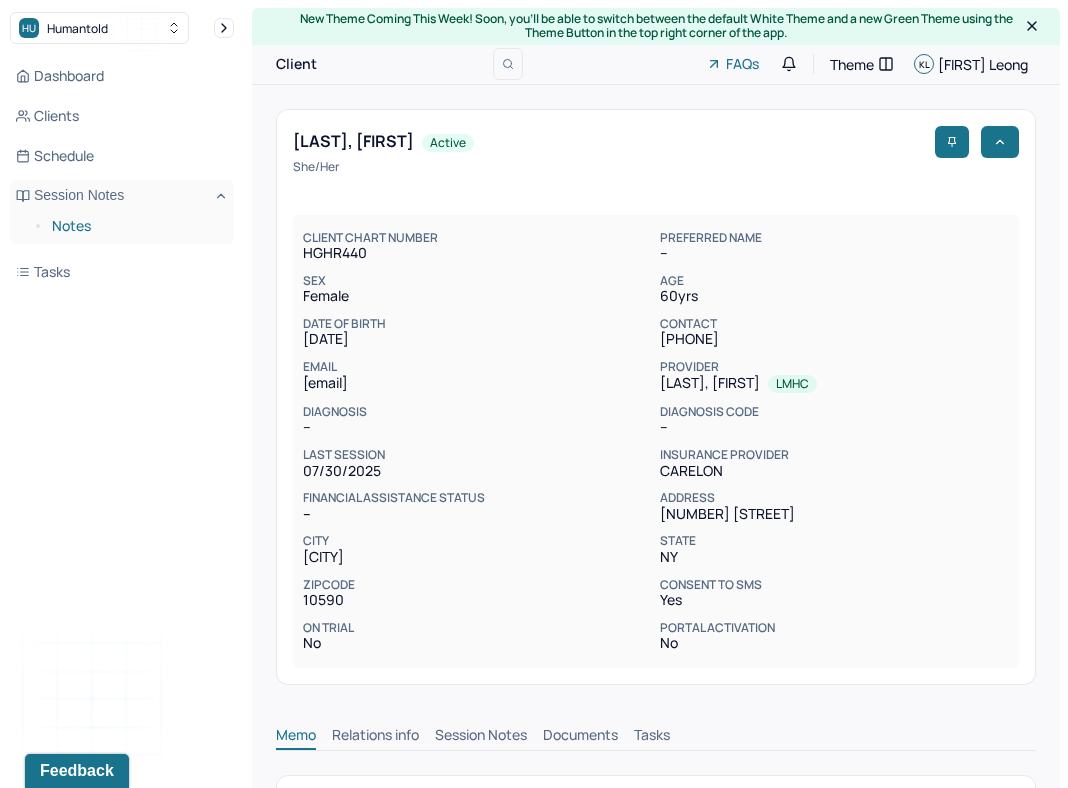 click on "Notes" at bounding box center (135, 226) 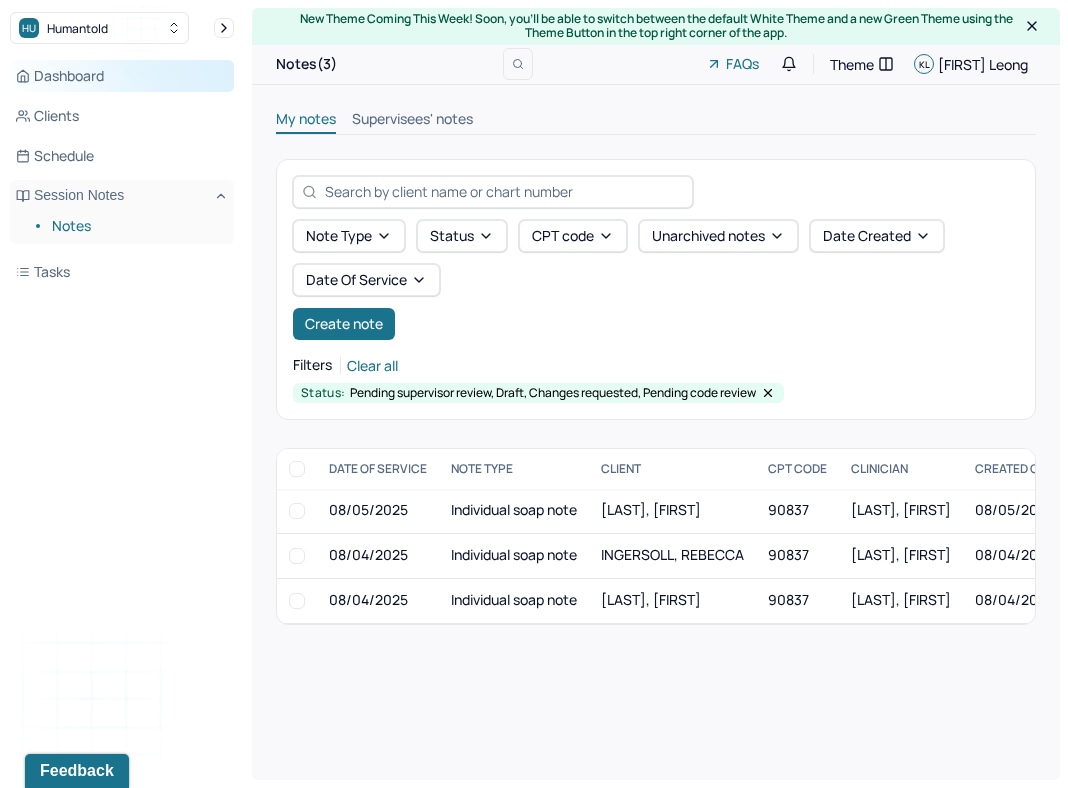click on "Dashboard" at bounding box center (122, 76) 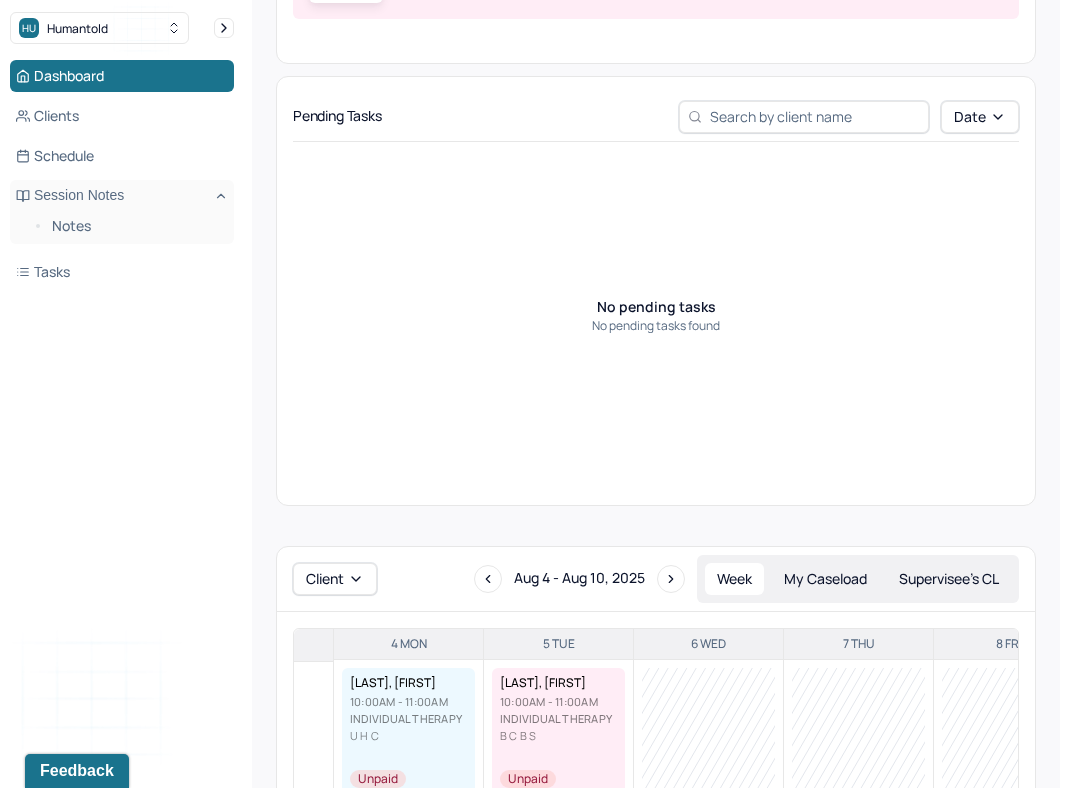 scroll, scrollTop: 883, scrollLeft: 0, axis: vertical 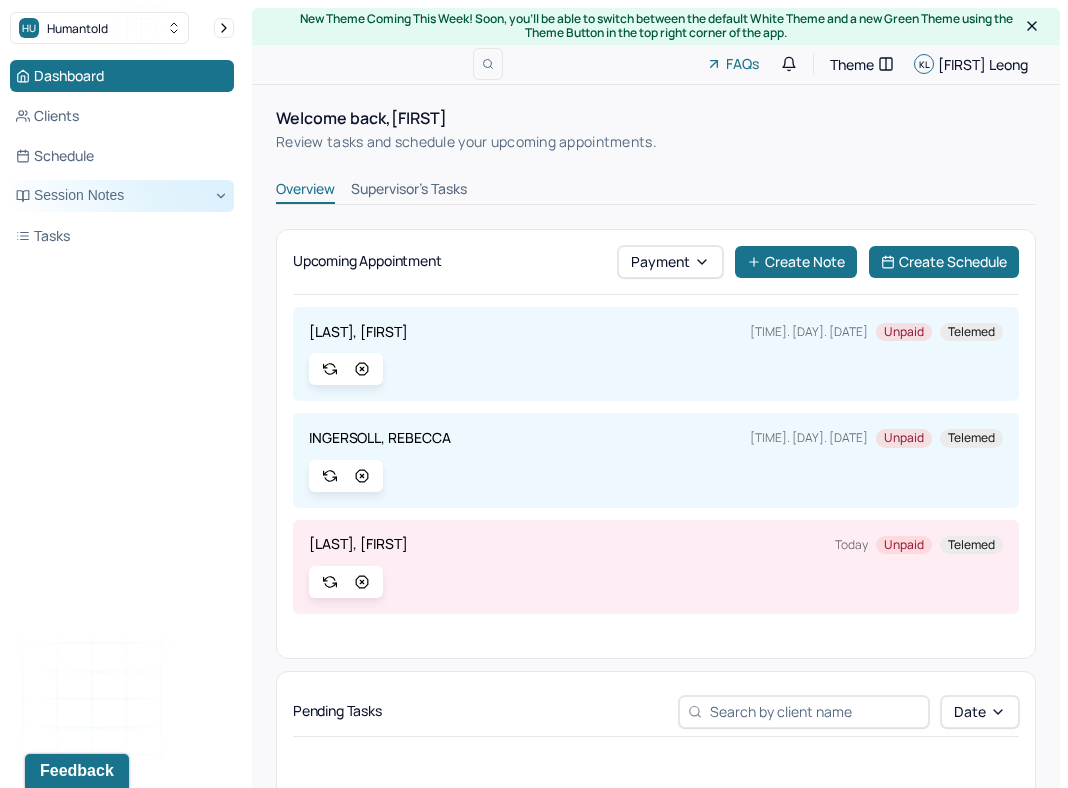 click on "Session Notes" at bounding box center (122, 196) 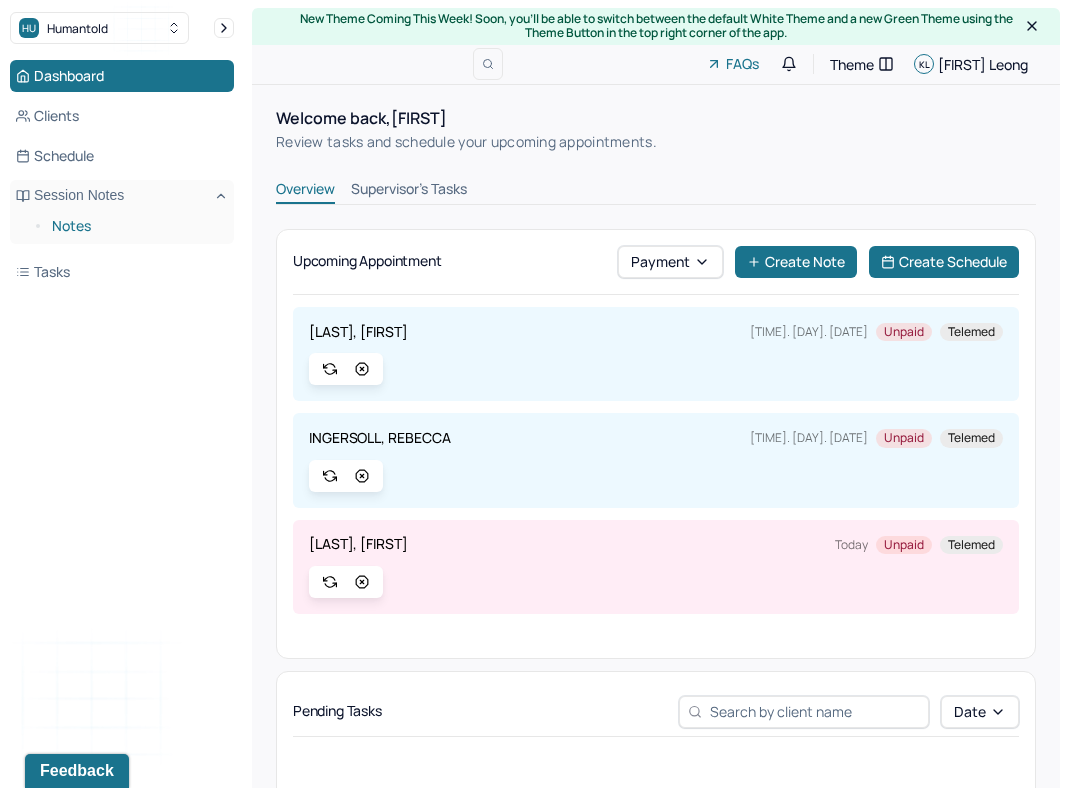 click on "Notes" at bounding box center (135, 226) 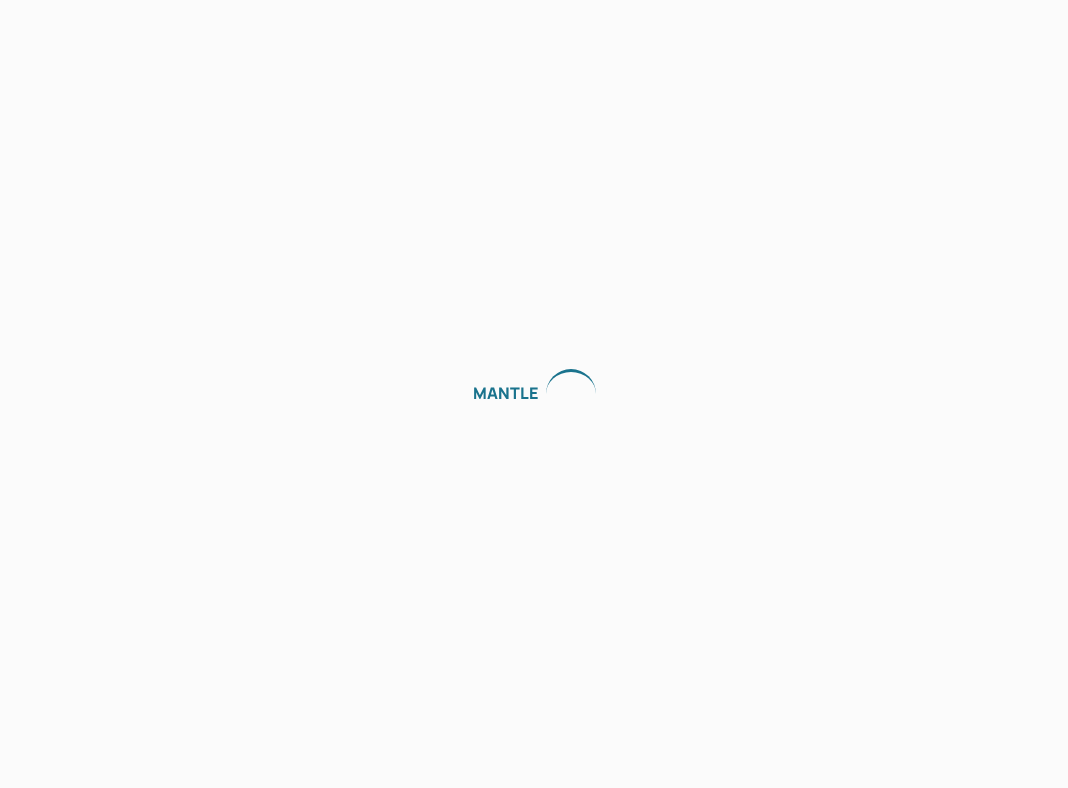 scroll, scrollTop: 0, scrollLeft: 0, axis: both 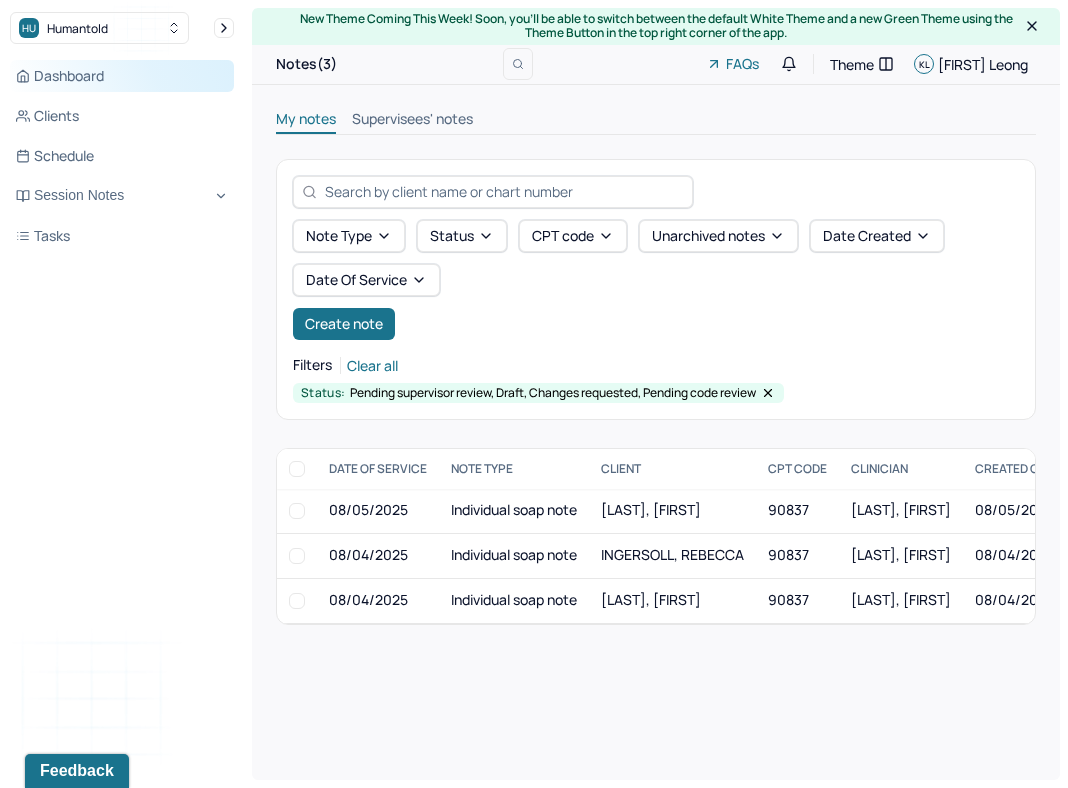 click on "Dashboard" at bounding box center [122, 76] 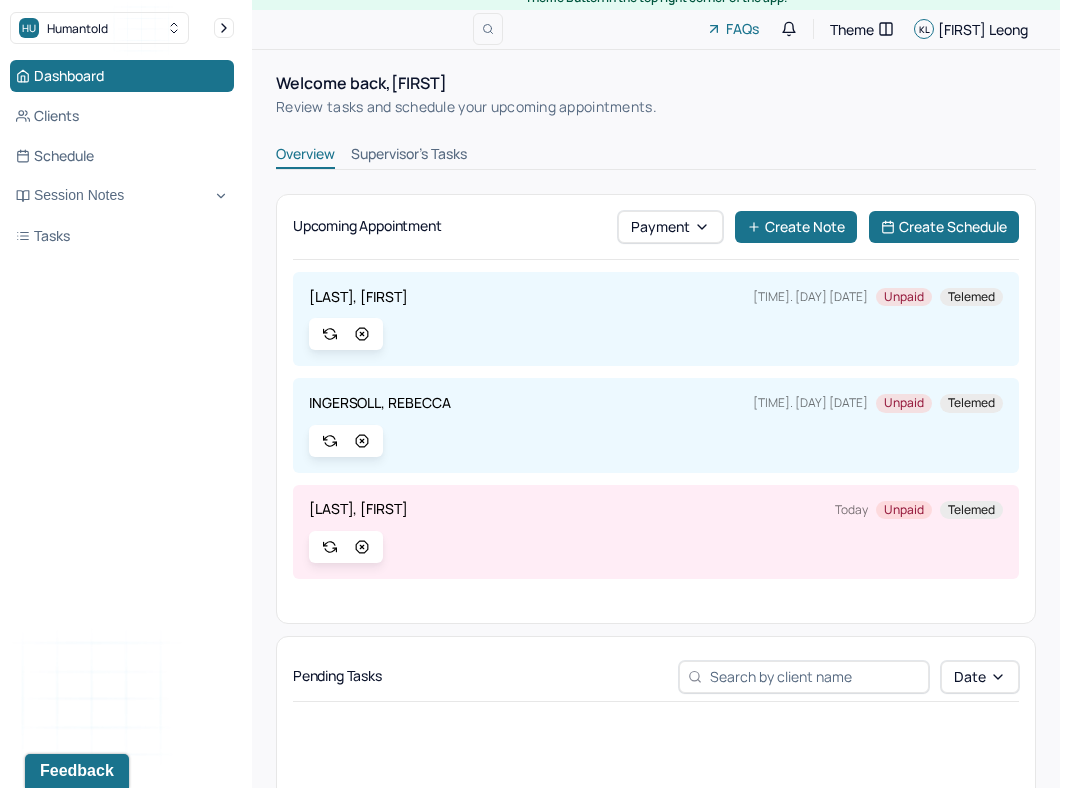 scroll, scrollTop: 0, scrollLeft: 0, axis: both 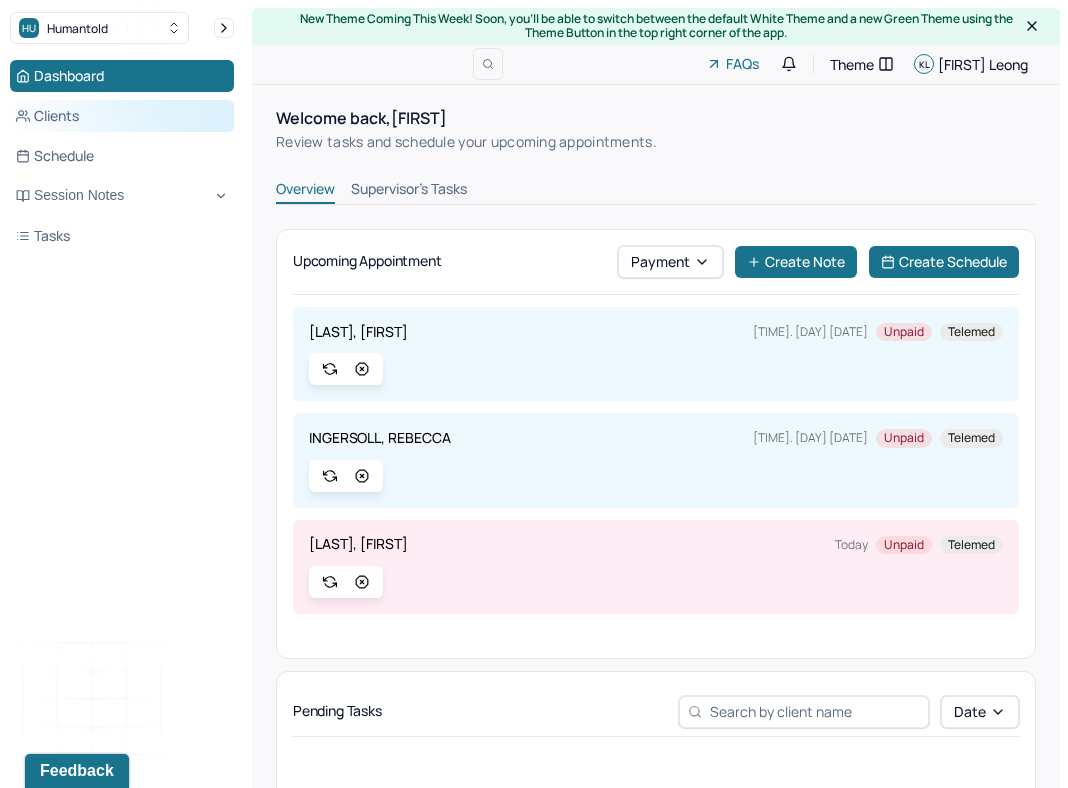click on "Clients" at bounding box center [122, 116] 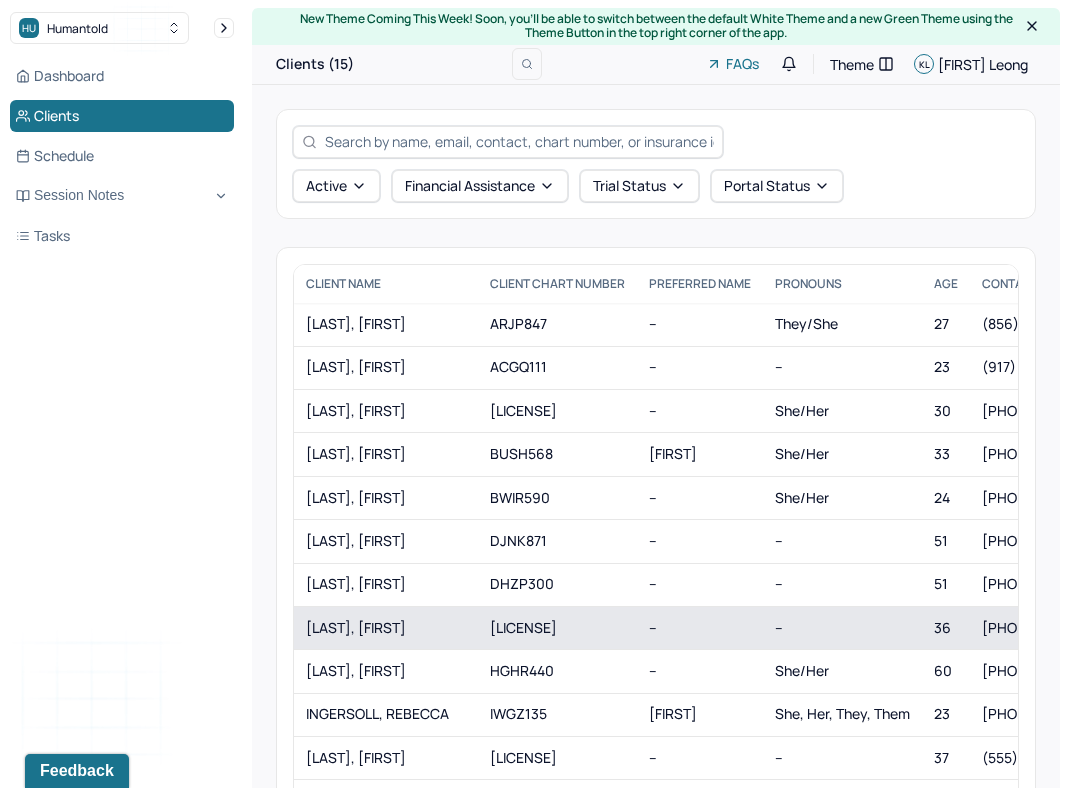 scroll, scrollTop: 60, scrollLeft: 0, axis: vertical 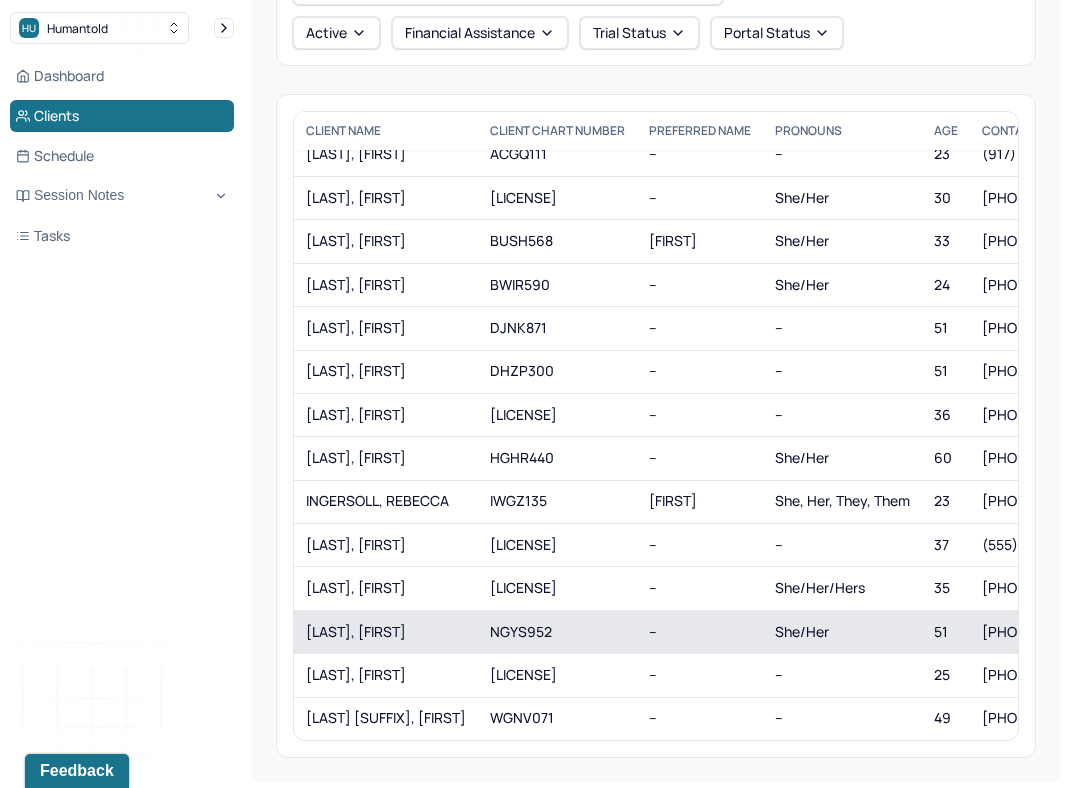 click on "NGYS952" at bounding box center (557, 631) 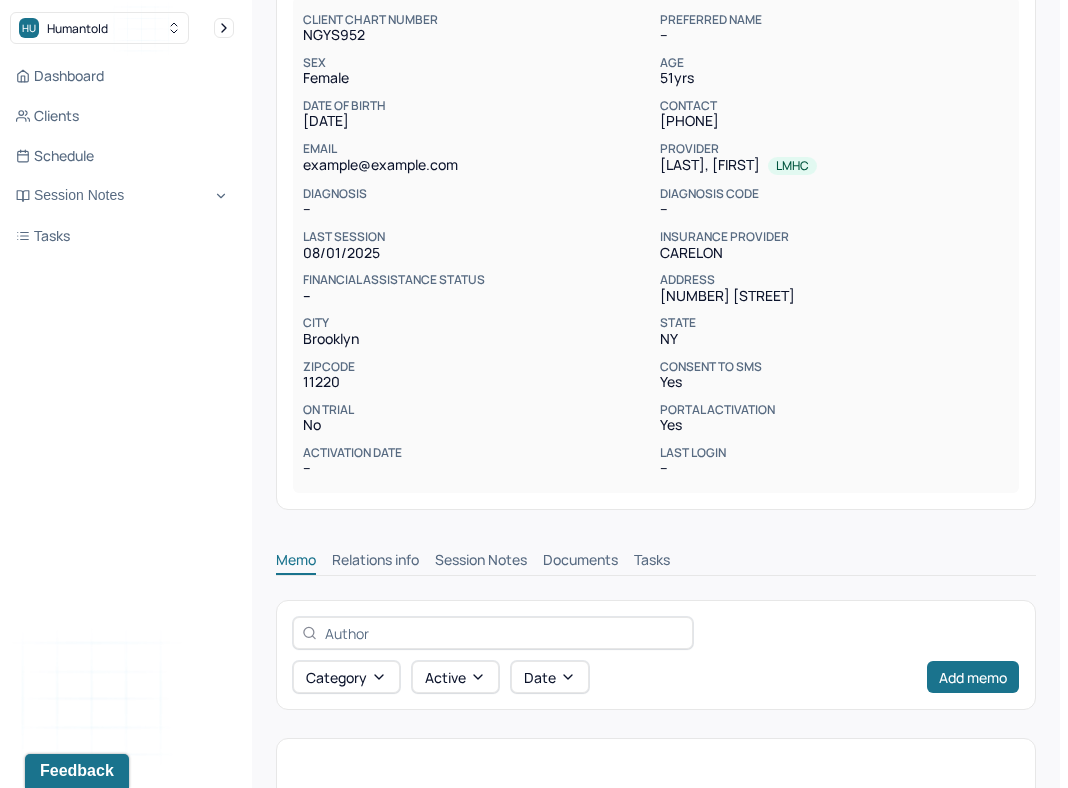 scroll, scrollTop: 217, scrollLeft: 0, axis: vertical 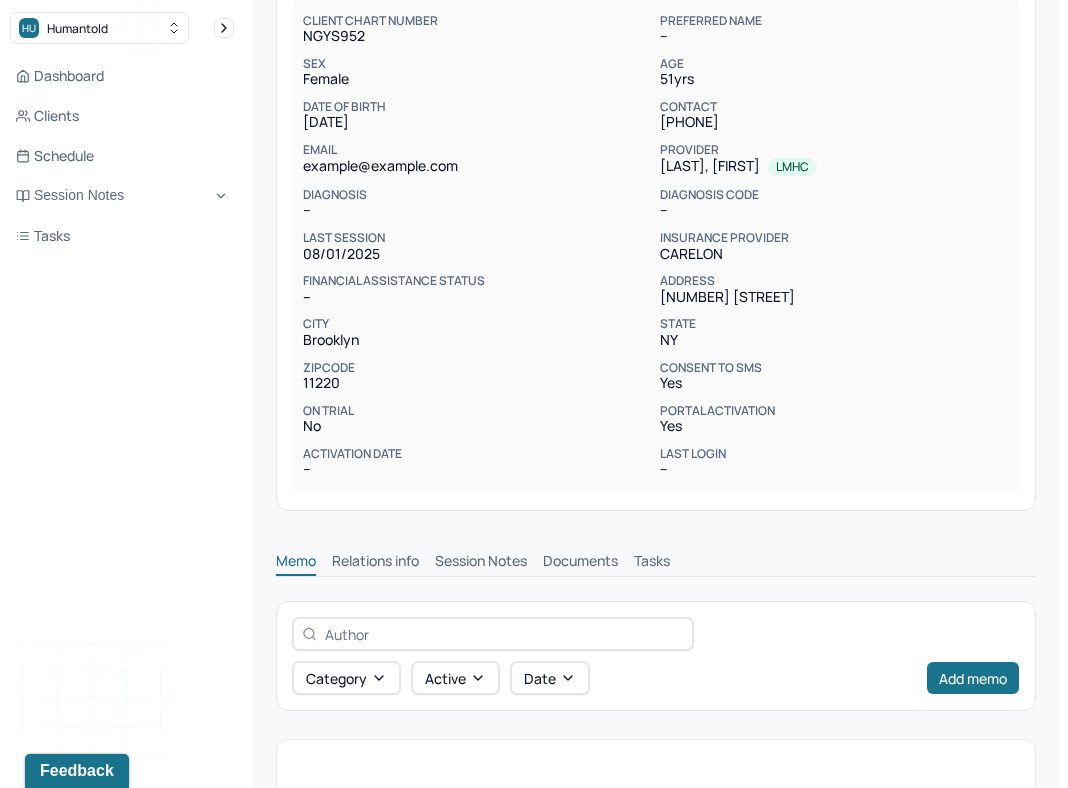 click on "Memo Relations info Session Notes Documents Tasks" at bounding box center [656, 556] 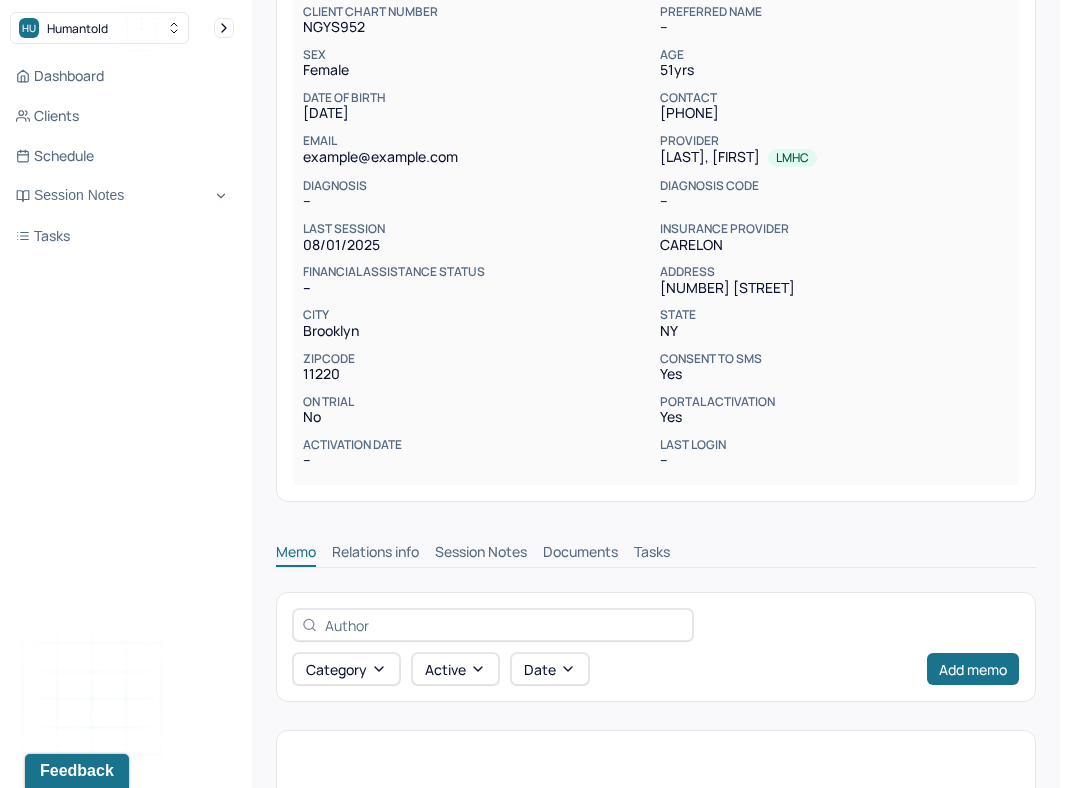 click on "Session Notes" at bounding box center (481, 554) 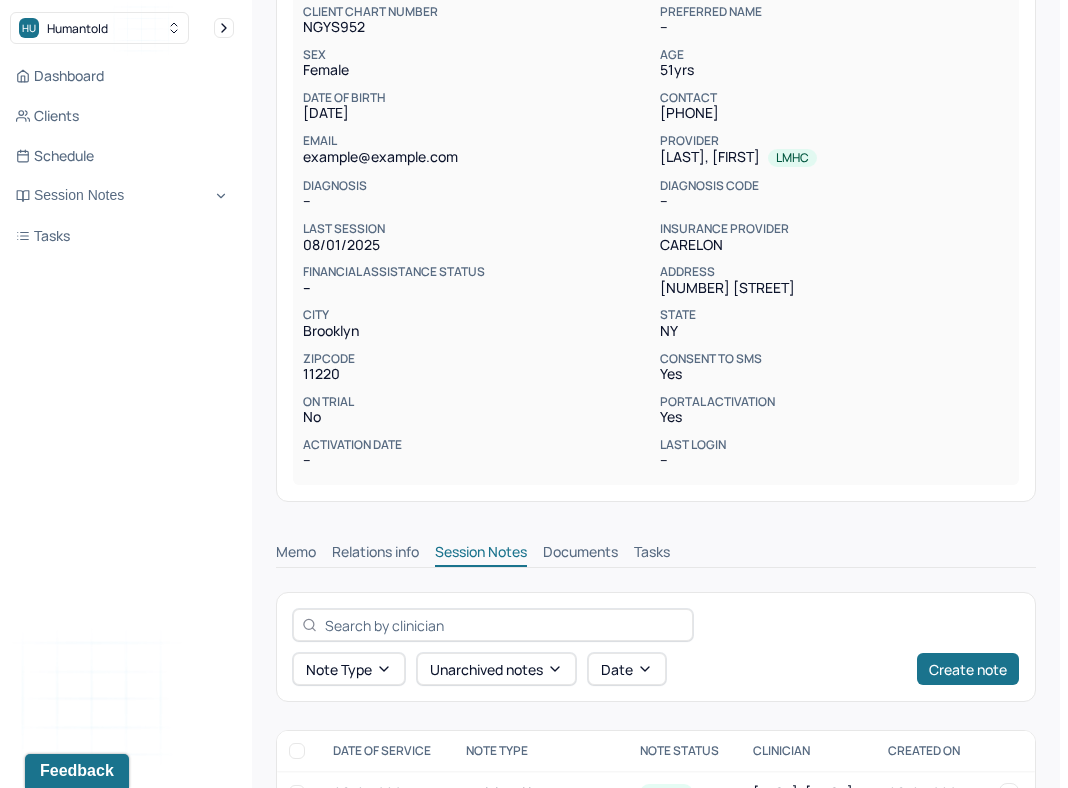 scroll, scrollTop: 329, scrollLeft: 0, axis: vertical 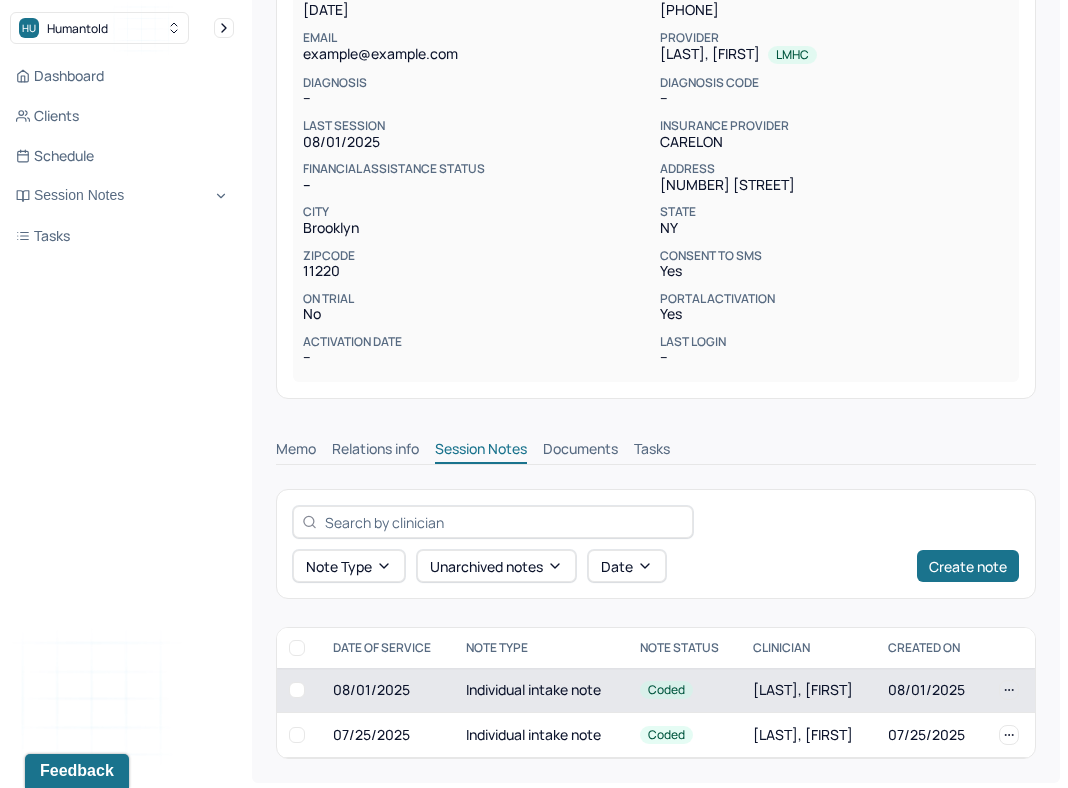 click on "Individual intake note" at bounding box center [541, 690] 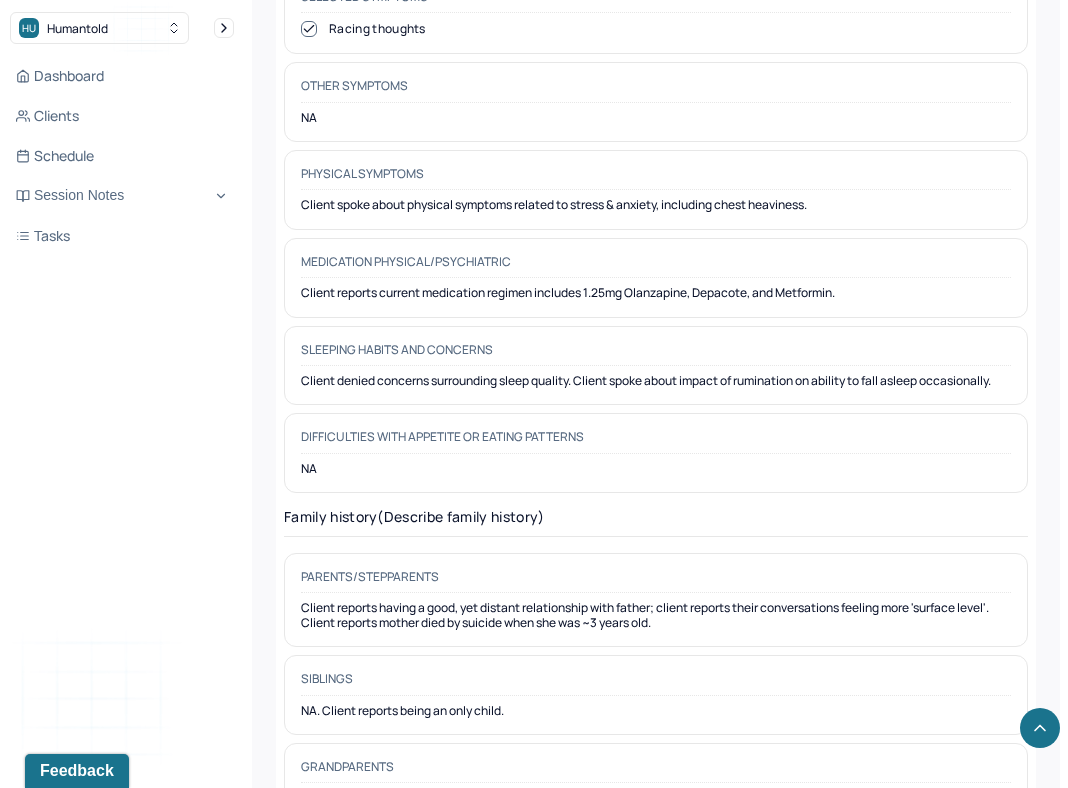 scroll, scrollTop: 4151, scrollLeft: 0, axis: vertical 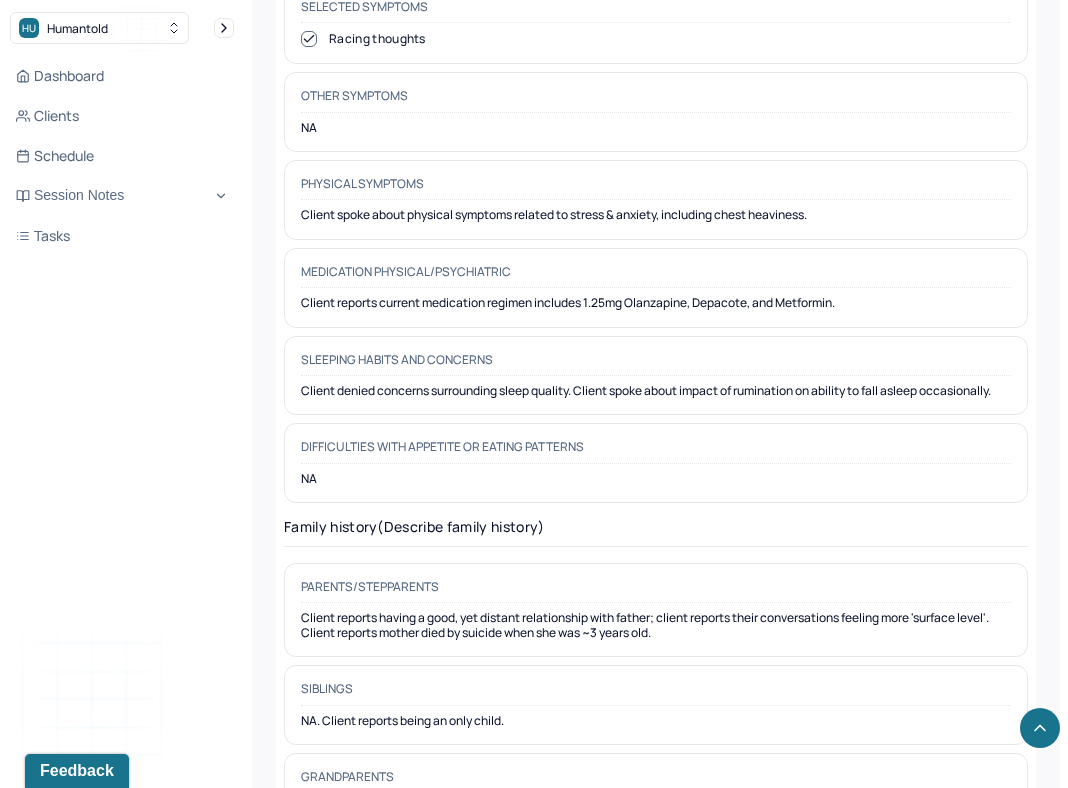 click on "EN Elizabeth's   Individual intake note -- Coded Actions PROVIDER LEONG, KATELYN CLIENT NAME NORMAN, ELIZABETH APPOINTMENT Individual therapy   MANTLE CLAIM ID -- PAYER CLAIM ID -- SUBMISSION -- POS CODE 10 - Telehealth Provided in Patient's Home DOB 05/13/1974  (51 Yrs) INSURANCE CARE CHART NUMBER NGYS952 CPT CODE 90837 DATE OF SERVICE 08/01/2025   11:00 AM   -   12:00 PM ( 1hr ) SIGNATURE KL  (08/01/2025, 2:52 PM) MODIFIER 95 Telemedicine DIAGNOSIS Primary:   F41.1 GENERALIZED ANXIETY DISORDER ,  Secondary:   -- Tertiary:   -- Session Note Claims Payments History Remits Content Messages Change requested Activity Sections Identity Presenting concerns Symptoms Family history Family psychiatric history Mental health history Suicide risk assessment Mental status exam Summary Treatment goals Sections NOTE CONTENT Appointment location teletherapy Client Teletherapy Location Home Provider Teletherapy Location Office Consent was received for the teletherapy session Consent was received for the teletherapy session" at bounding box center [656, 1564] 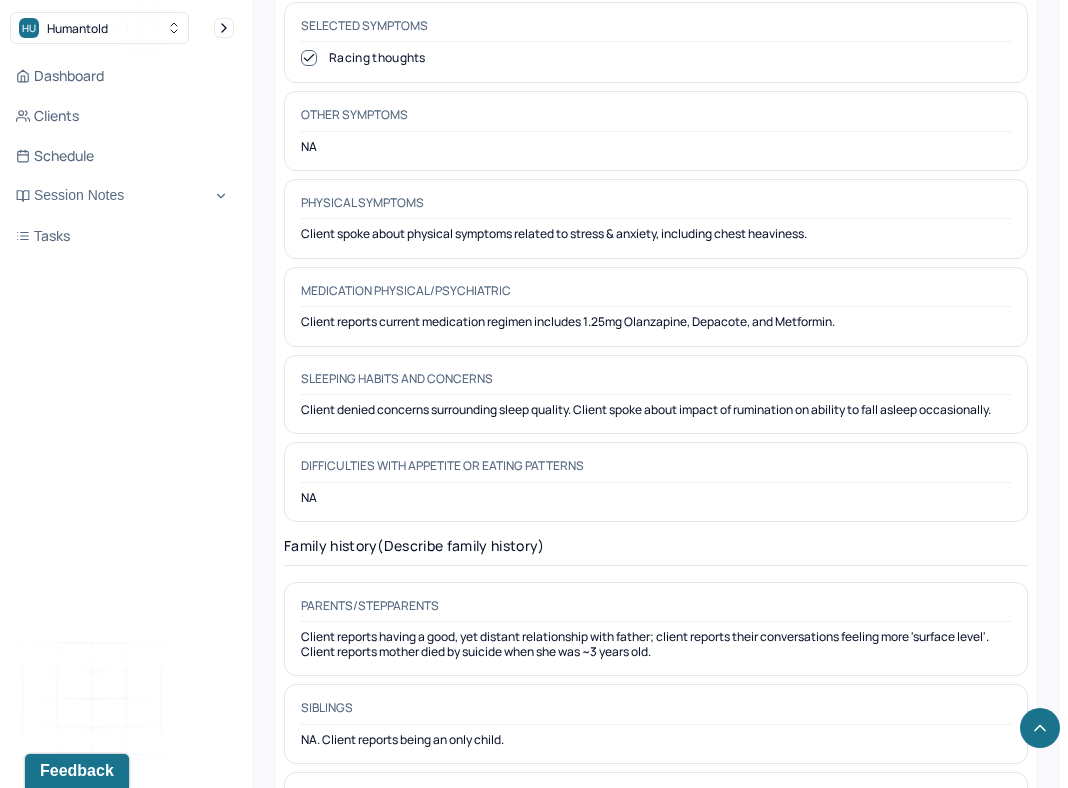 scroll, scrollTop: 4133, scrollLeft: 0, axis: vertical 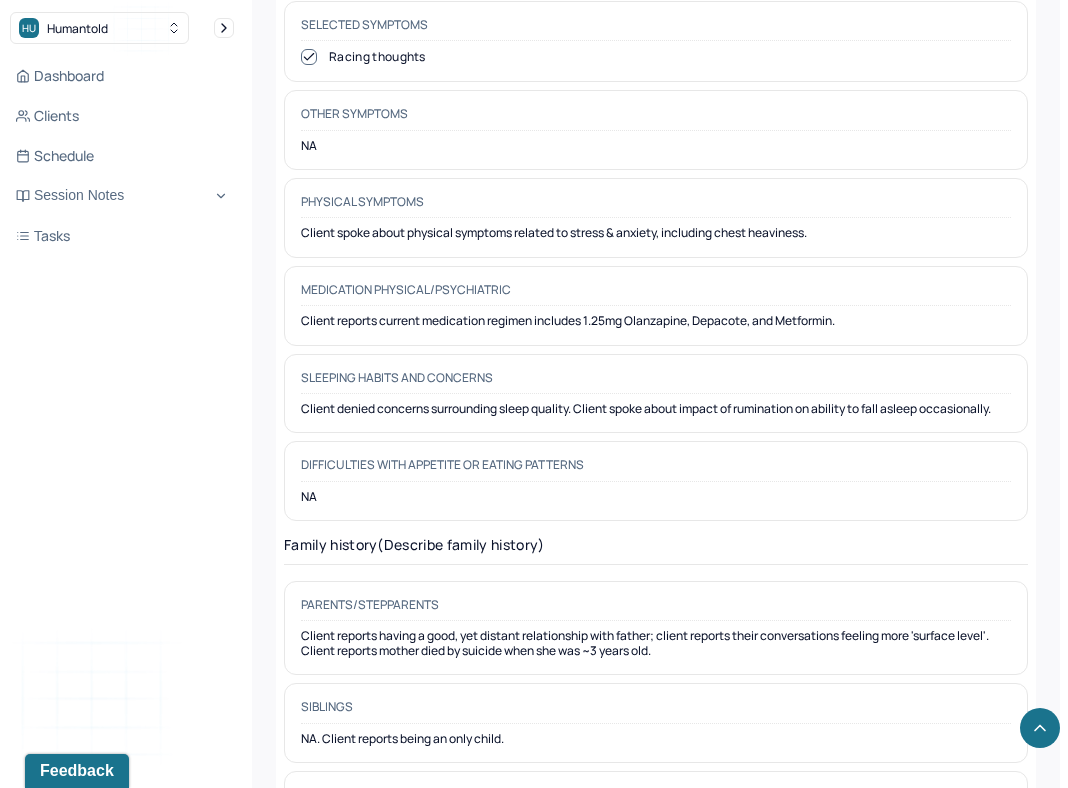 click on "EN Elizabeth's   Individual intake note -- Coded Actions PROVIDER LEONG, KATELYN CLIENT NAME NORMAN, ELIZABETH APPOINTMENT Individual therapy   MANTLE CLAIM ID -- PAYER CLAIM ID -- SUBMISSION -- POS CODE 10 - Telehealth Provided in Patient's Home DOB 05/13/1974  (51 Yrs) INSURANCE CARE CHART NUMBER NGYS952 CPT CODE 90837 DATE OF SERVICE 08/01/2025   11:00 AM   -   12:00 PM ( 1hr ) SIGNATURE KL  (08/01/2025, 2:52 PM) MODIFIER 95 Telemedicine DIAGNOSIS Primary:   F41.1 GENERALIZED ANXIETY DISORDER ,  Secondary:   -- Tertiary:   -- Session Note Claims Payments History Remits Content Messages Change requested Activity Sections Identity Presenting concerns Symptoms Family history Family psychiatric history Mental health history Suicide risk assessment Mental status exam Summary Treatment goals Sections NOTE CONTENT Appointment location teletherapy Client Teletherapy Location Home Provider Teletherapy Location Office Consent was received for the teletherapy session Consent was received for the teletherapy session" at bounding box center [656, 1582] 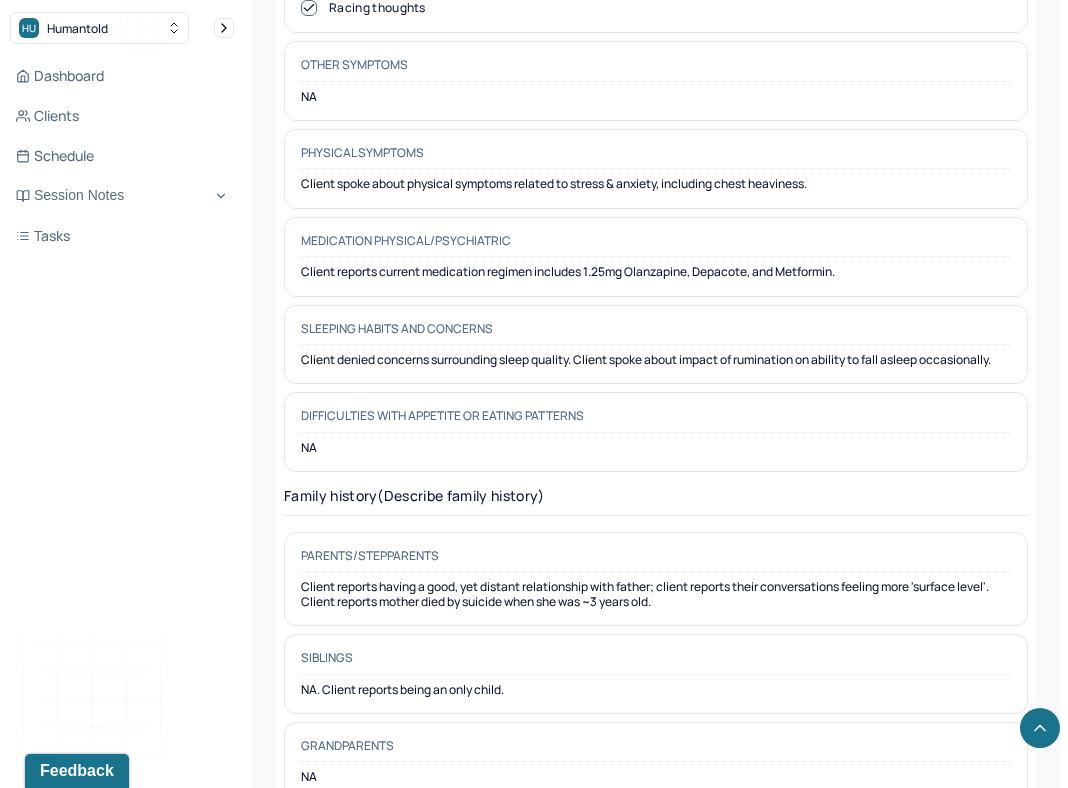 scroll, scrollTop: 4176, scrollLeft: 0, axis: vertical 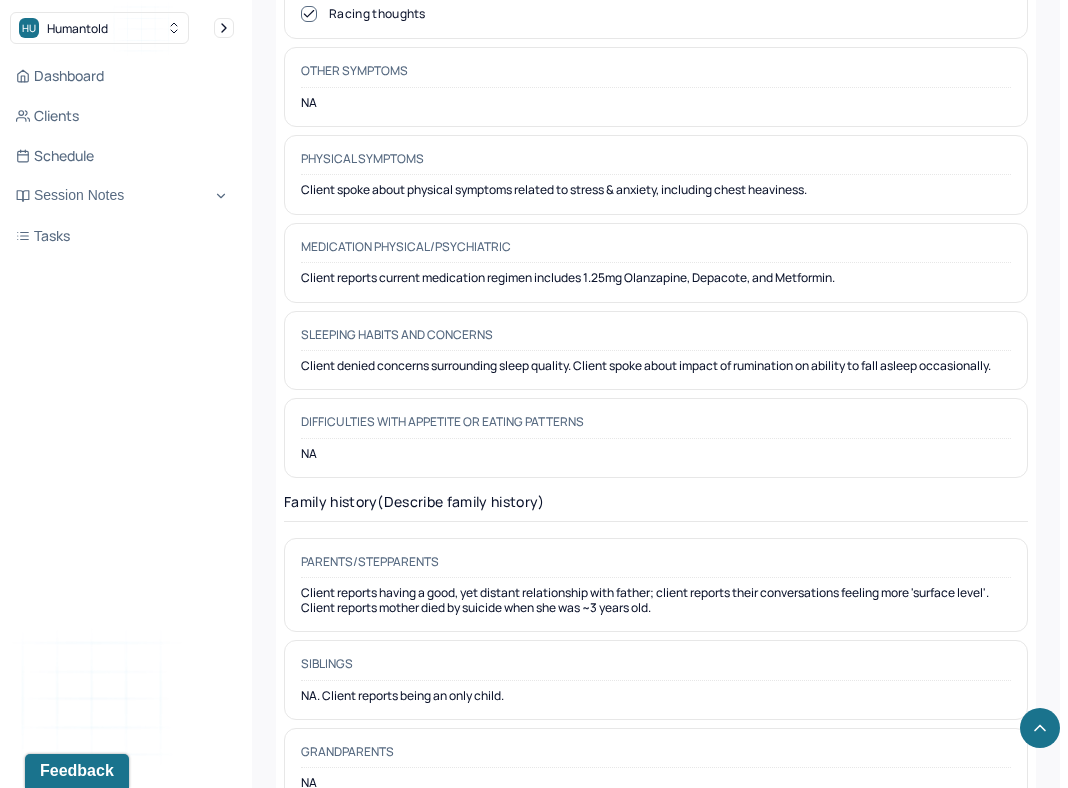 click on "EN Elizabeth's   Individual intake note -- Coded Actions PROVIDER LEONG, KATELYN CLIENT NAME NORMAN, ELIZABETH APPOINTMENT Individual therapy   MANTLE CLAIM ID -- PAYER CLAIM ID -- SUBMISSION -- POS CODE 10 - Telehealth Provided in Patient's Home DOB 05/13/1974  (51 Yrs) INSURANCE CARE CHART NUMBER NGYS952 CPT CODE 90837 DATE OF SERVICE 08/01/2025   11:00 AM   -   12:00 PM ( 1hr ) SIGNATURE KL  (08/01/2025, 2:52 PM) MODIFIER 95 Telemedicine DIAGNOSIS Primary:   F41.1 GENERALIZED ANXIETY DISORDER ,  Secondary:   -- Tertiary:   -- Session Note Claims Payments History Remits Content Messages Change requested Activity Sections Identity Presenting concerns Symptoms Family history Family psychiatric history Mental health history Suicide risk assessment Mental status exam Summary Treatment goals Sections NOTE CONTENT Appointment location teletherapy Client Teletherapy Location Home Provider Teletherapy Location Office Consent was received for the teletherapy session Consent was received for the teletherapy session" at bounding box center (656, 1539) 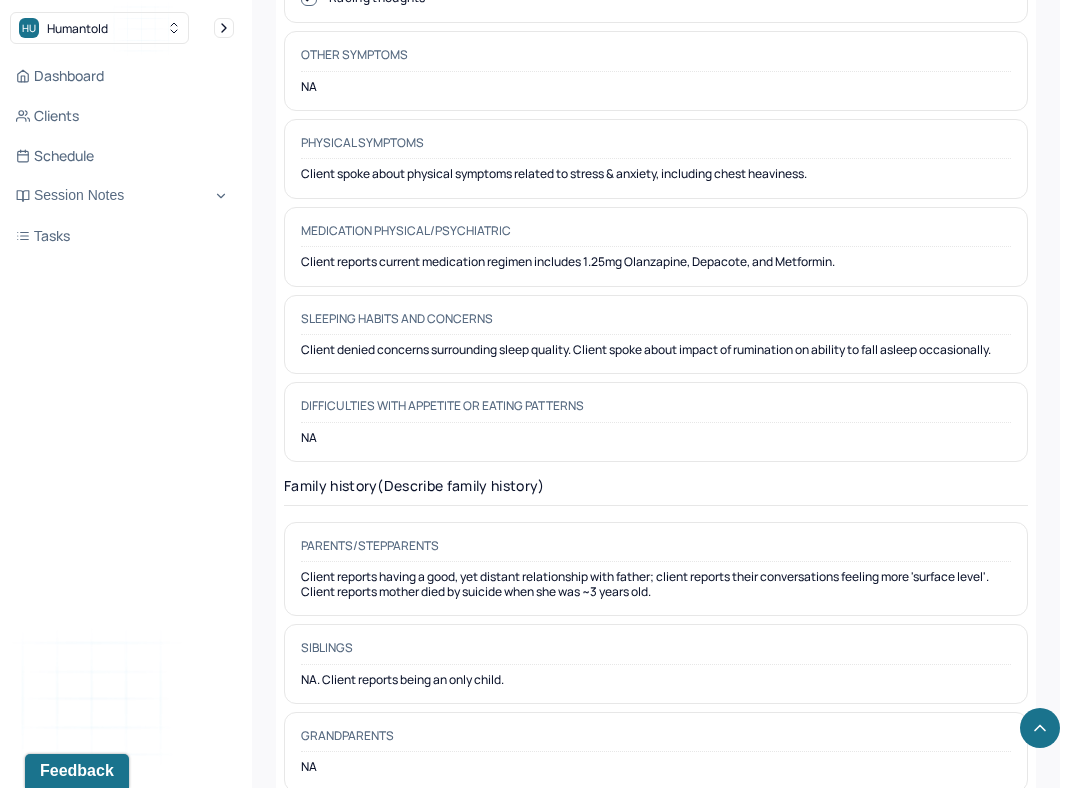 scroll, scrollTop: 4199, scrollLeft: 0, axis: vertical 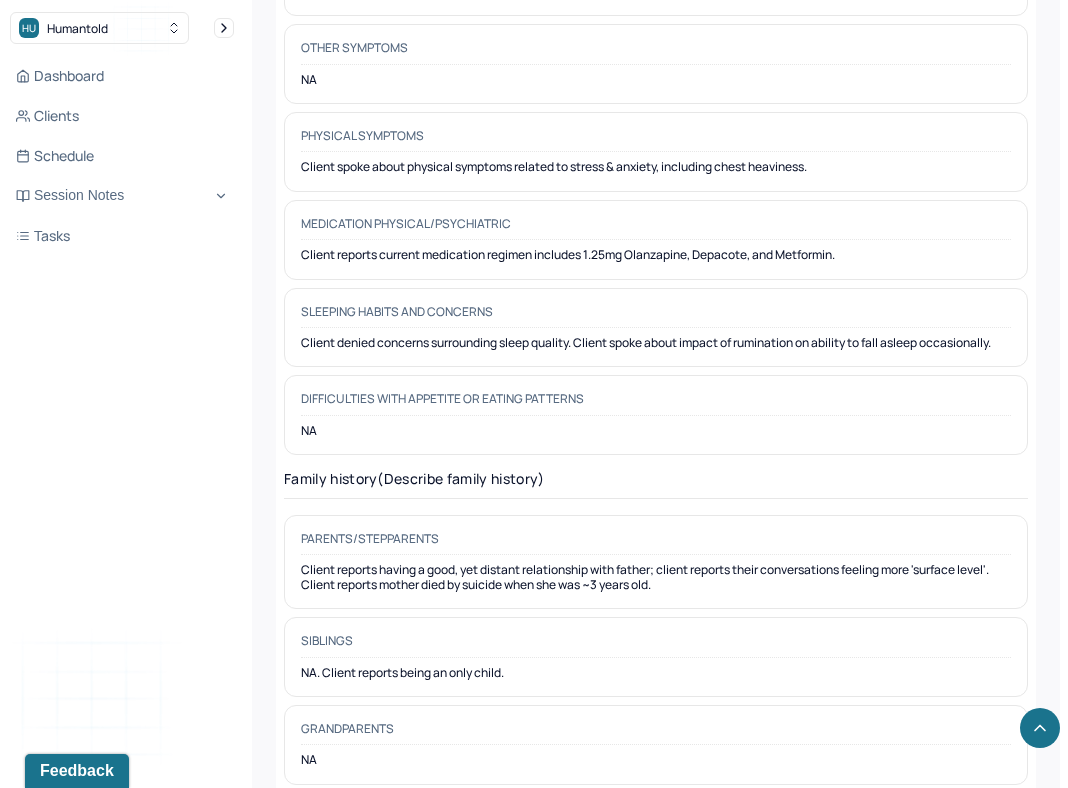 click on "Dashboard Clients Schedule Session Notes Tasks KL [FIRST]   [LAST] provider Logout" at bounding box center [122, 414] 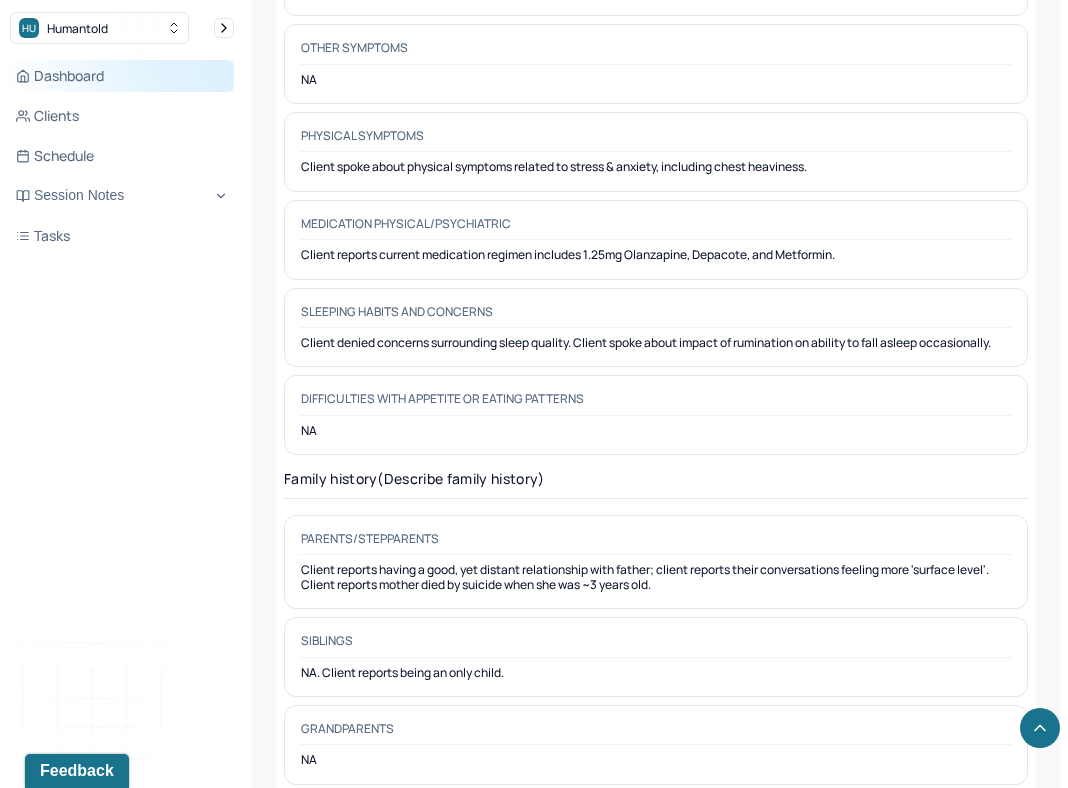 click on "Dashboard" at bounding box center (122, 76) 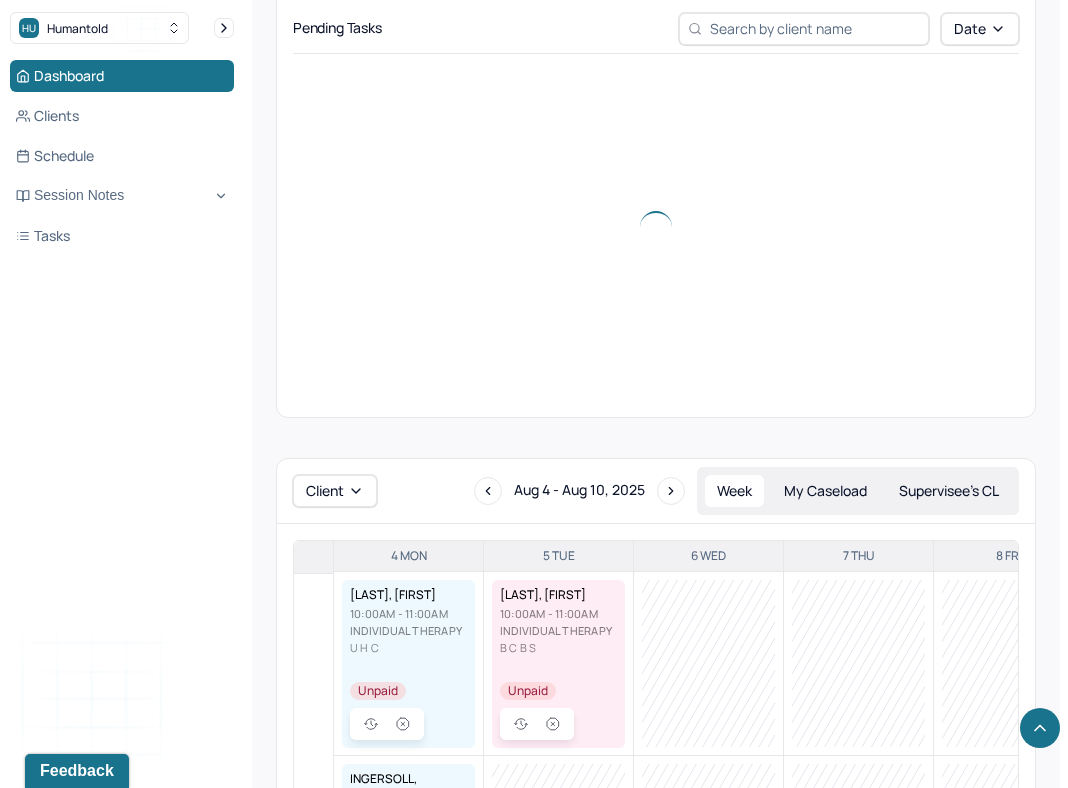 scroll, scrollTop: 883, scrollLeft: 0, axis: vertical 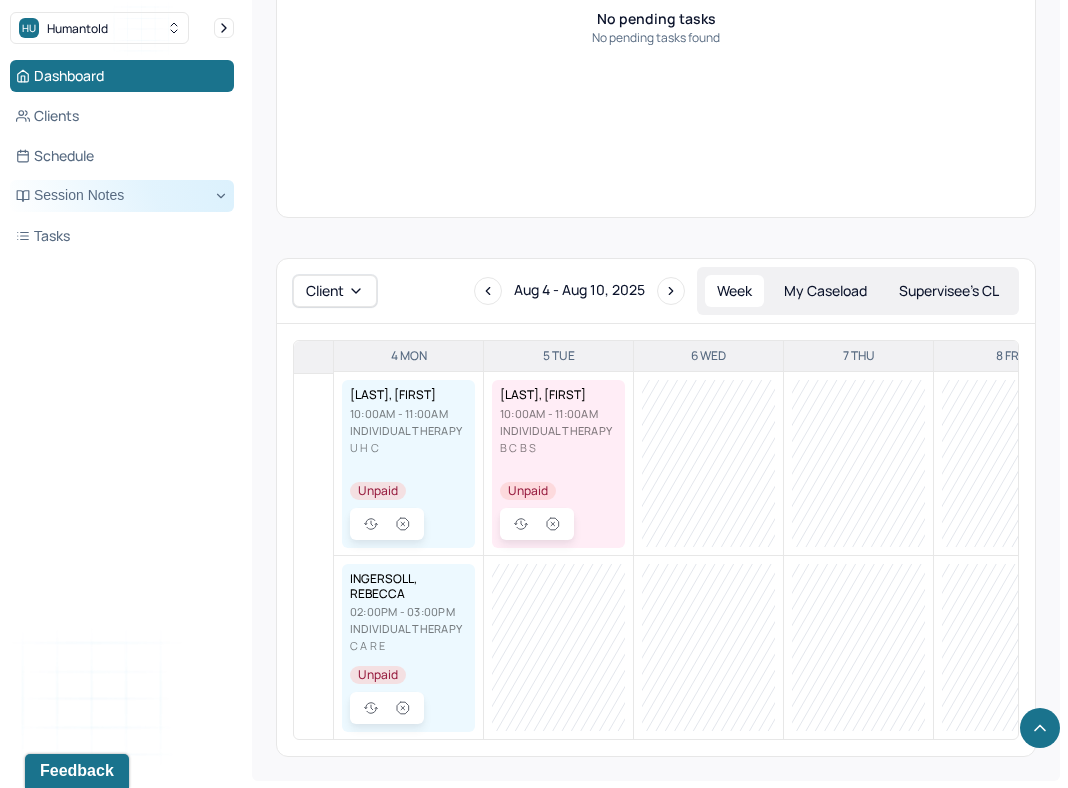 click on "Session Notes" at bounding box center [122, 196] 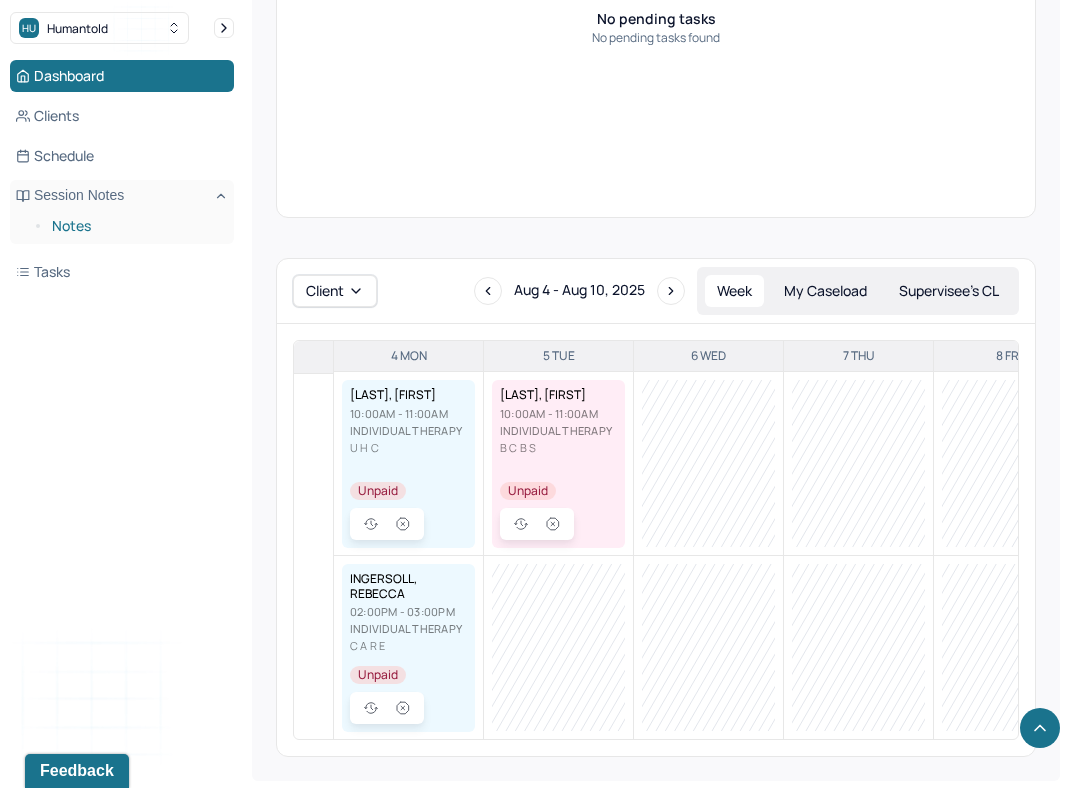 click on "Notes" at bounding box center (135, 226) 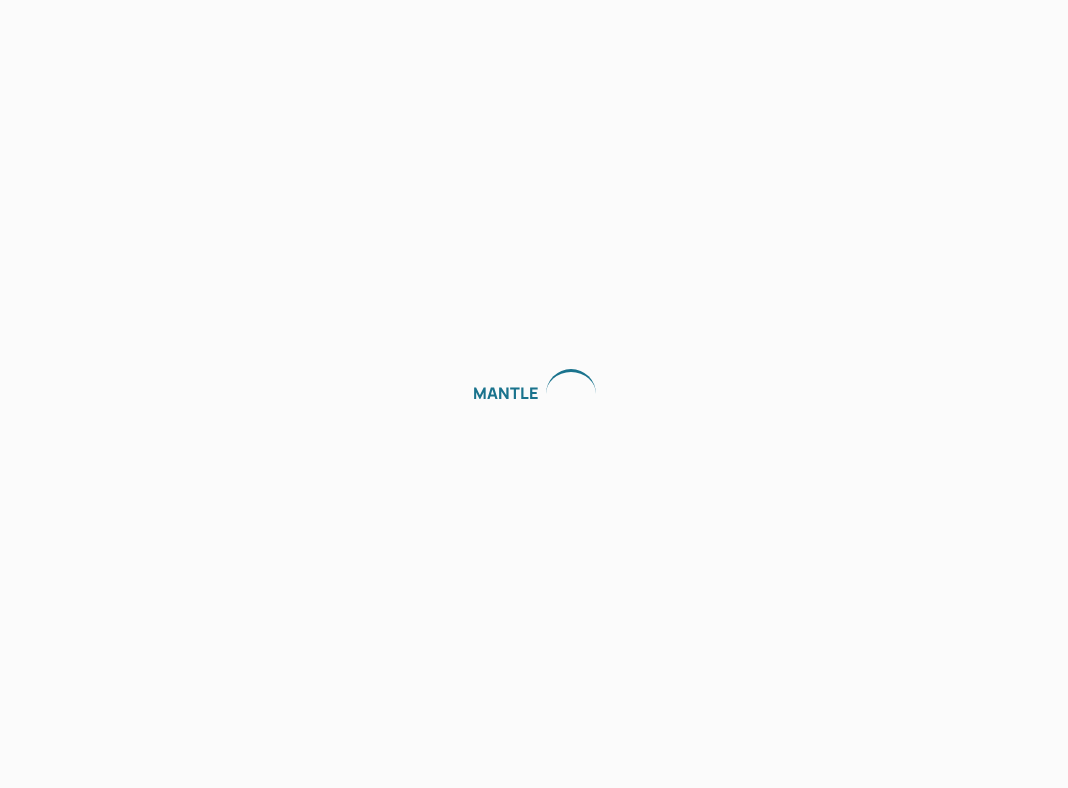 scroll, scrollTop: 0, scrollLeft: 0, axis: both 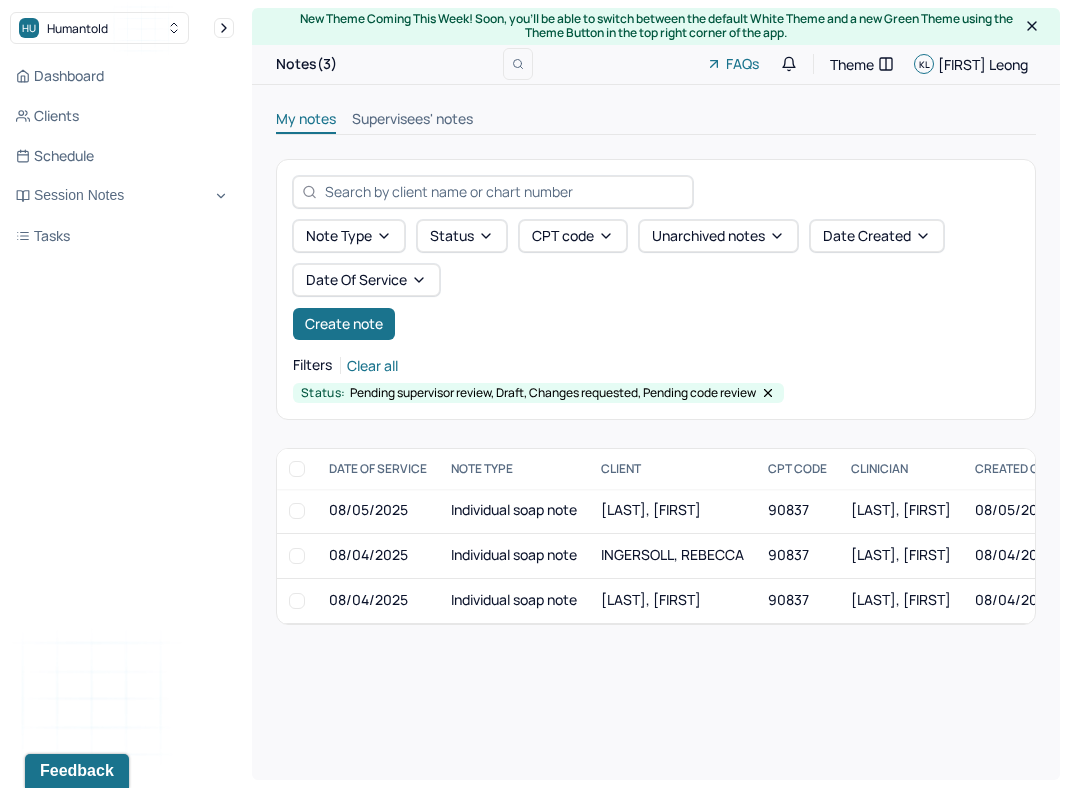 click on "Note type Status CPT code Unarchived notes Date Created Date Of Service Create note" at bounding box center [656, 280] 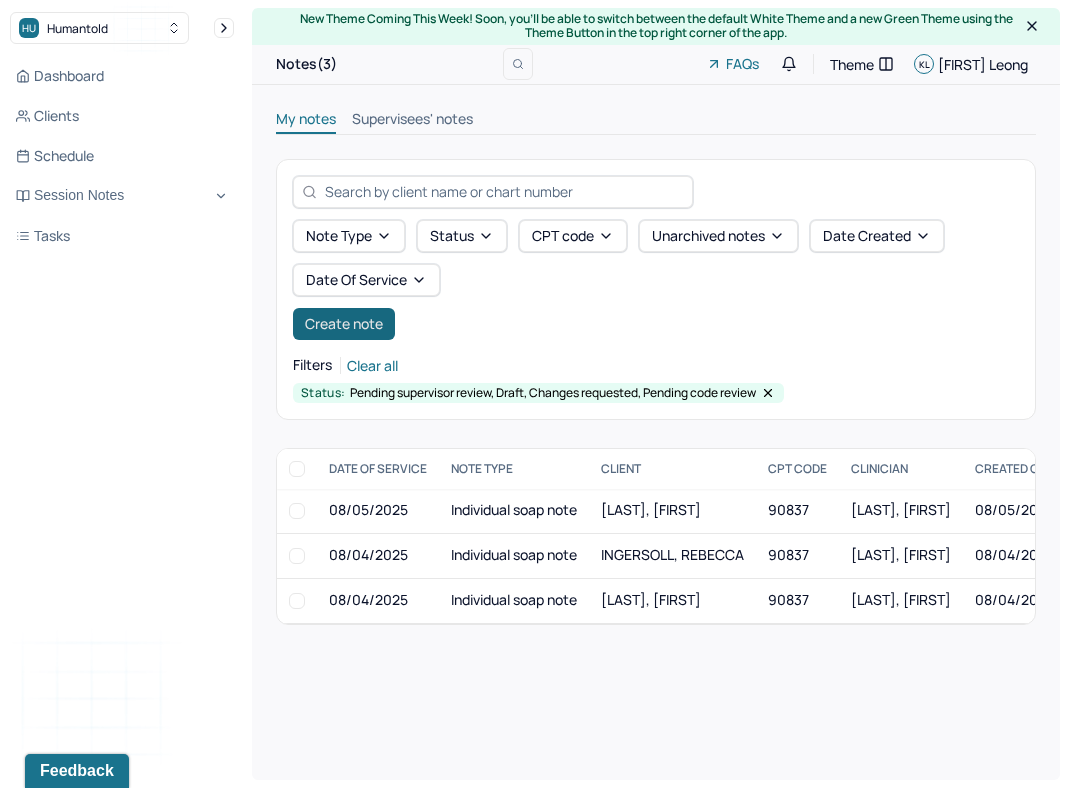 click on "Create note" at bounding box center [344, 324] 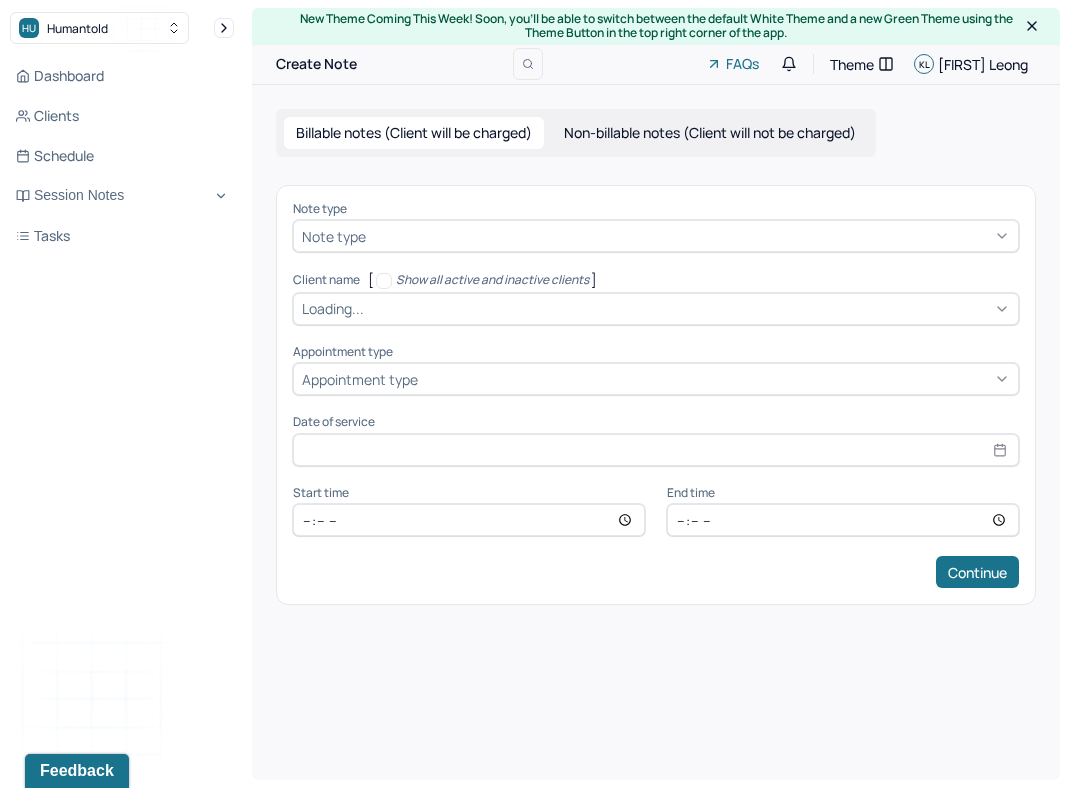 click on "Non-billable notes (Client will not be charged)" at bounding box center (710, 133) 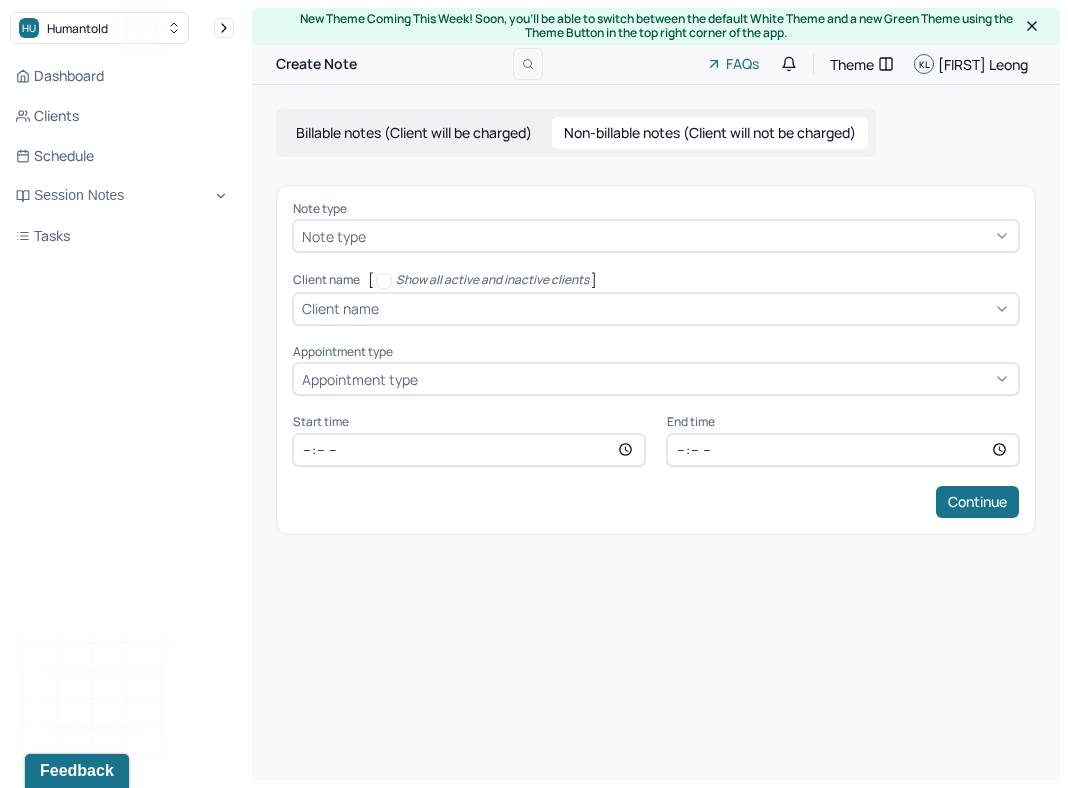 click at bounding box center [690, 236] 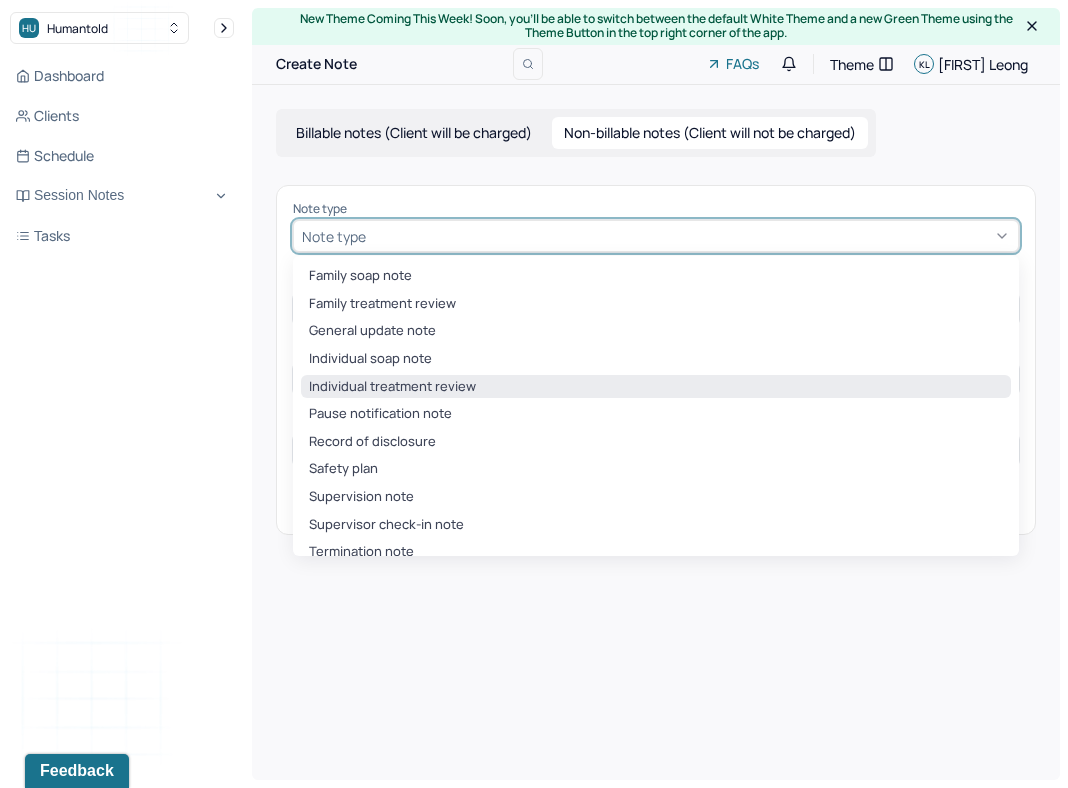 scroll, scrollTop: 15, scrollLeft: 0, axis: vertical 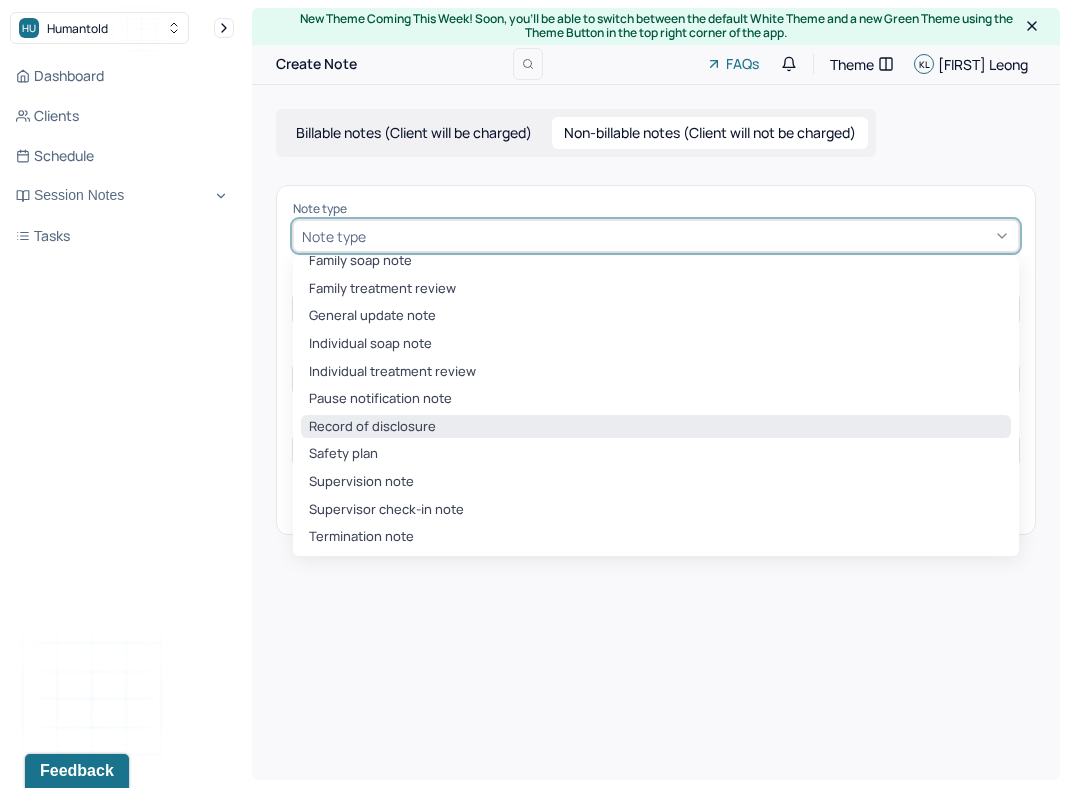 click on "Record of disclosure" at bounding box center (656, 427) 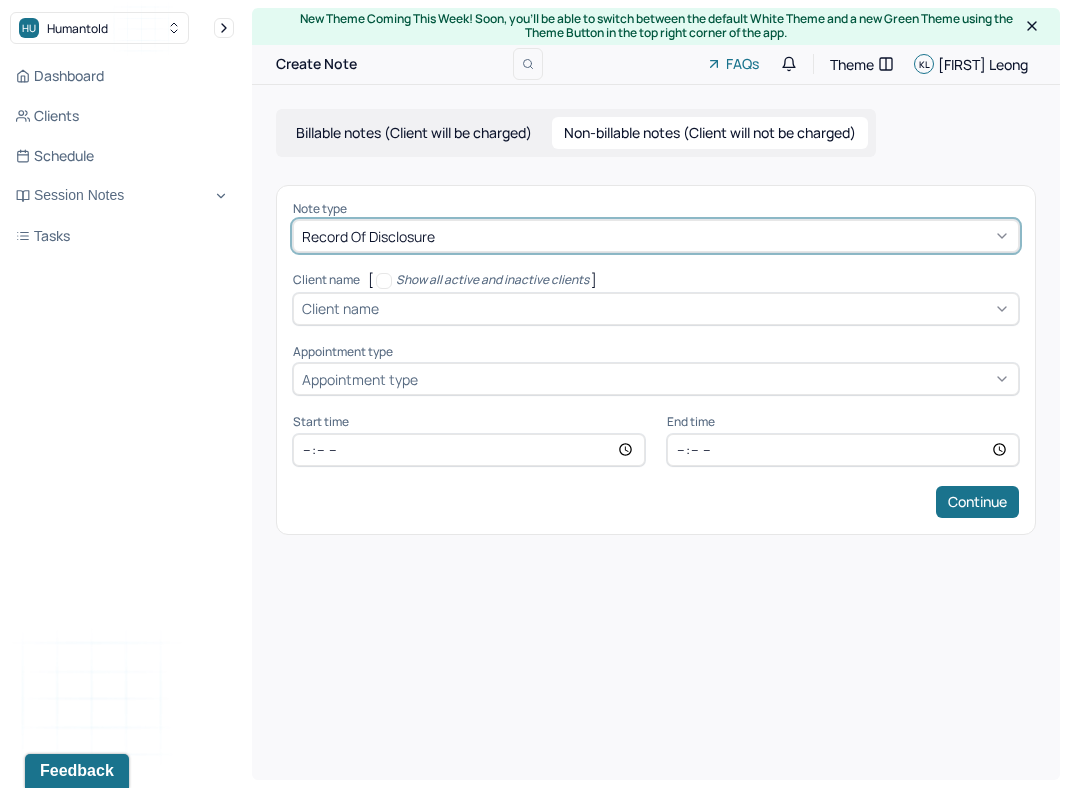 click at bounding box center (696, 308) 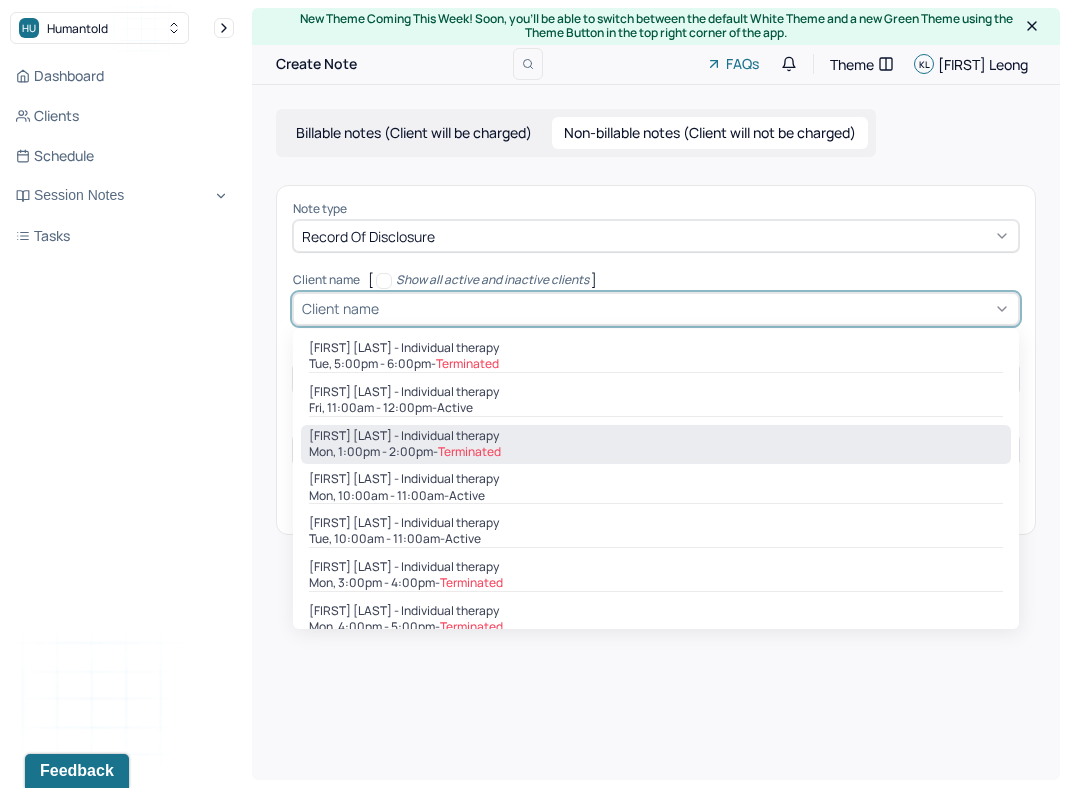 scroll, scrollTop: 9, scrollLeft: 0, axis: vertical 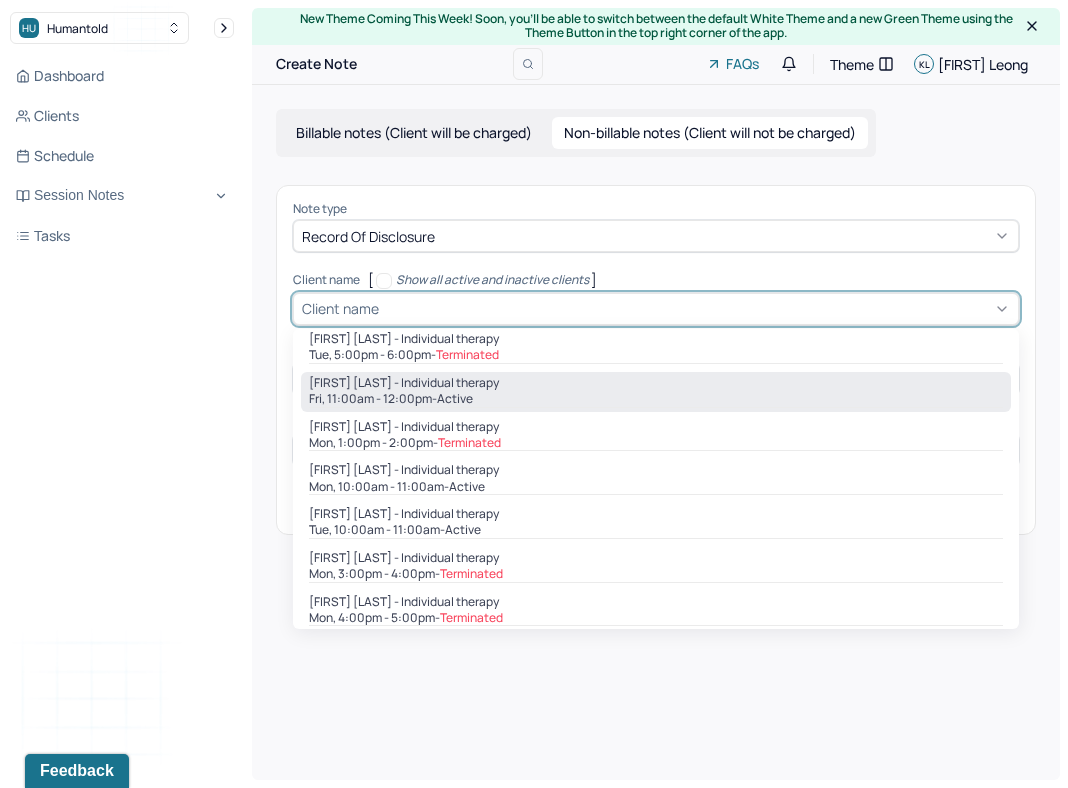 click on "[FIRST] [LAST] - Individual therapy" at bounding box center [404, 383] 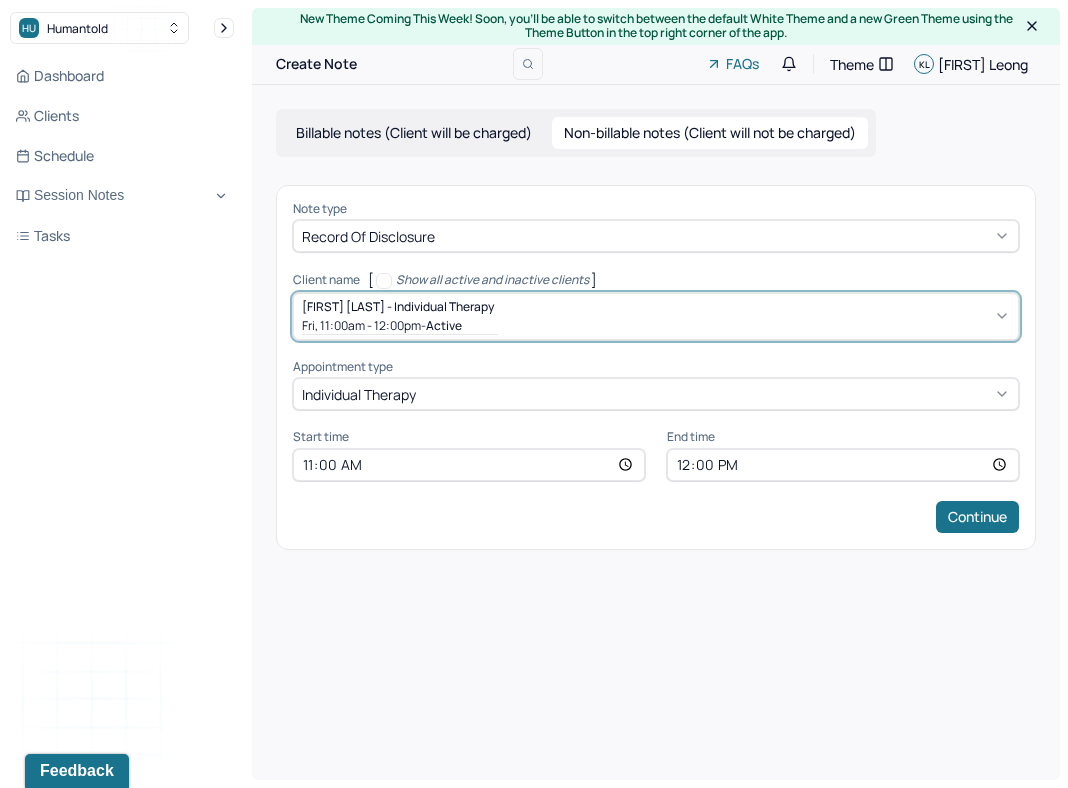 click on "New Theme Coming This Week! Soon, you’ll be able to switch between the default White Theme and a new Green Theme using the Theme Button in the top right corner of the app.  Create Note  FAQs Theme KL [FIRST]   [LAST] Billable notes (Client will be charged) Non-billable notes (Client will not be charged) Note type Record of disclosure Client name [ Show all active and inactive clients ] option [object Object], selected. [FIRST] [LAST] - Individual therapy Fri, 11:00am - 12:00pm  -  active Supervisee name [FIRST] [LAST] Appointment type individual therapy Start time 11:00 End time 12:00 Continue" at bounding box center (656, 394) 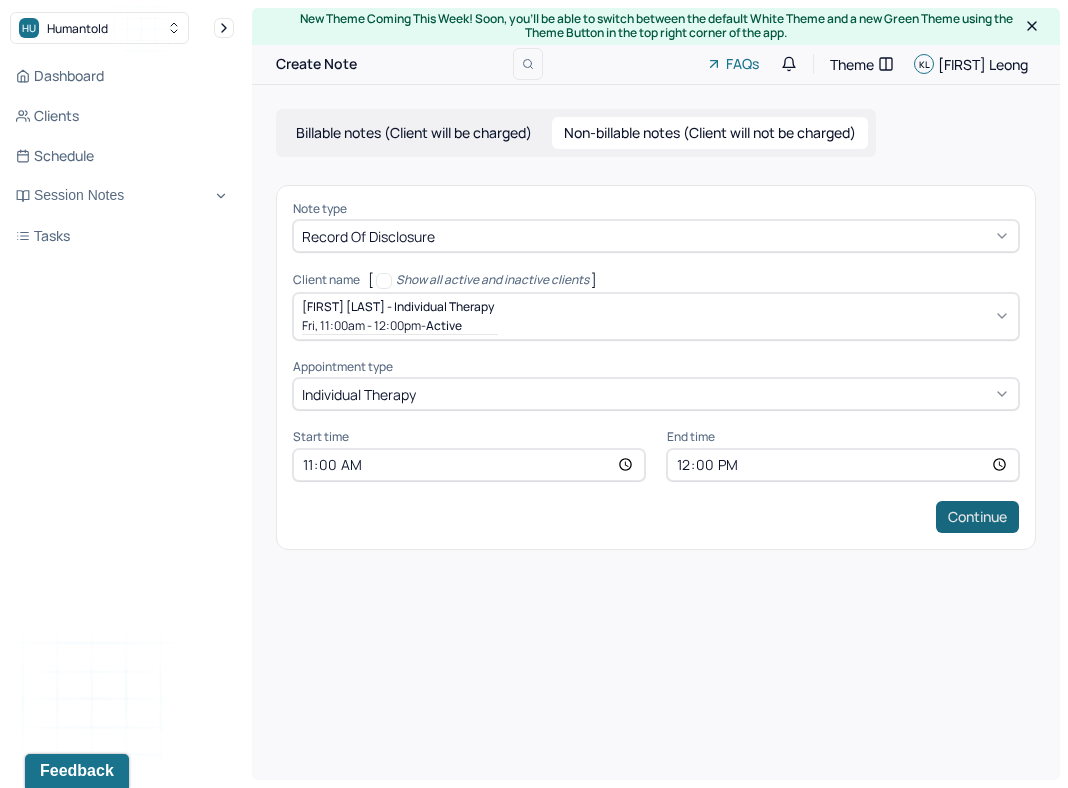click on "Continue" at bounding box center [977, 517] 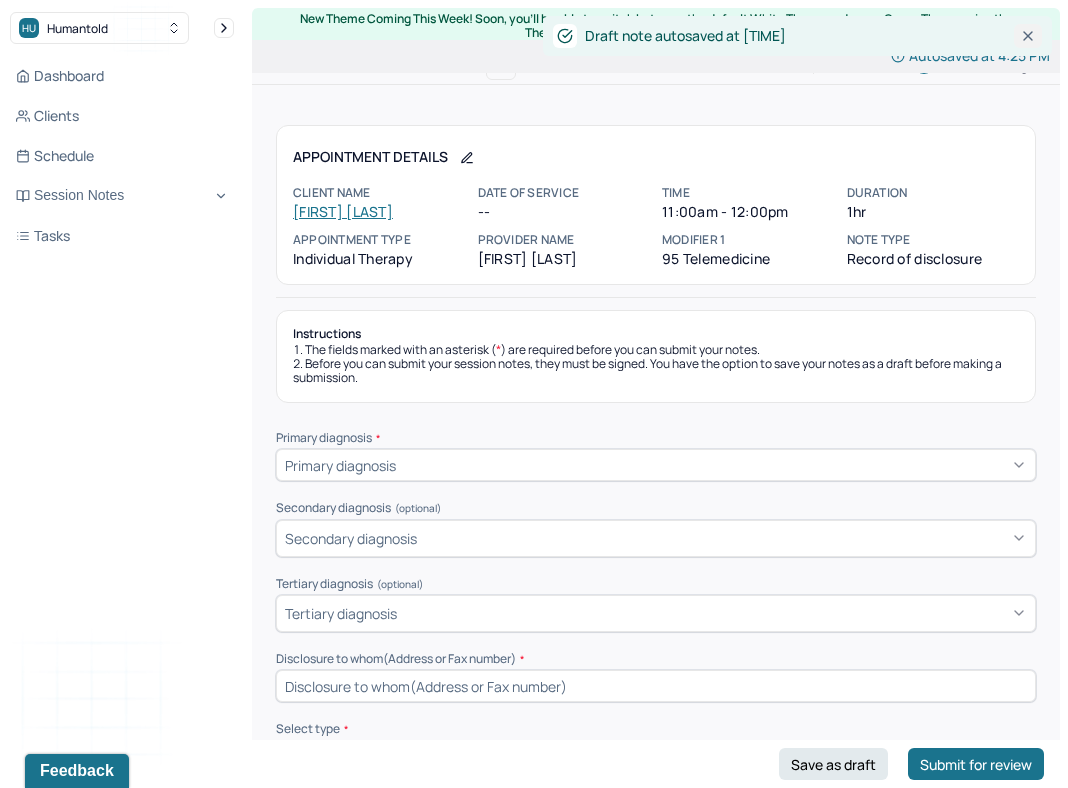 click 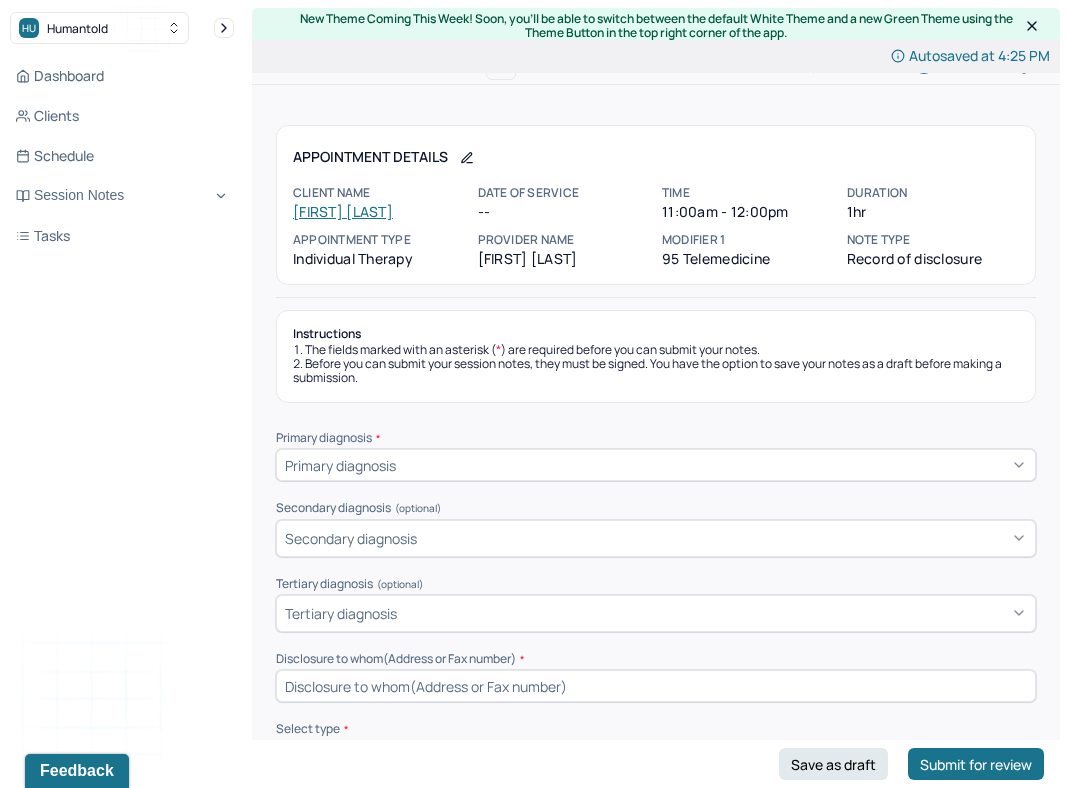click at bounding box center [713, 465] 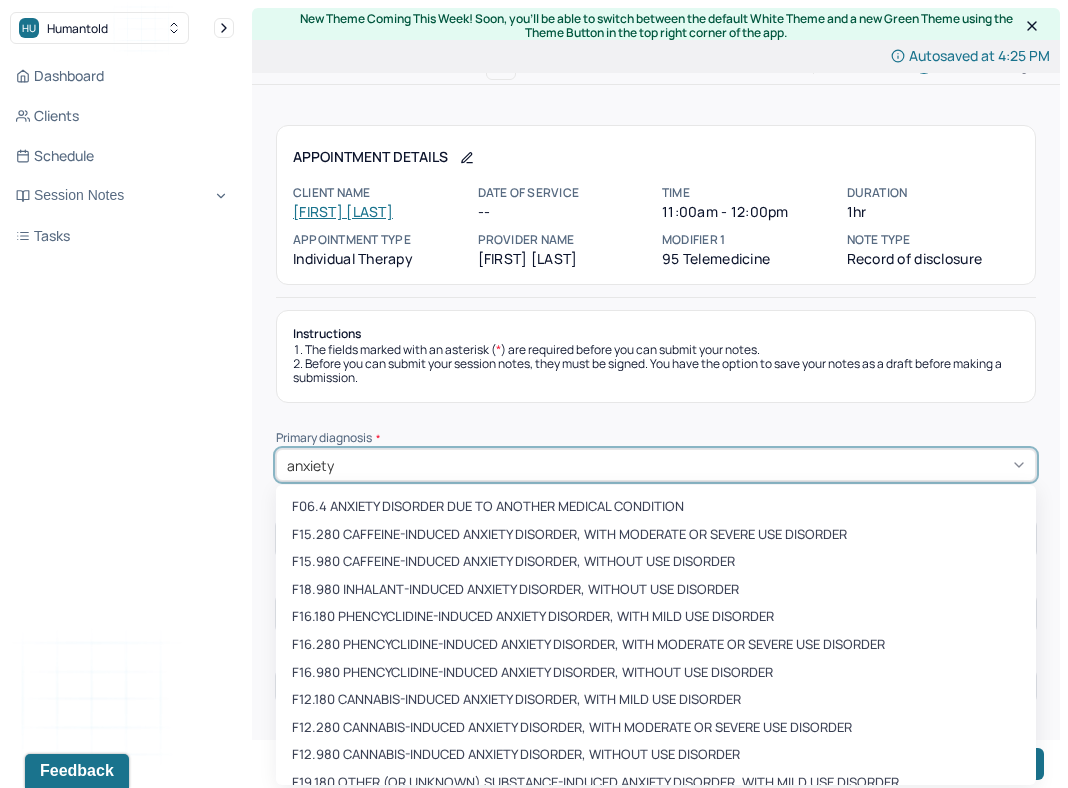 scroll, scrollTop: 276, scrollLeft: 0, axis: vertical 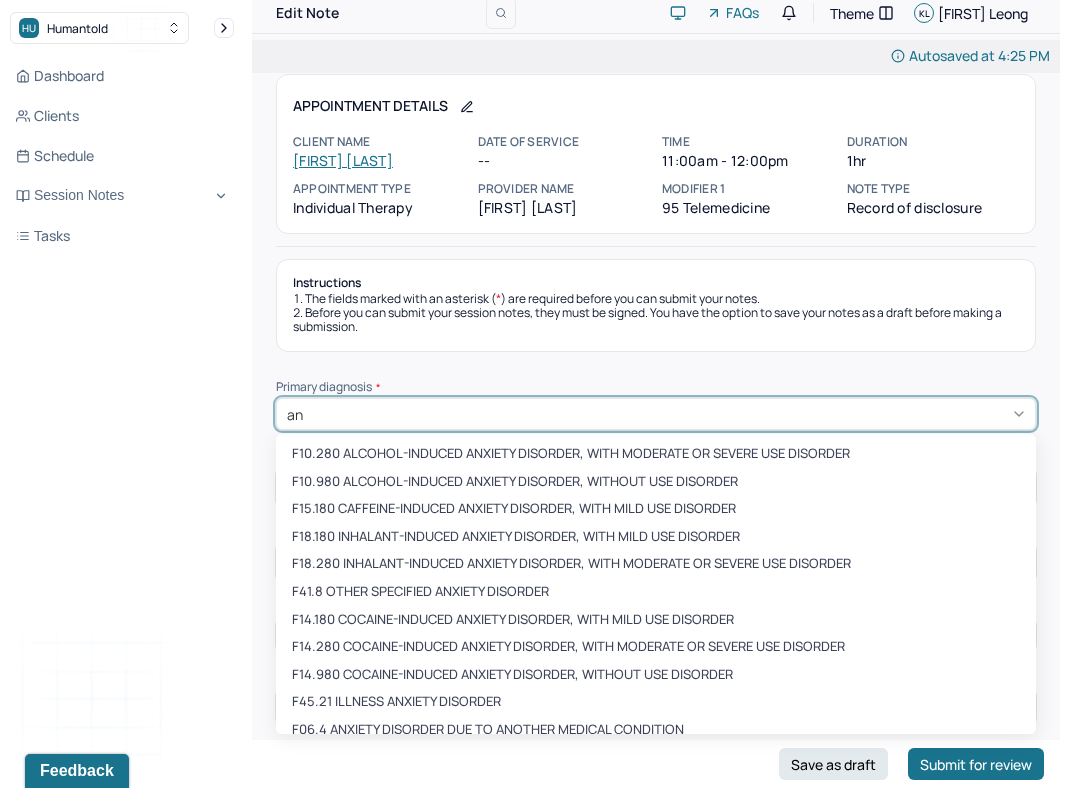 type on "a" 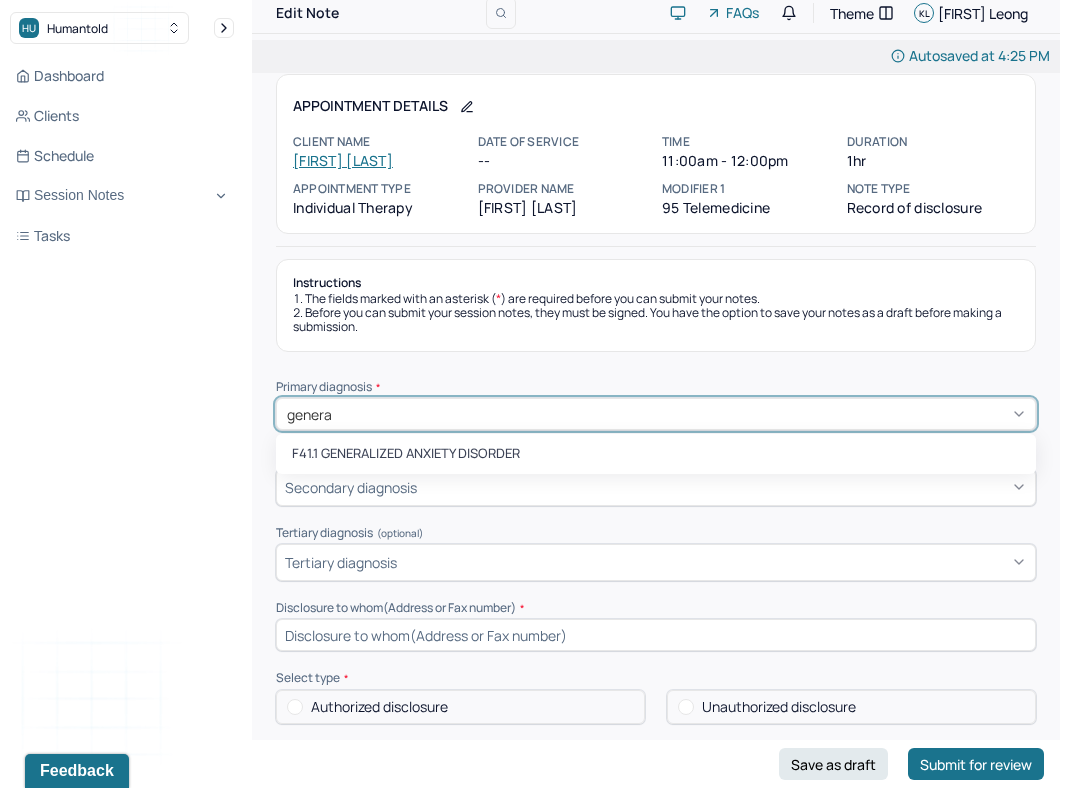 type on "general" 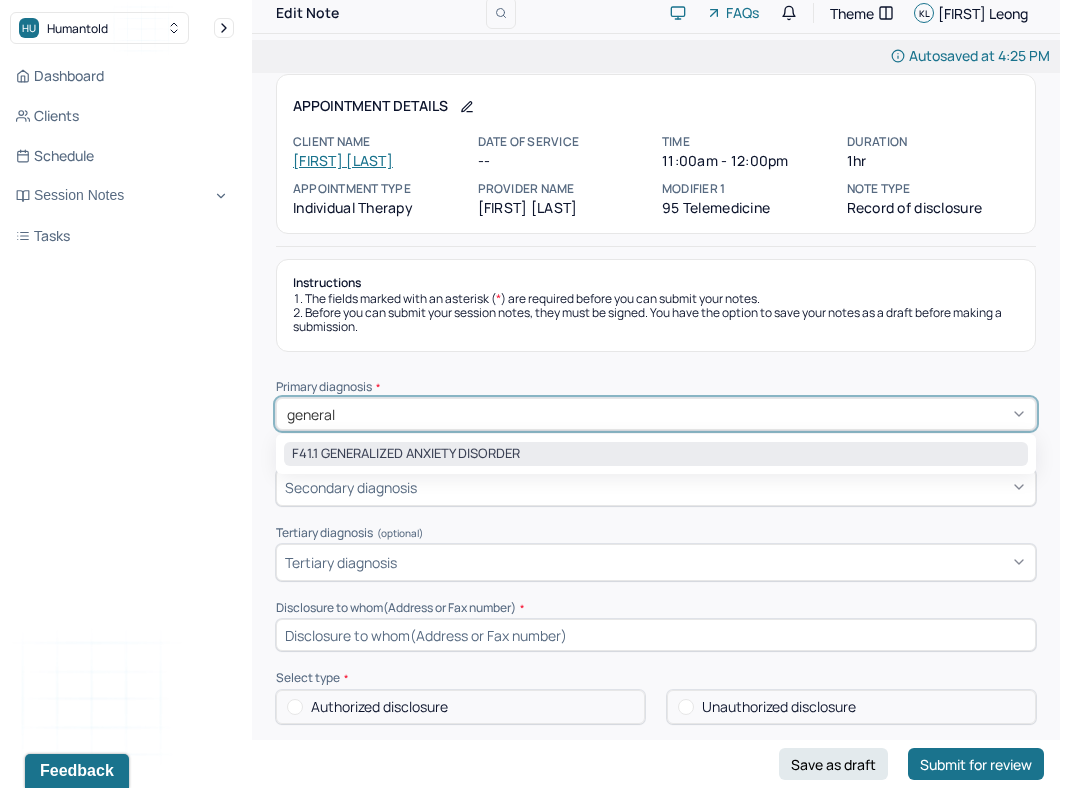 click on "F41.1 GENERALIZED ANXIETY DISORDER" at bounding box center (656, 454) 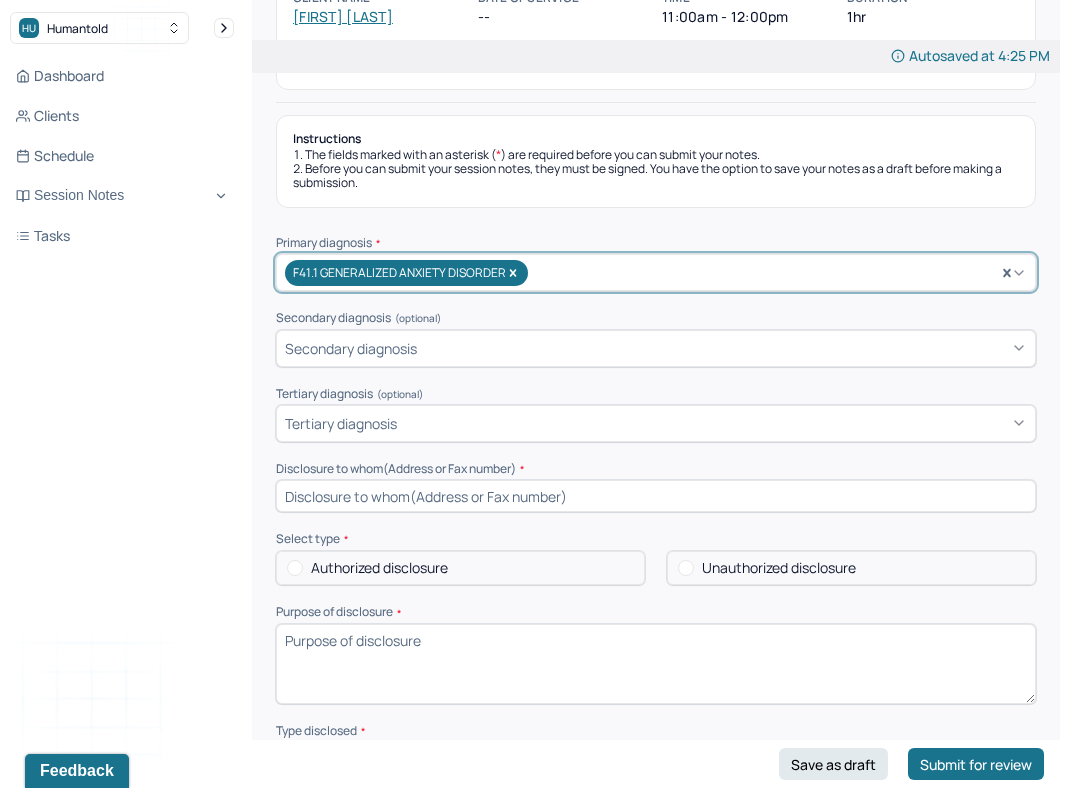 scroll, scrollTop: 203, scrollLeft: 0, axis: vertical 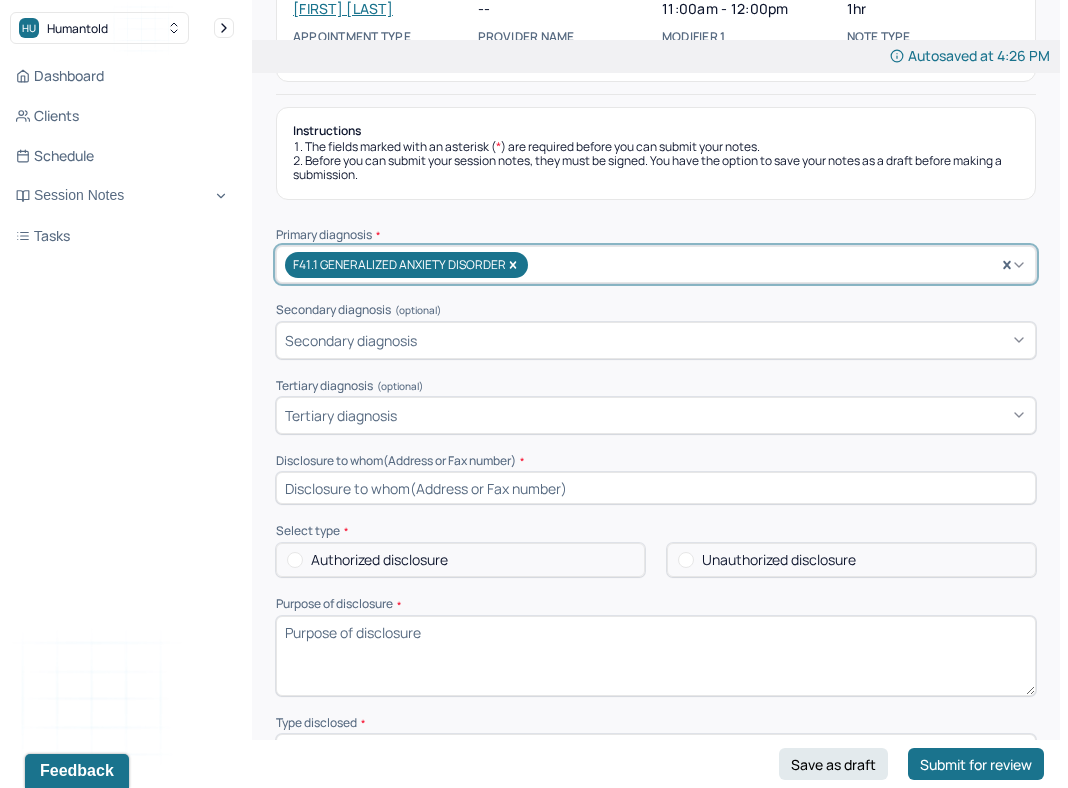 click at bounding box center [656, 488] 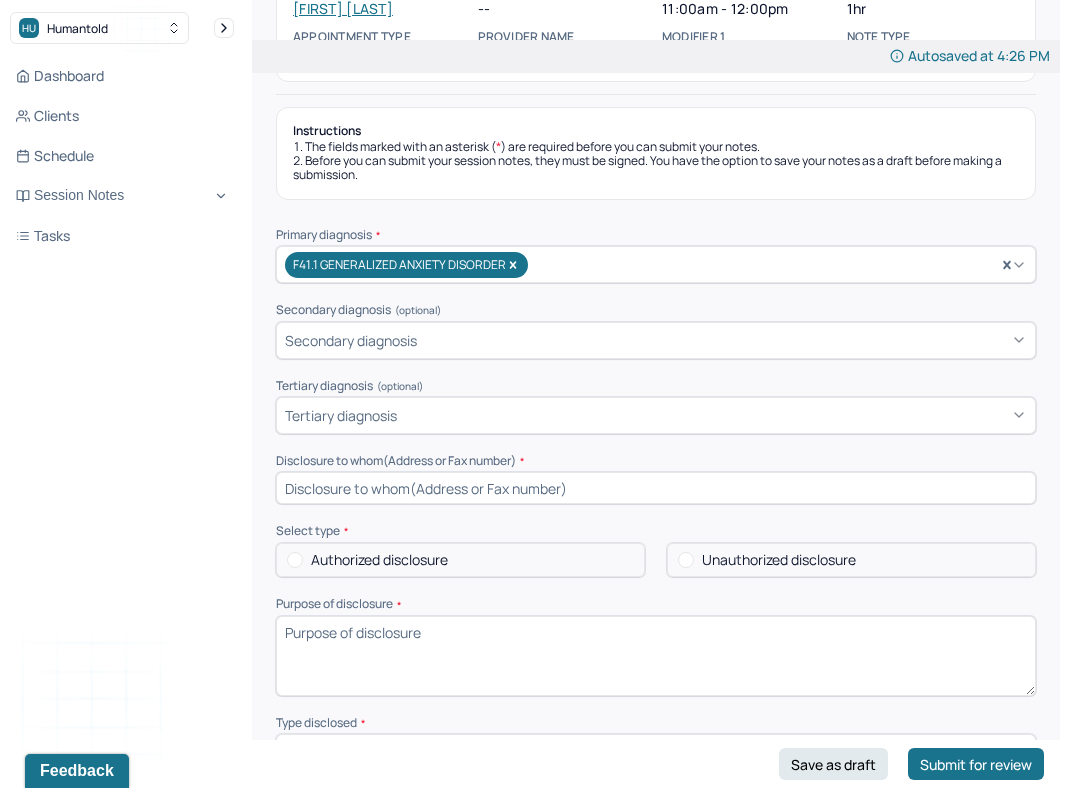 click at bounding box center [656, 488] 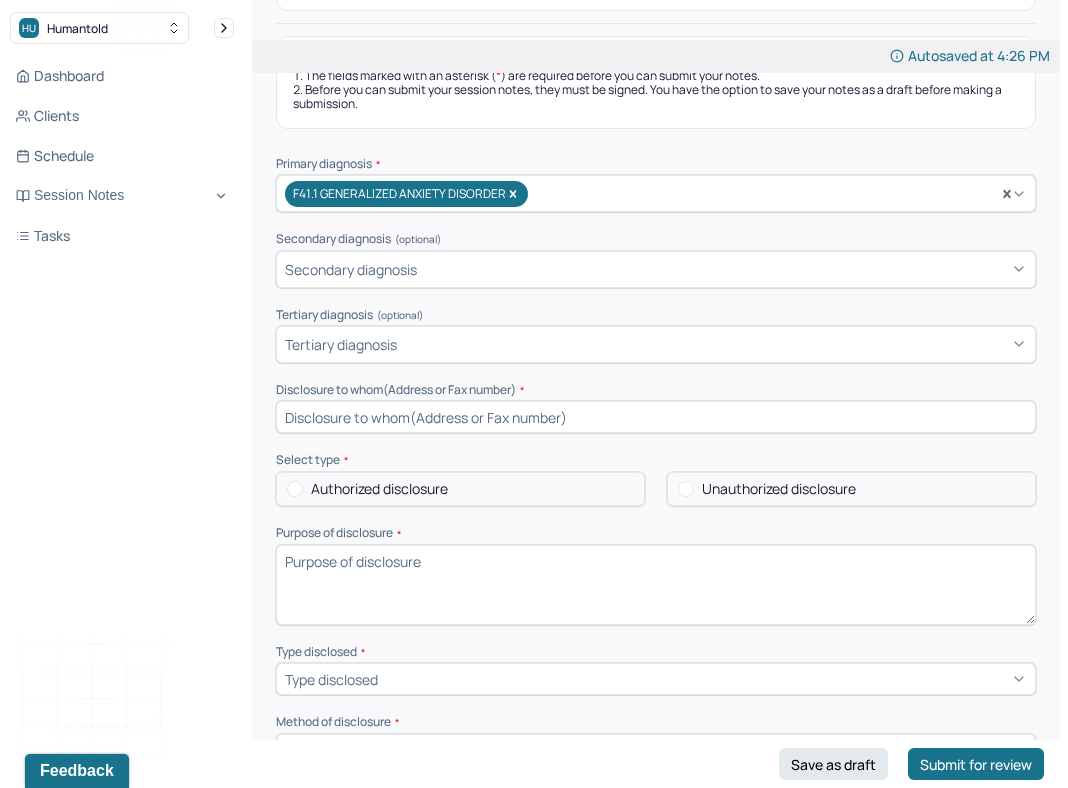 click on "Authorized disclosure" at bounding box center (379, 489) 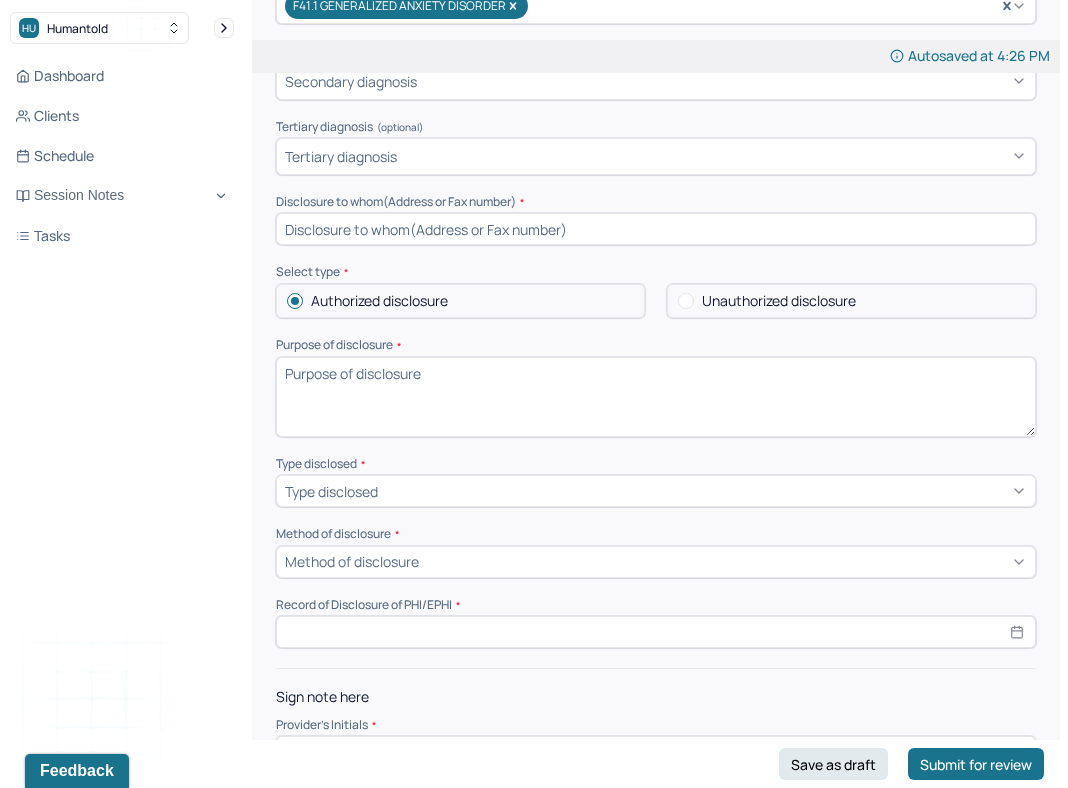 scroll, scrollTop: 465, scrollLeft: 0, axis: vertical 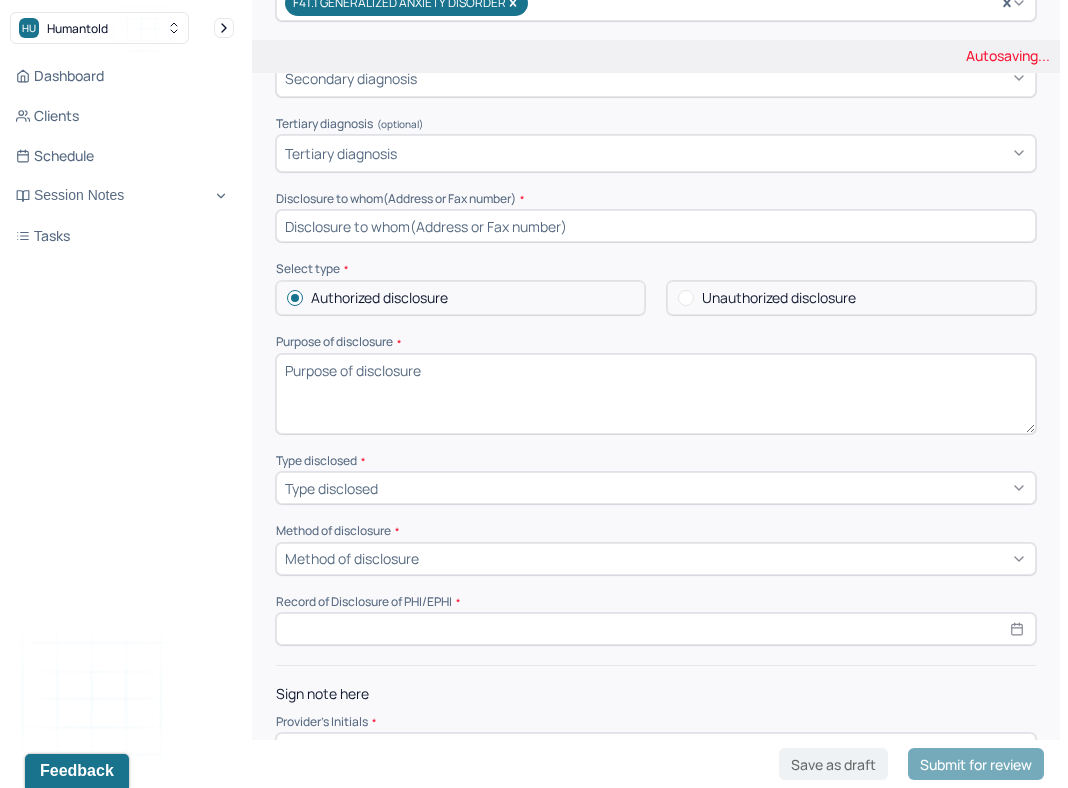 click on "Type disclosed" at bounding box center [656, 488] 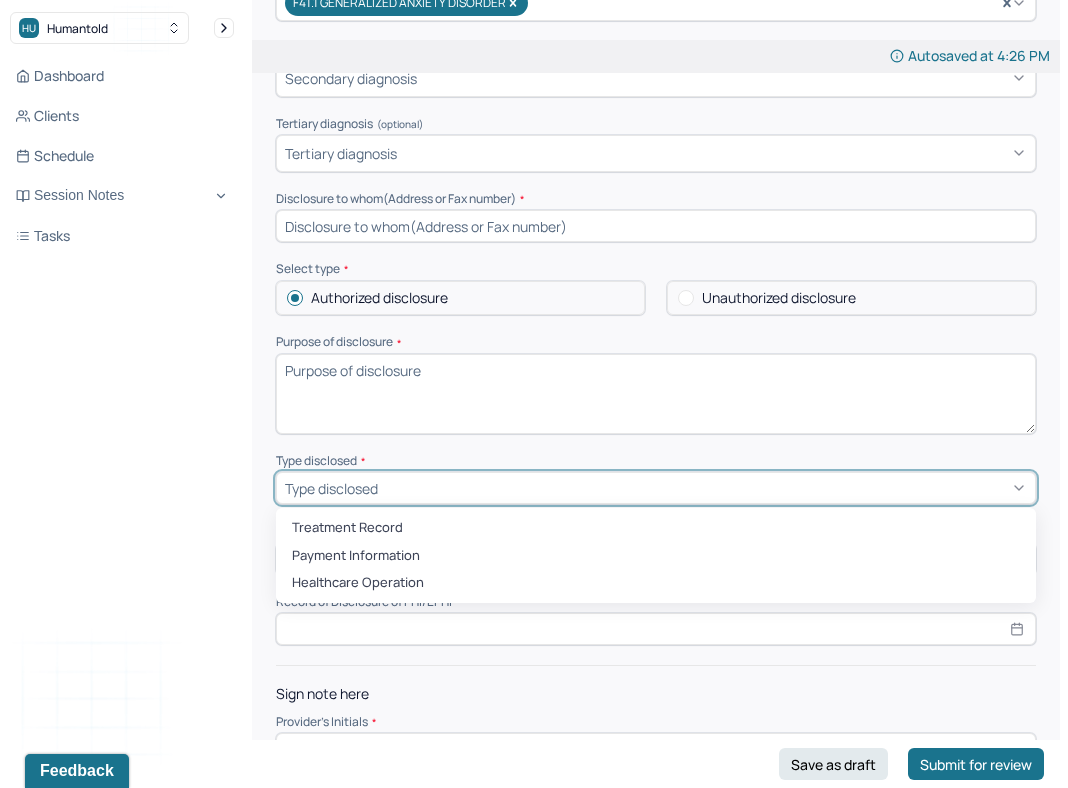 click on "Type disclosed *" at bounding box center (656, 461) 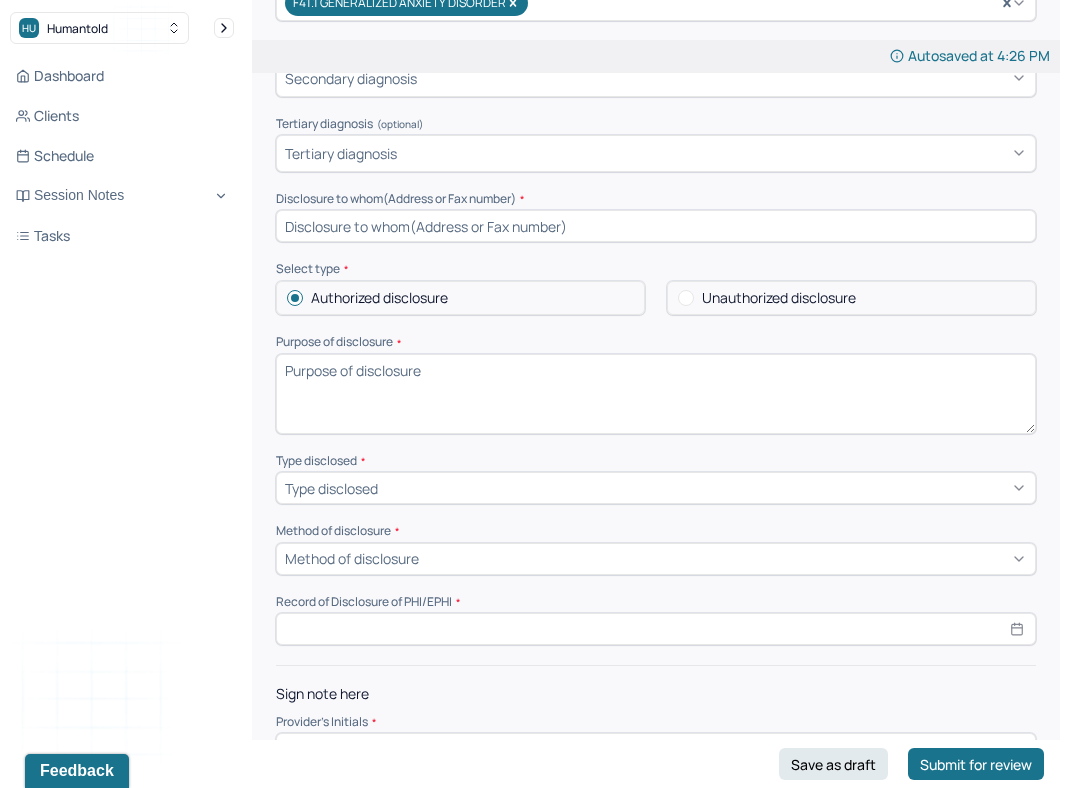 click on "Method of disclosure" at bounding box center [352, 558] 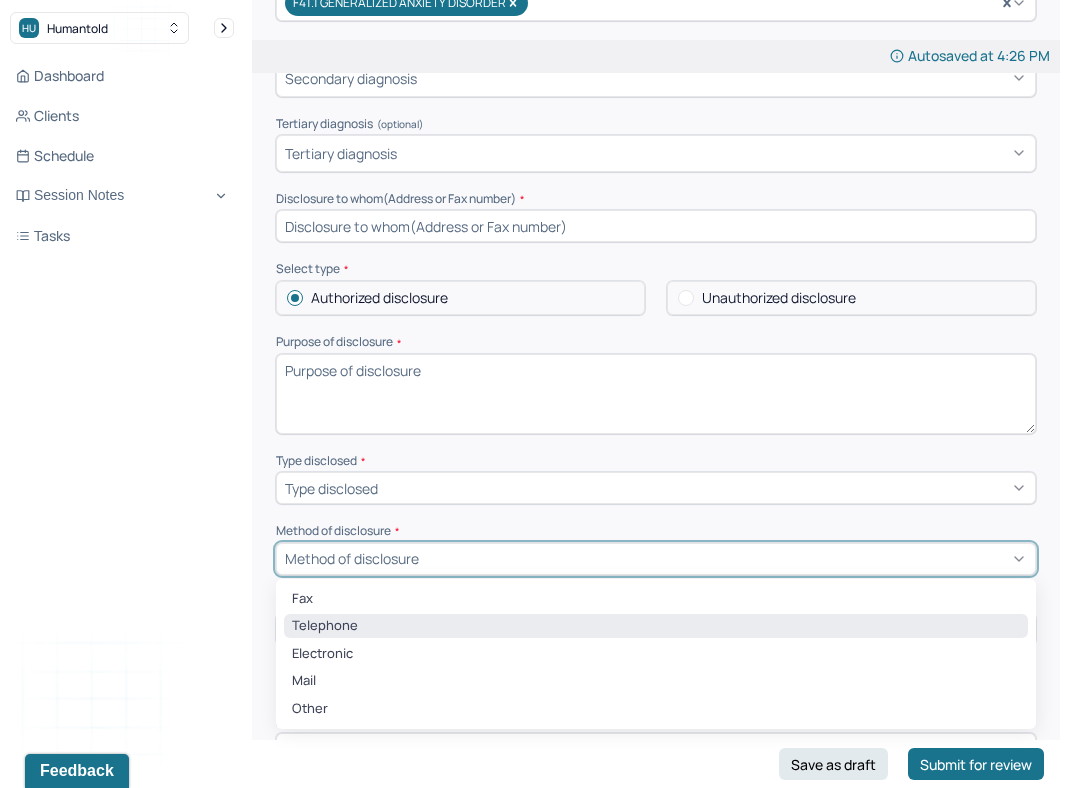 click on "Telephone" at bounding box center [656, 626] 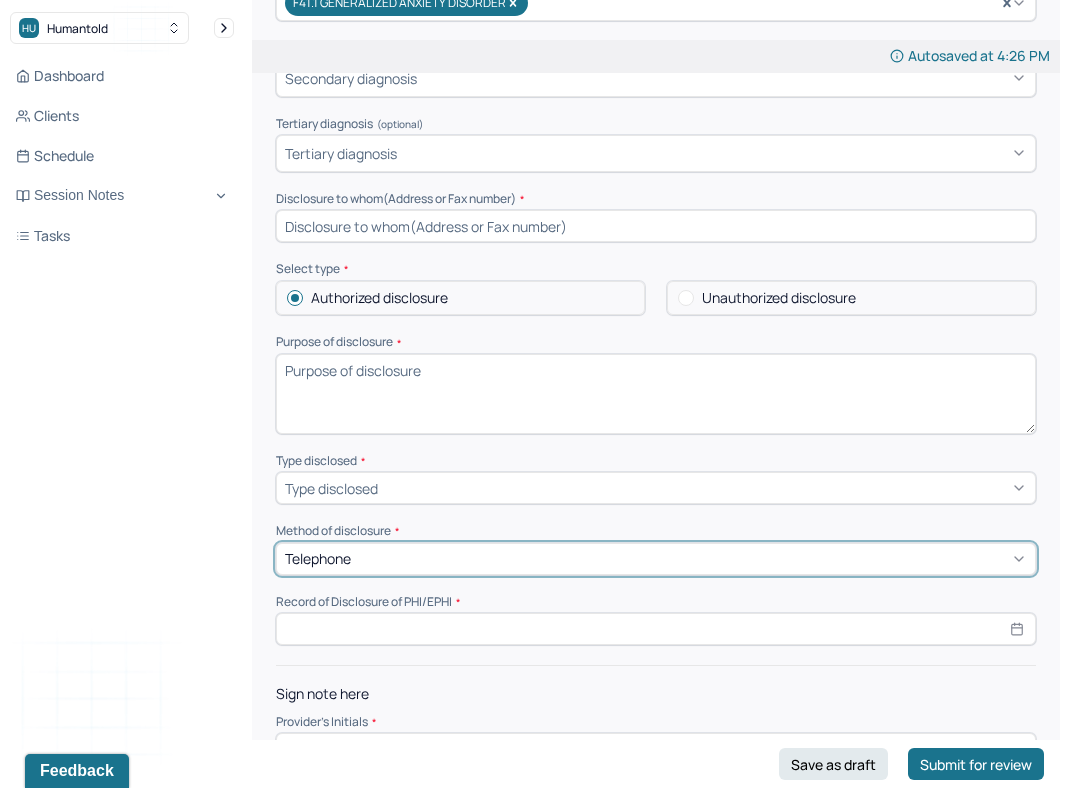 click at bounding box center (656, 629) 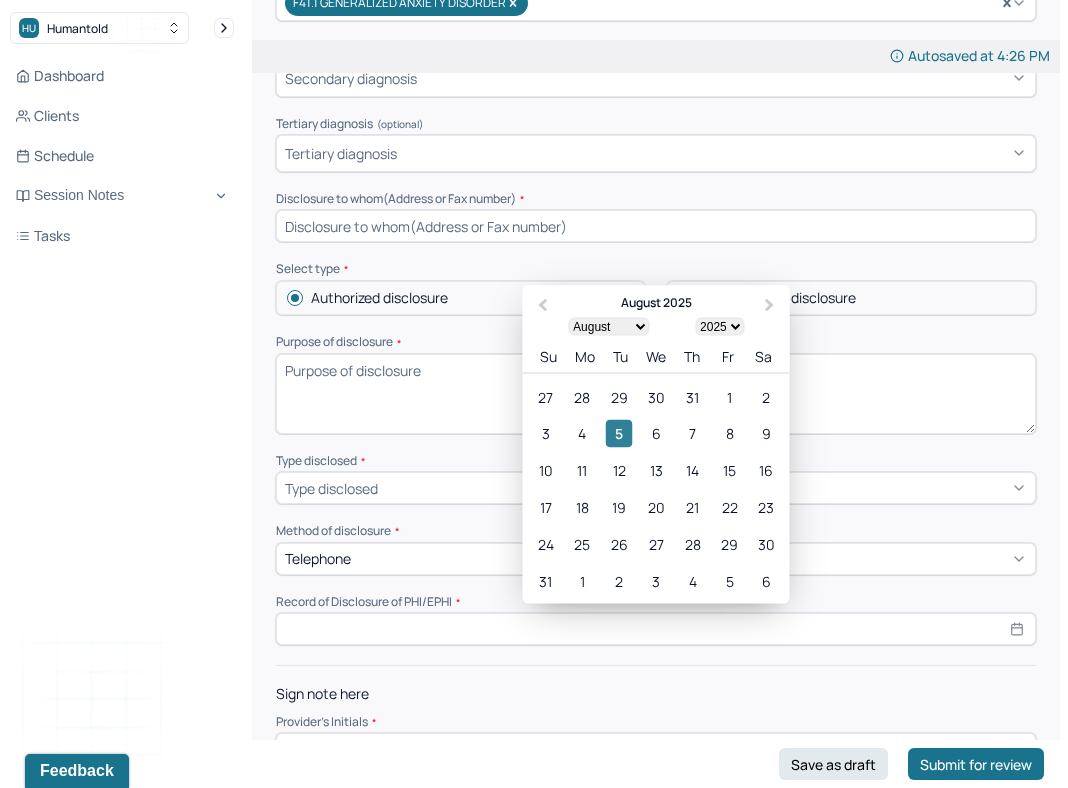 click on "5" at bounding box center (619, 433) 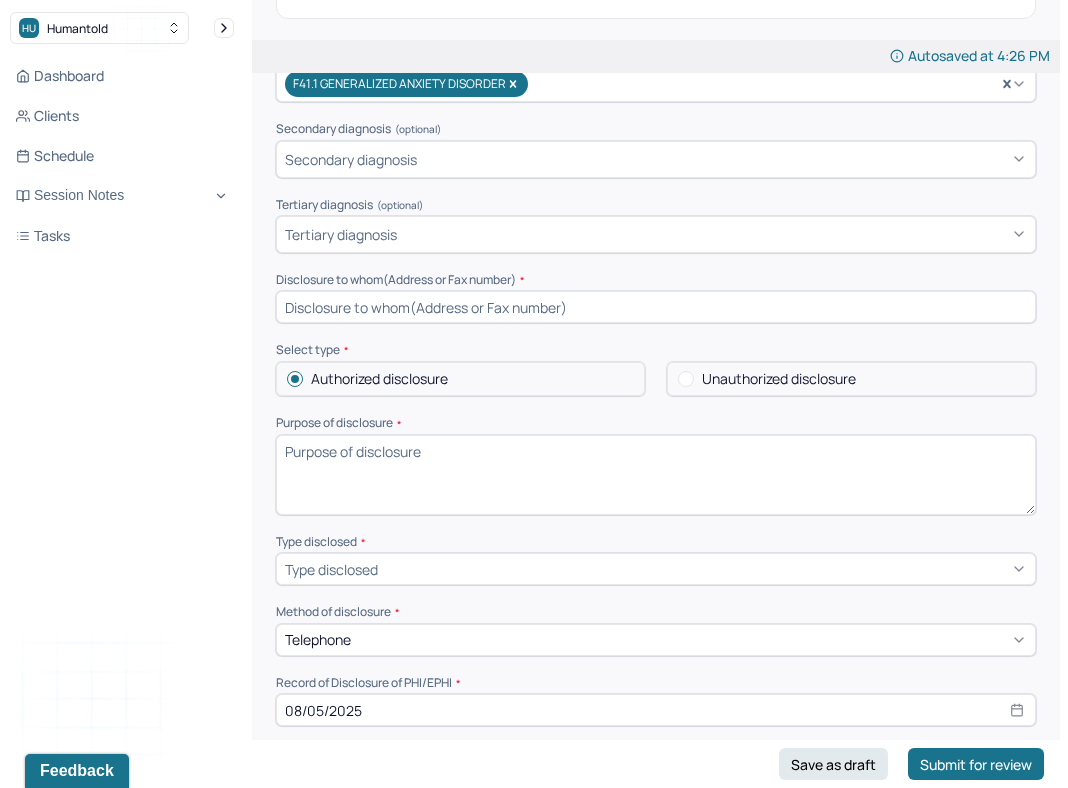 scroll, scrollTop: 427, scrollLeft: 0, axis: vertical 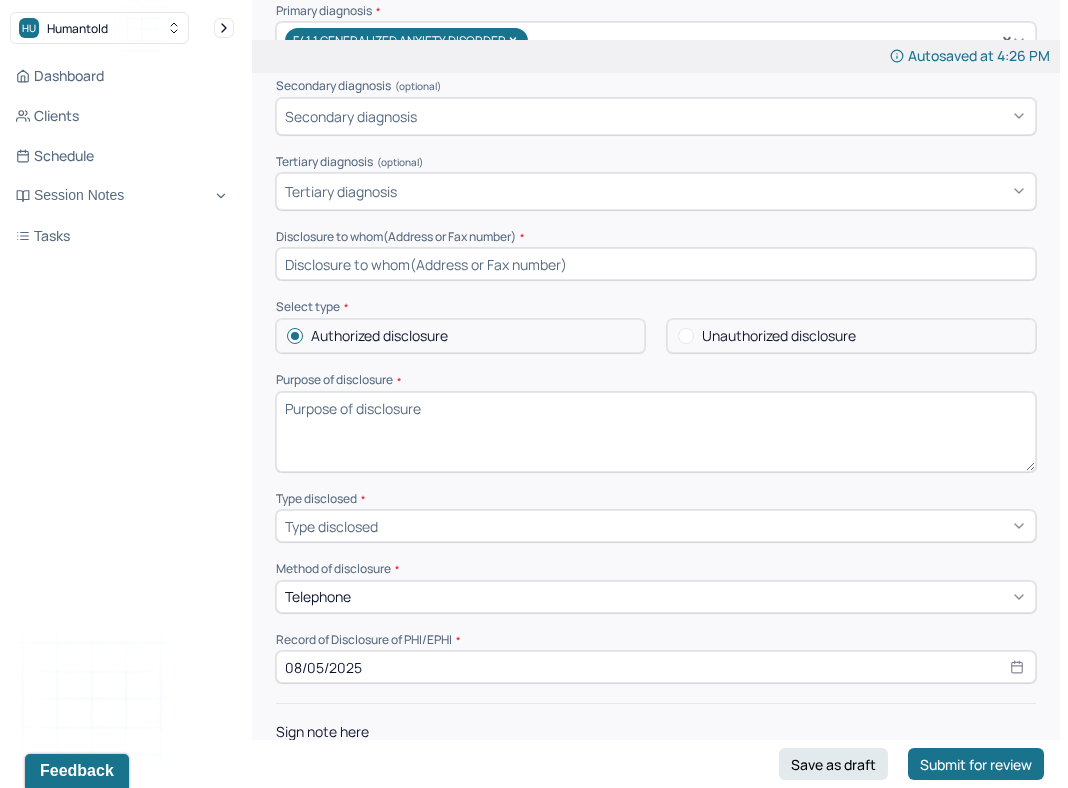 click on "Type disclosed" at bounding box center [656, 526] 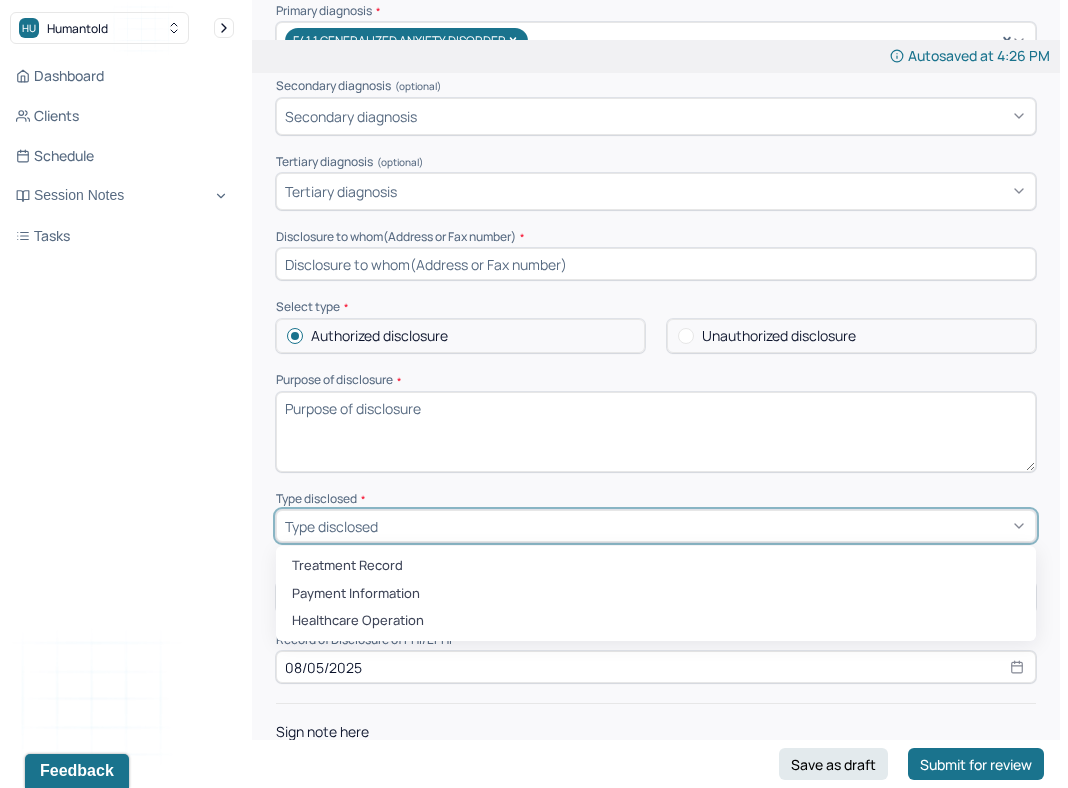 click on "Type disclosed *" at bounding box center [656, 499] 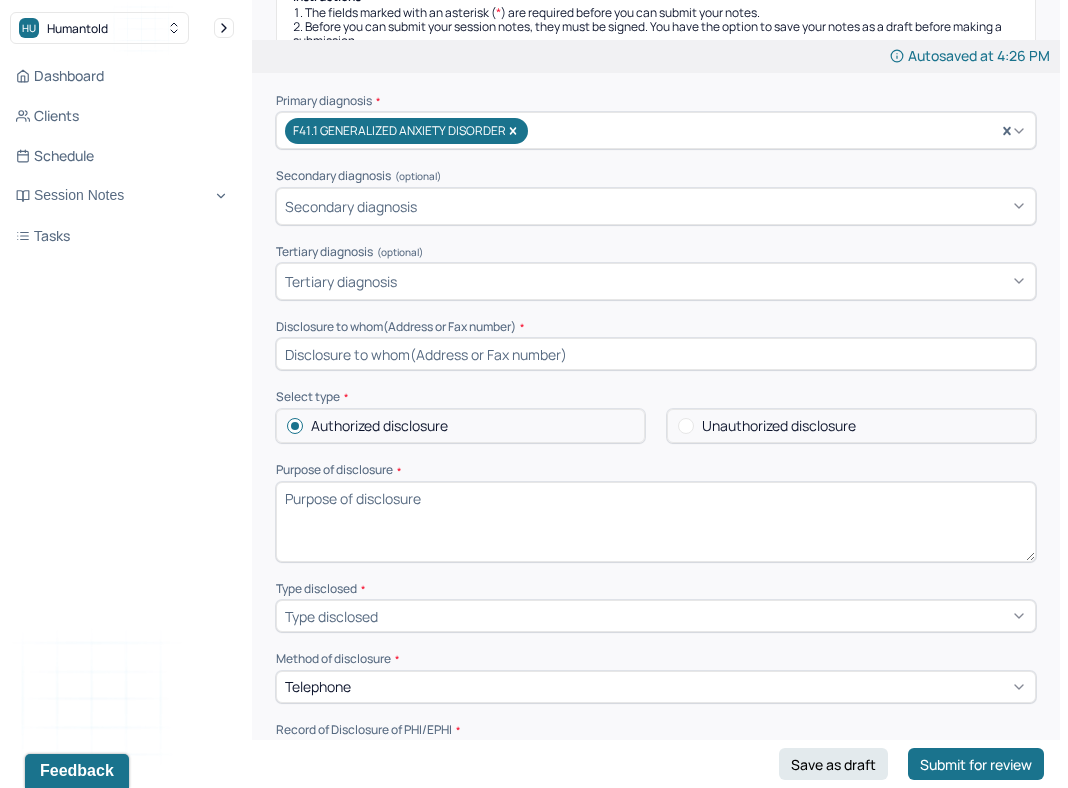 scroll, scrollTop: 345, scrollLeft: 0, axis: vertical 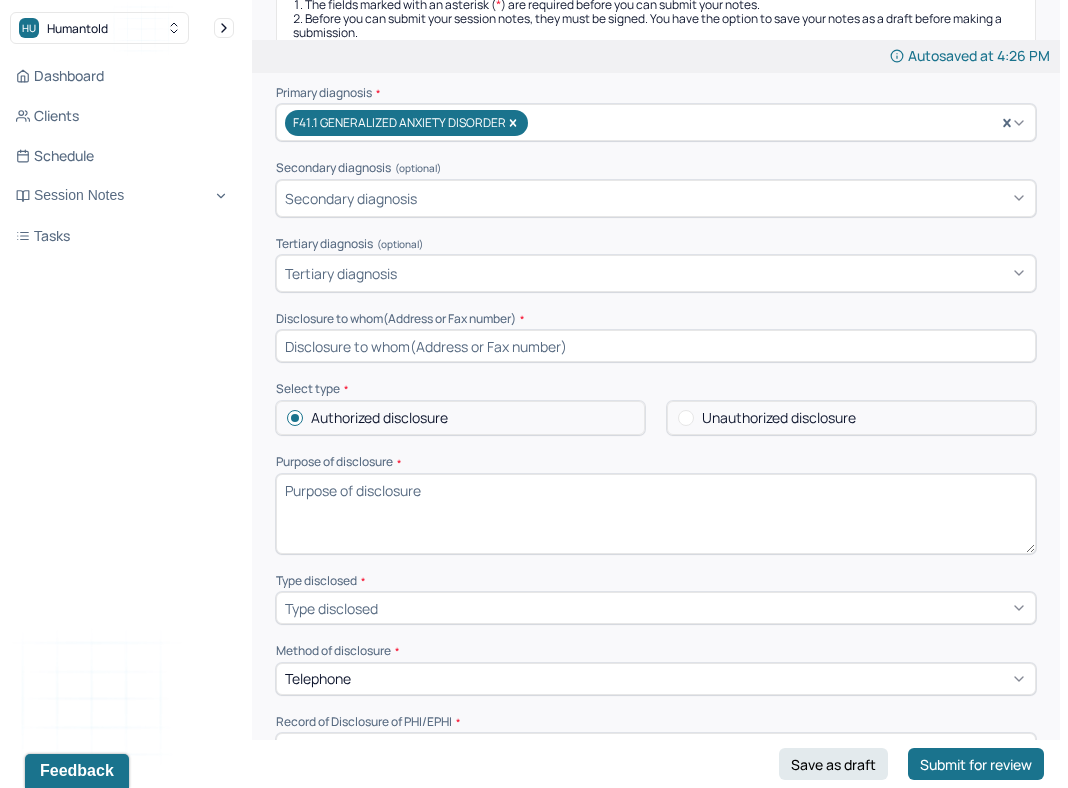 click at bounding box center [656, 346] 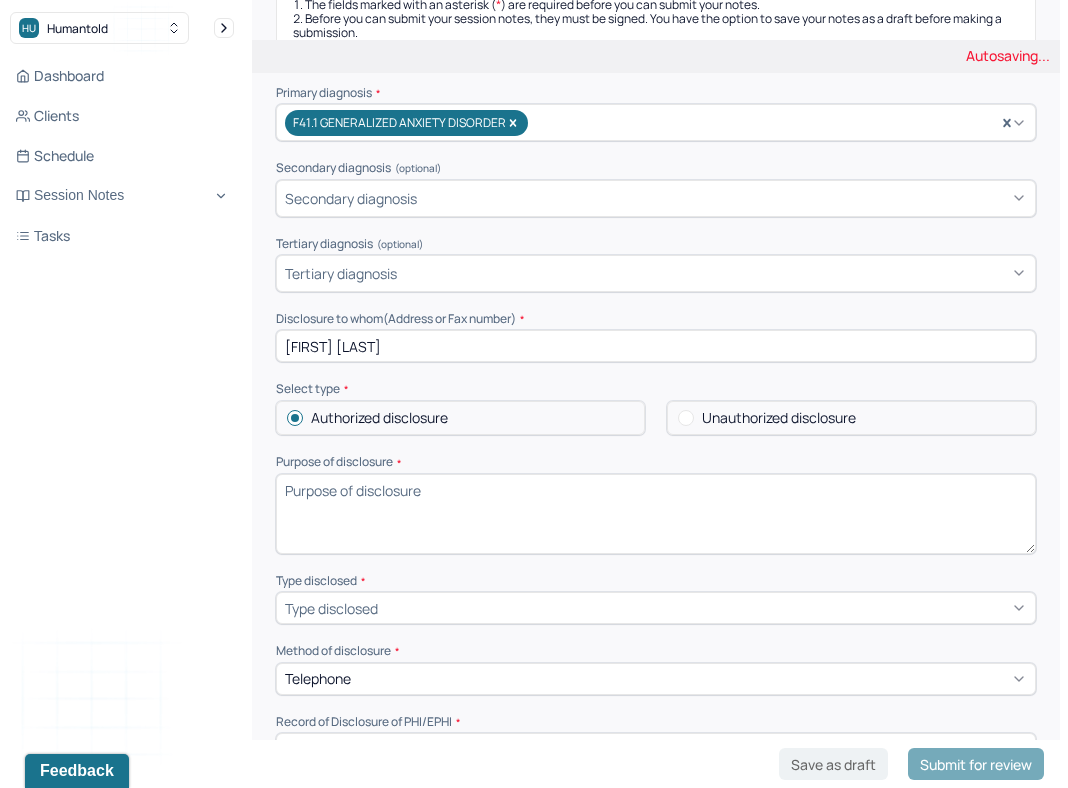 type on "[FIRST] [LAST]" 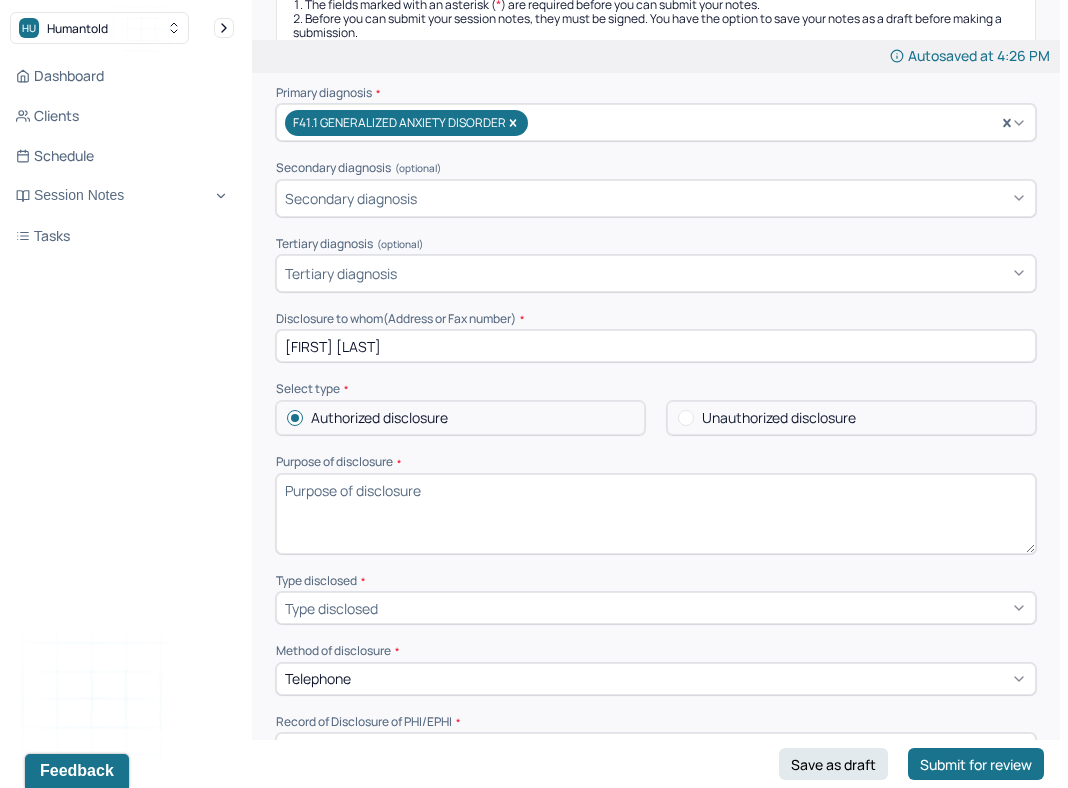 click on "Purpose of disclosure *" at bounding box center [656, 514] 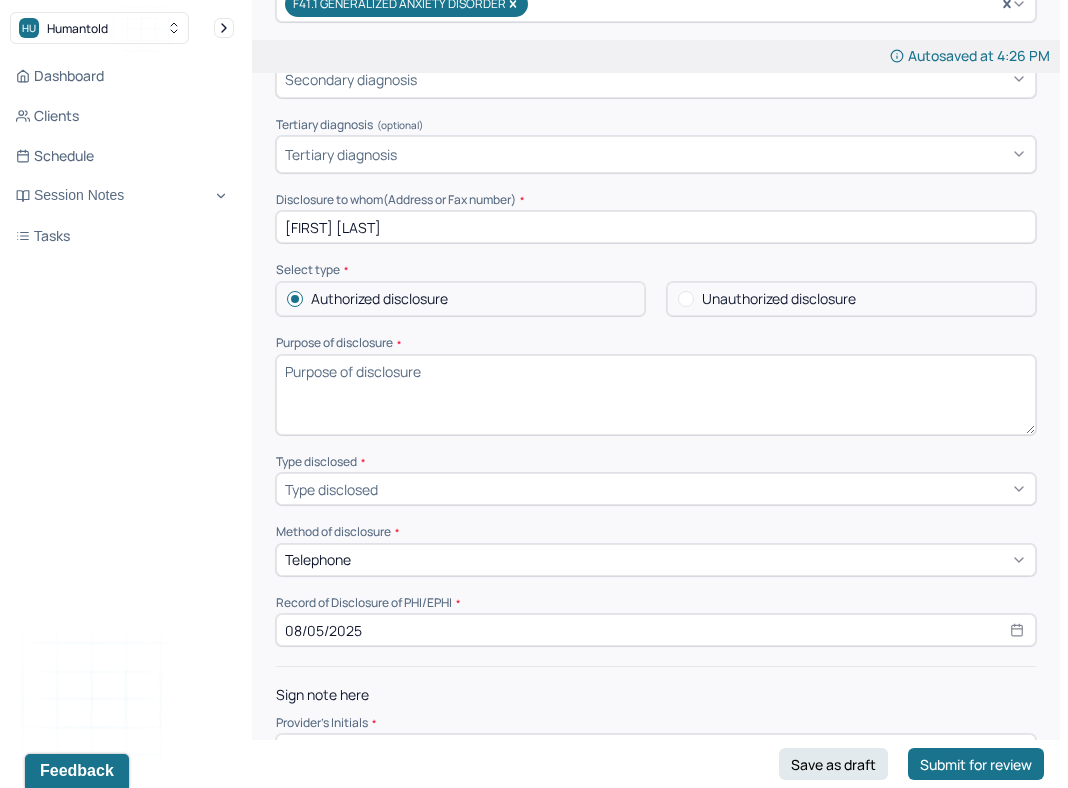 scroll, scrollTop: 512, scrollLeft: 0, axis: vertical 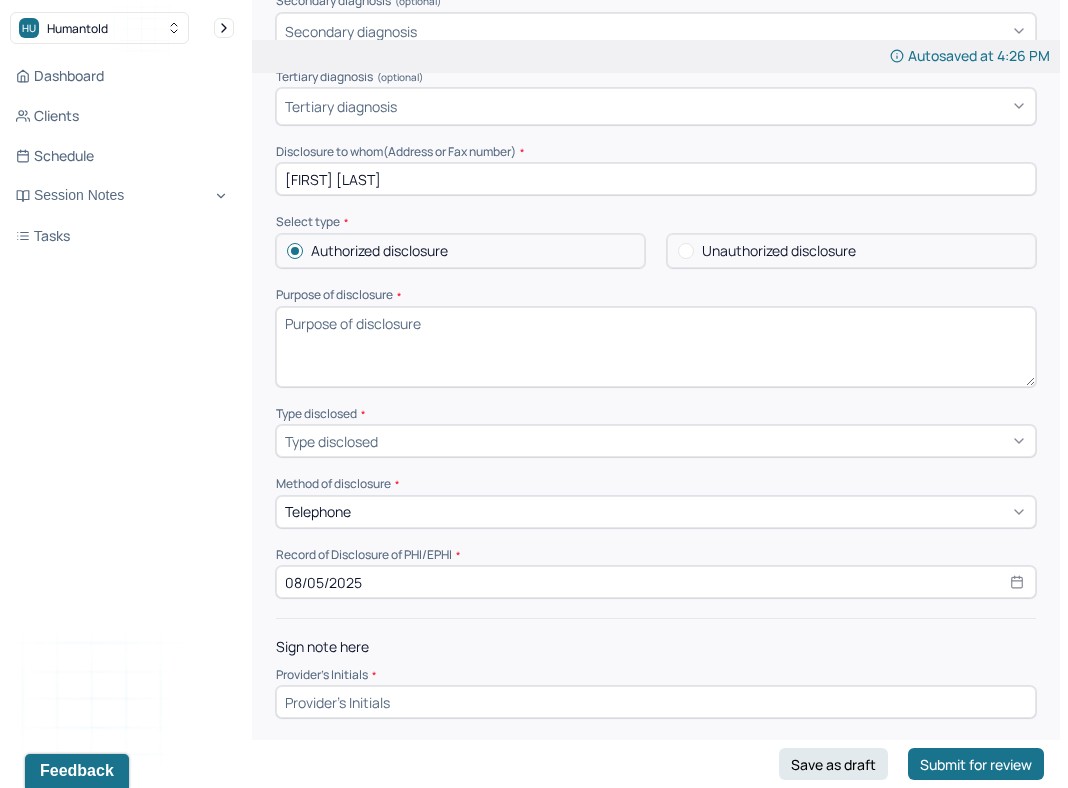 click on "Purpose of disclosure *" at bounding box center (656, 347) 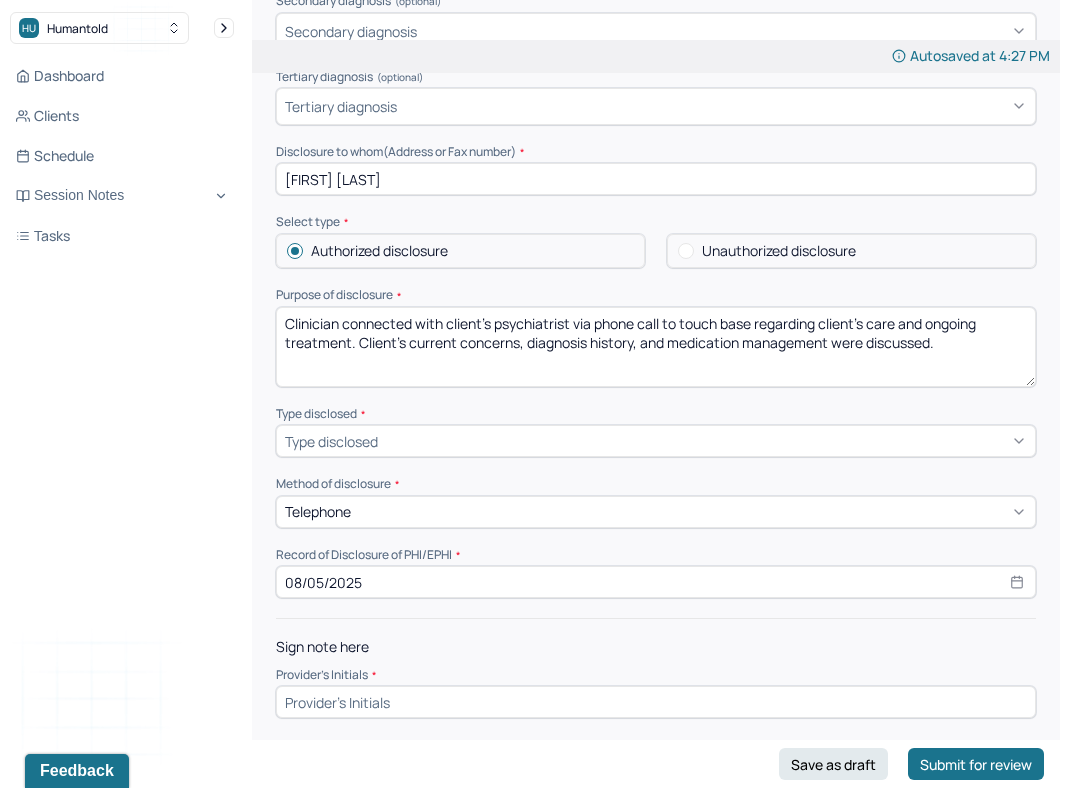 scroll, scrollTop: 463, scrollLeft: 0, axis: vertical 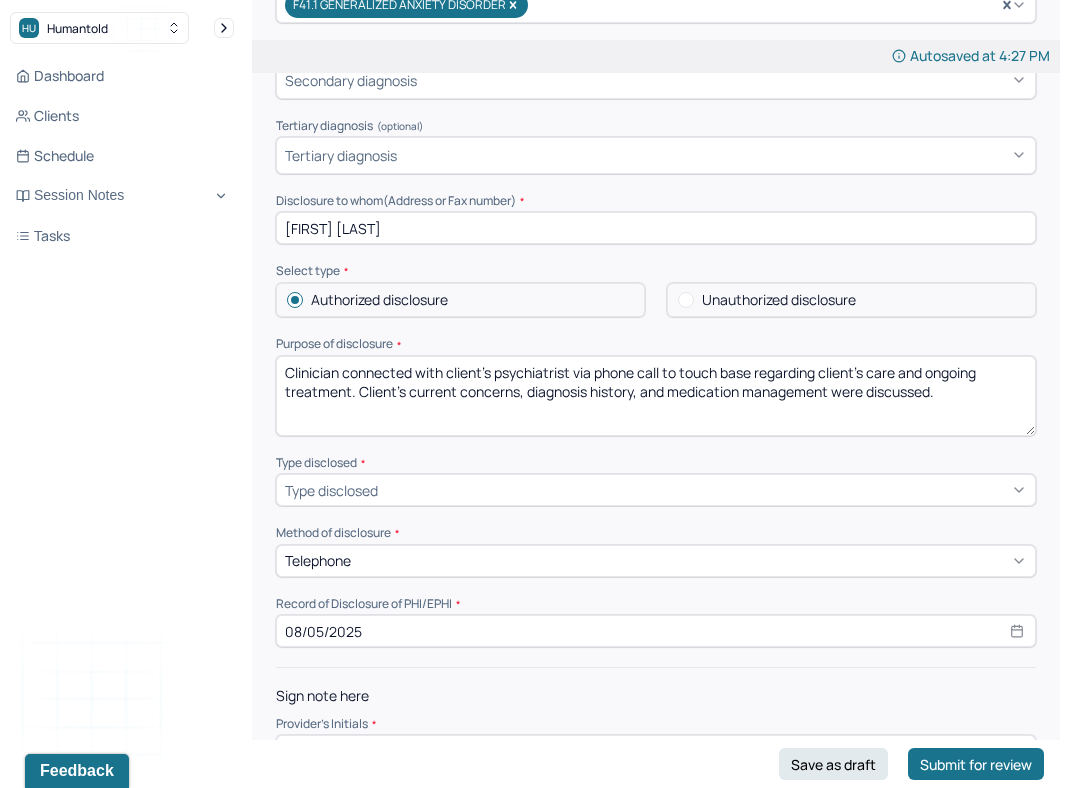 click on "Clinician connected with client's psychiatrist via phone call to touch base regarding client's care and ongoing treatment. Client's current concerns, diagnosis history, and medication management were discussed." at bounding box center [656, 396] 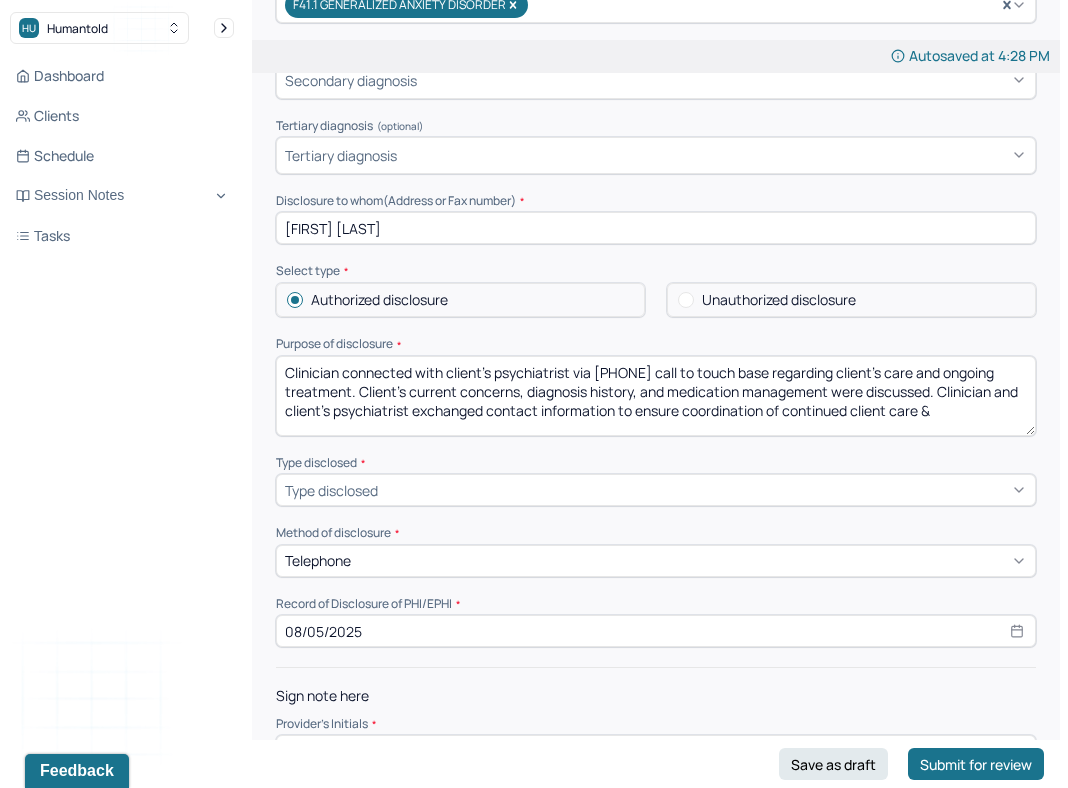 click on "Clinician connected with client's psychiatrist via [PHONE] call to touch base regarding client's care and ongoing treatment. Client's current concerns, diagnosis history, and medication management were discussed. Clinician and client's psychiatrist exchanged contact information to ensure coordination of continued client care &" at bounding box center [656, 396] 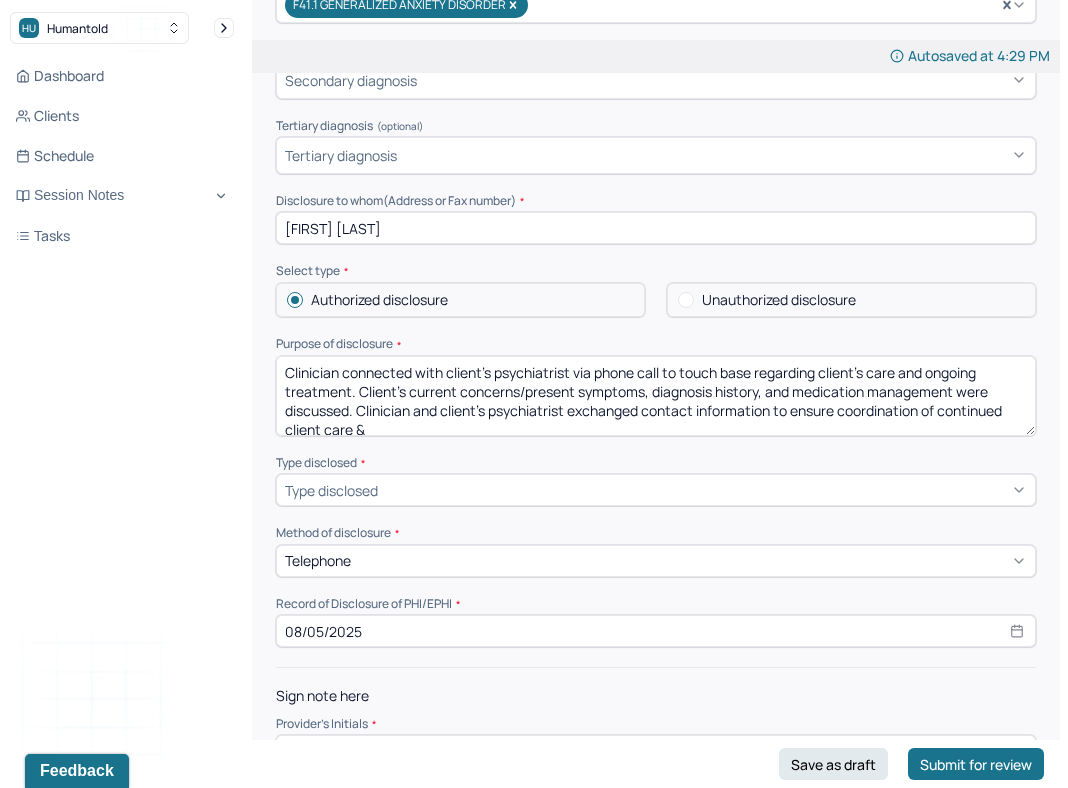 click on "Clinician connected with client's psychiatrist via phone call to touch base regarding client's care and ongoing treatment. Client's current concerns/present symptoms, diagnosis history, and medication management were discussed. Clinician and client's psychiatrist exchanged contact information to ensure coordination of continued client care &" at bounding box center [656, 396] 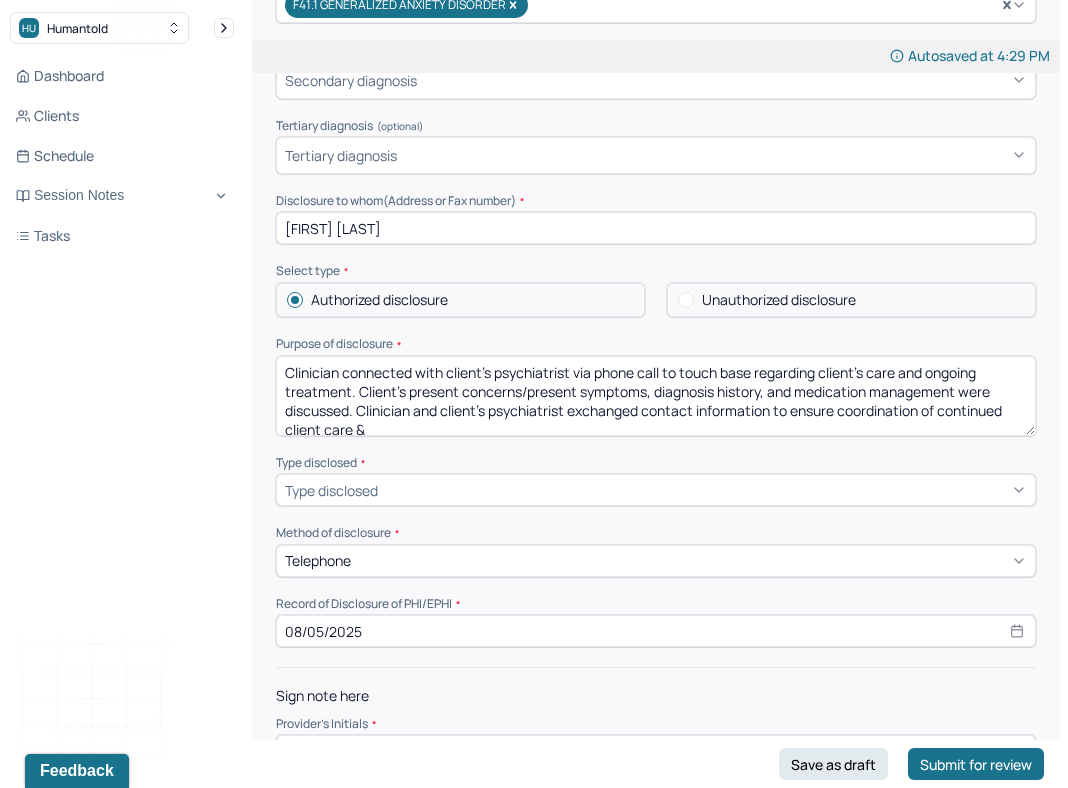 click on "Clinician connected with client's psychiatrist via phone call to touch base regarding client's care and ongoing treatment. Client's current concerns/present symptoms, diagnosis history, and medication management were discussed. Clinician and client's psychiatrist exchanged contact information to ensure coordination of continued client care &" at bounding box center (656, 396) 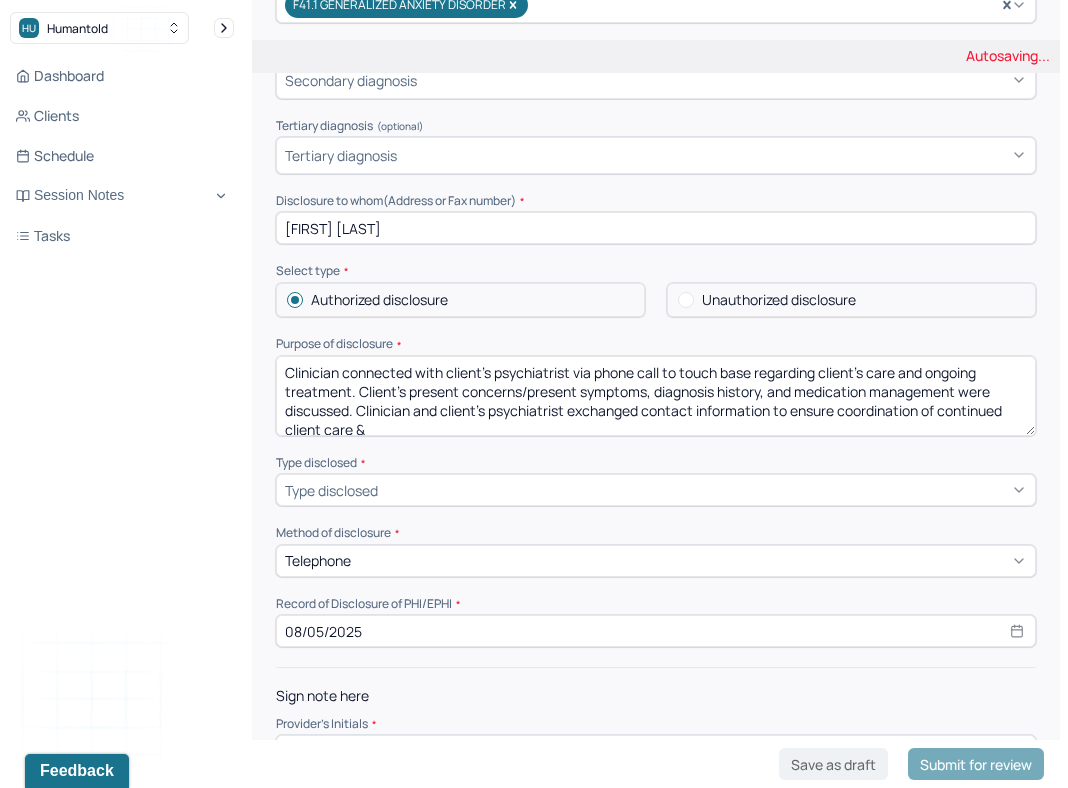 click on "Clinician connected with client's psychiatrist via phone call to touch base regarding client's care and ongoing treatment. Client's current concerns/present symptoms, diagnosis history, and medication management were discussed. Clinician and client's psychiatrist exchanged contact information to ensure coordination of continued client care &" at bounding box center [656, 396] 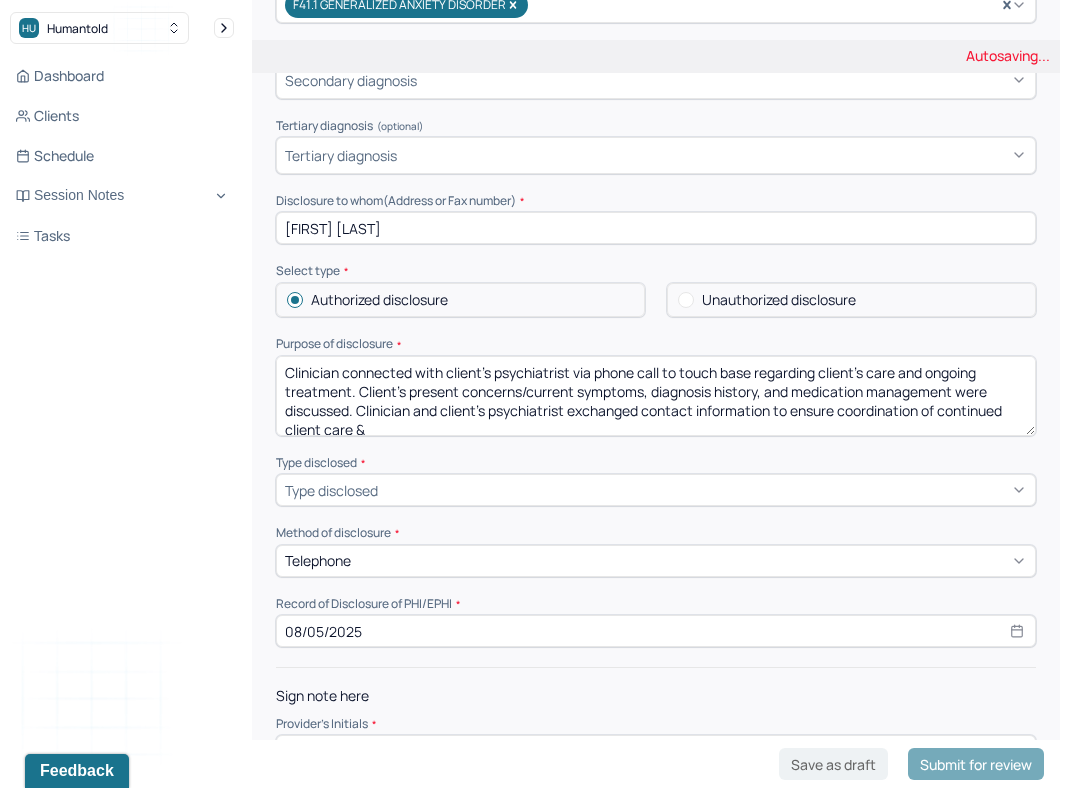 click on "Clinician connected with client's psychiatrist via phone call to touch base regarding client's care and ongoing treatment. Client's present concerns/present symptoms, diagnosis history, and medication management were discussed. Clinician and client's psychiatrist exchanged contact information to ensure coordination of continued client care &" at bounding box center [656, 396] 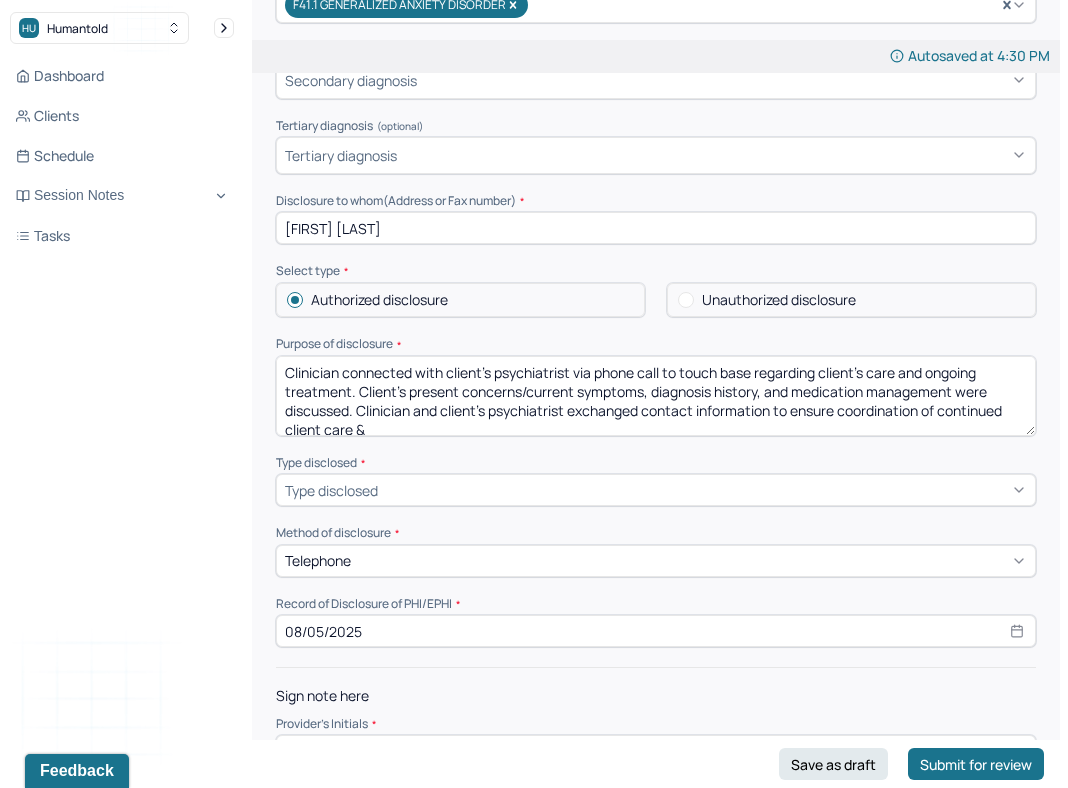 click on "Clinician connected with client's psychiatrist via phone call to touch base regarding client's care and ongoing treatment. Client's present concerns/current symptoms, diagnosis history, and medication management were discussed. Clinician and client's psychiatrist exchanged contact information to ensure coordination of continued client care &" at bounding box center [656, 396] 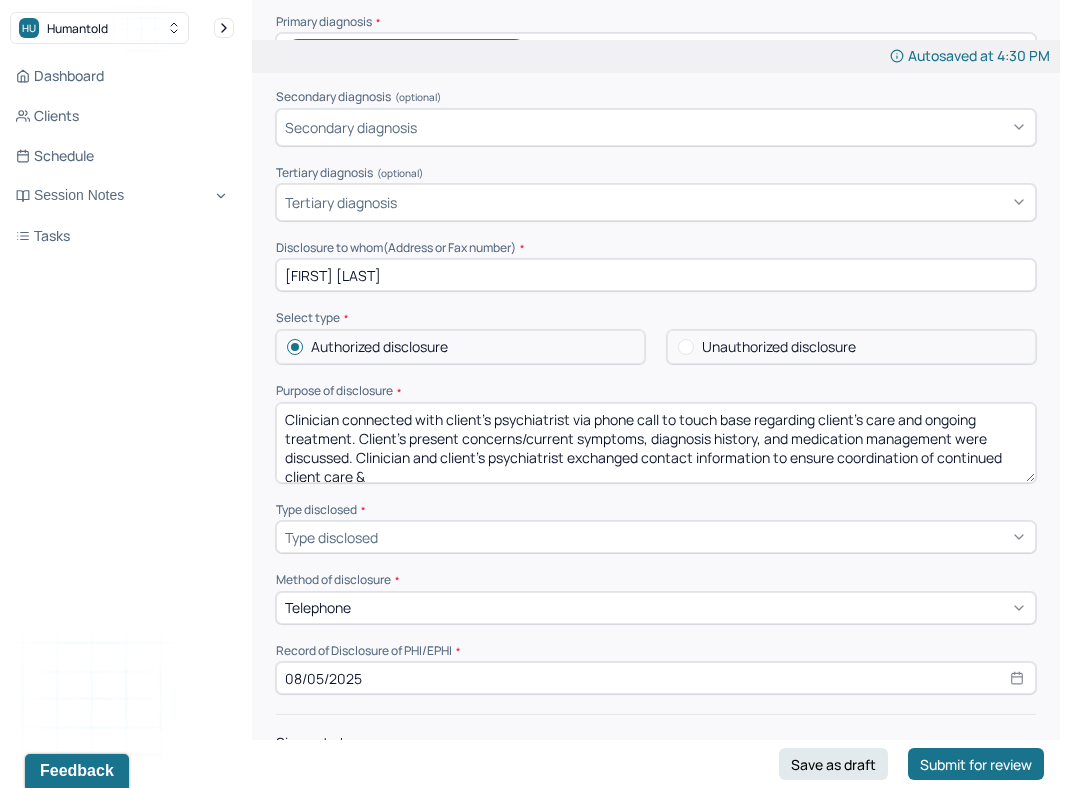 scroll, scrollTop: 421, scrollLeft: 0, axis: vertical 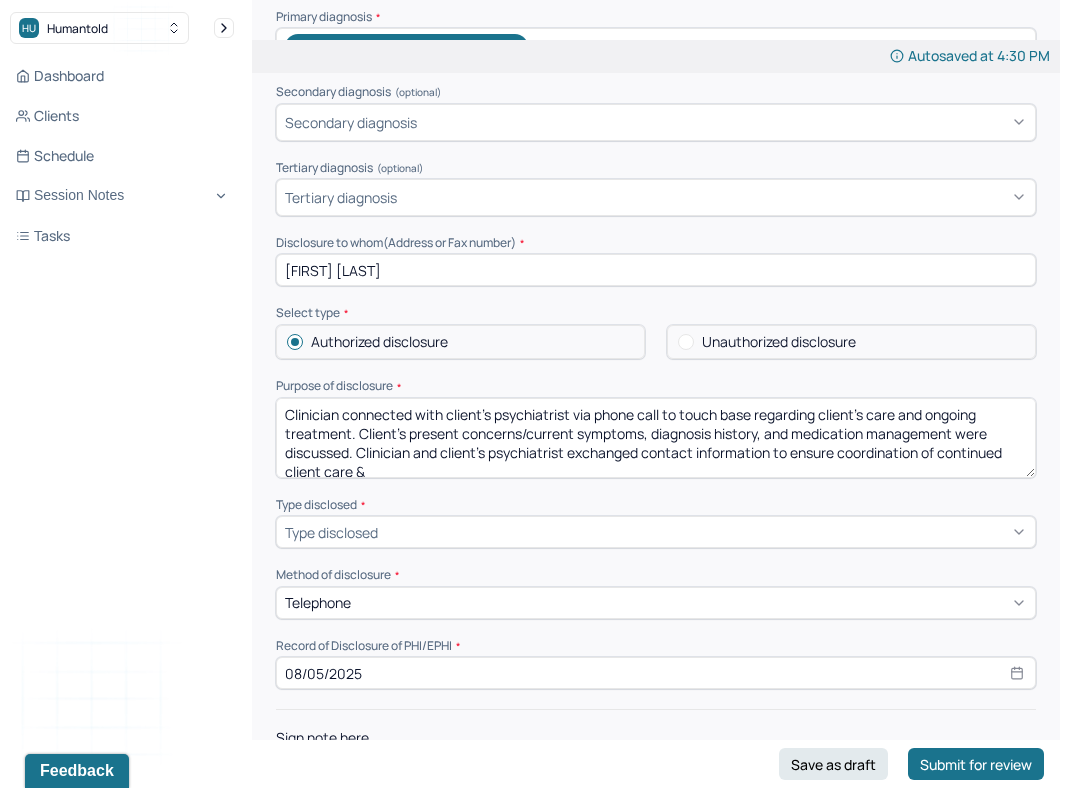 click on "Clinician connected with client's psychiatrist via phone call to touch base regarding client's care and ongoing treatment. Client's present concerns/current symptoms, diagnosis history, and medication management were discussed. Clinician and client's psychiatrist exchanged contact information to ensure coordination of continued client care &" at bounding box center (656, 438) 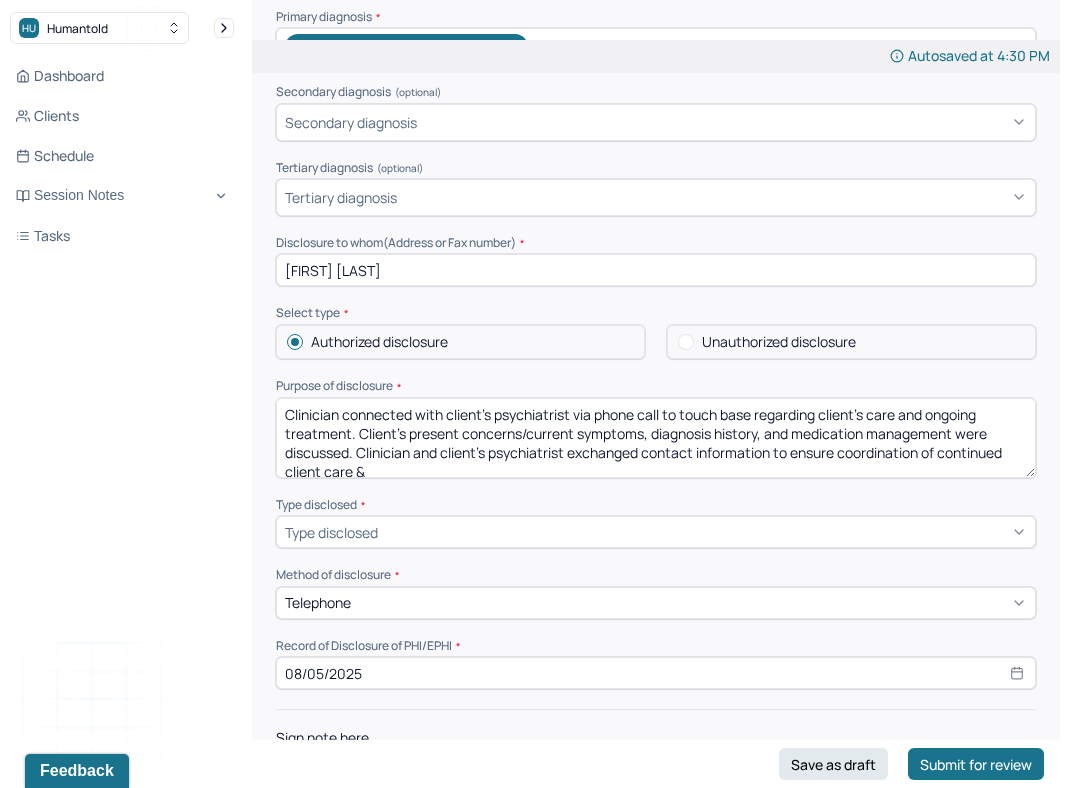 scroll, scrollTop: 3, scrollLeft: 0, axis: vertical 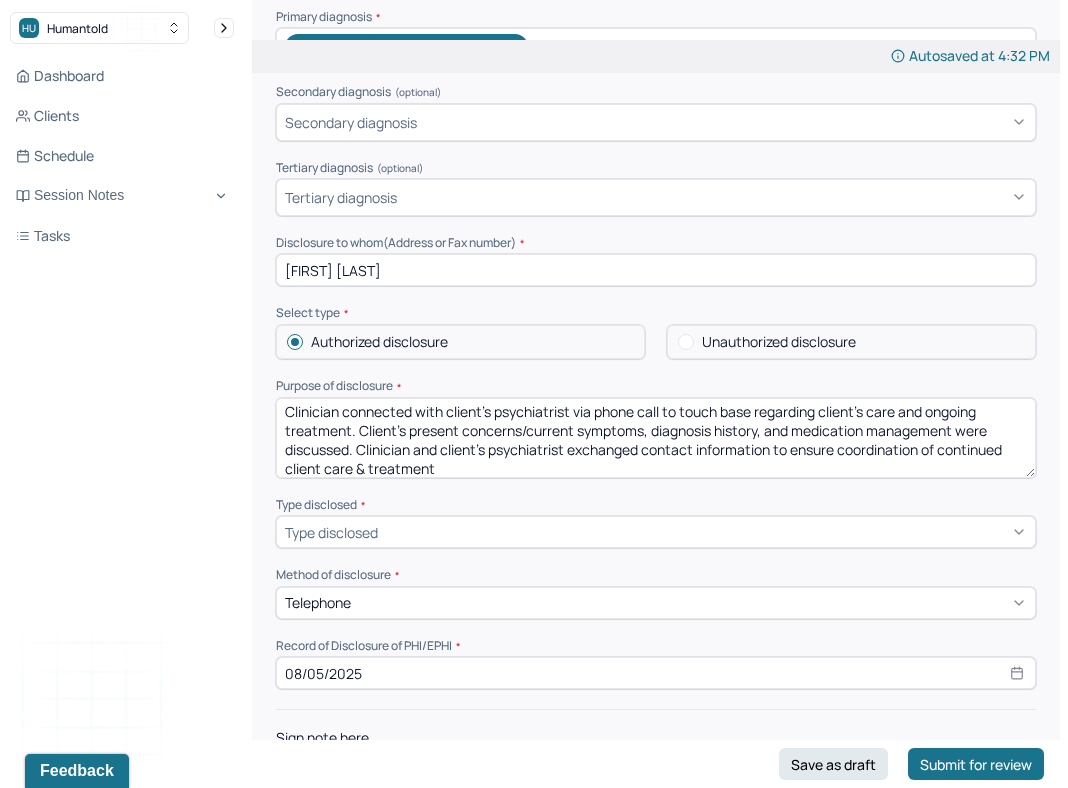 click on "Clinician connected with client's psychiatrist via phone call to touch base regarding client's care and ongoing treatment. Client's present concerns/current symptoms, diagnosis history, and medication management were discussed. Clinician and client's psychiatrist exchanged contact information to ensure coordination of continued client care & treatment" at bounding box center [656, 438] 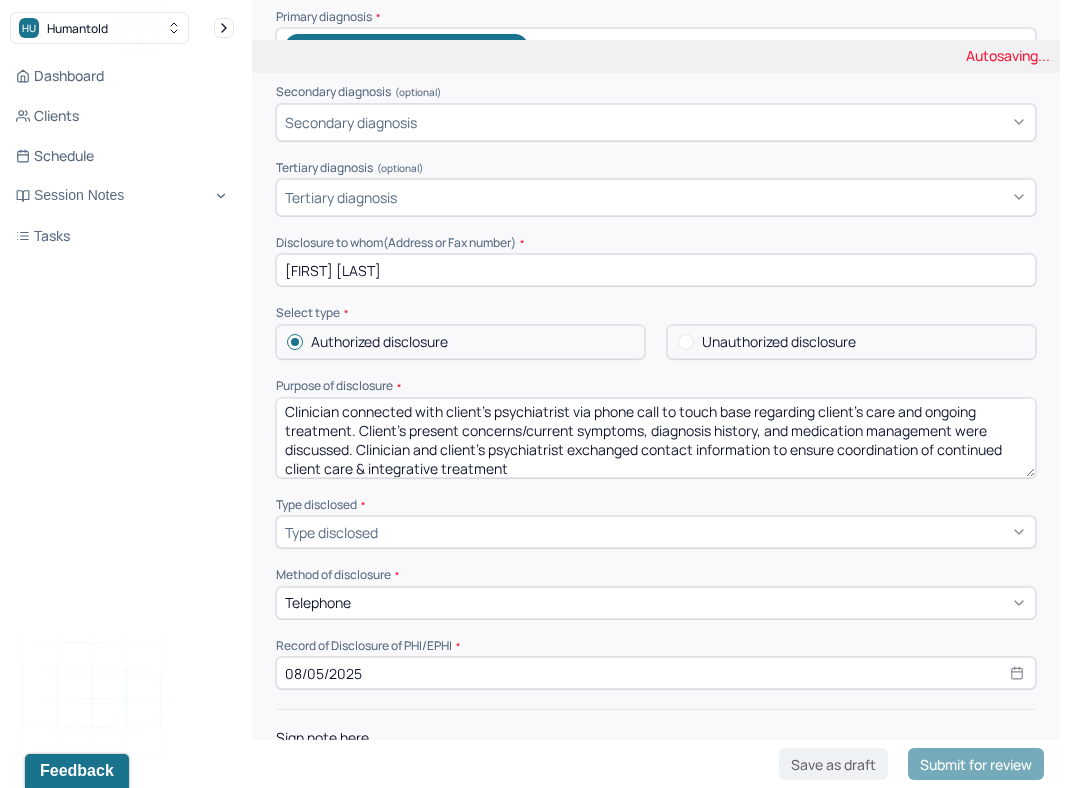 click on "Clinician connected with client's psychiatrist via phone call to touch base regarding client's care and ongoing treatment. Client's present concerns/current symptoms, diagnosis history, and medication management were discussed. Clinician and client's psychiatrist exchanged contact information to ensure coordination of continued client care & treatment" at bounding box center [656, 438] 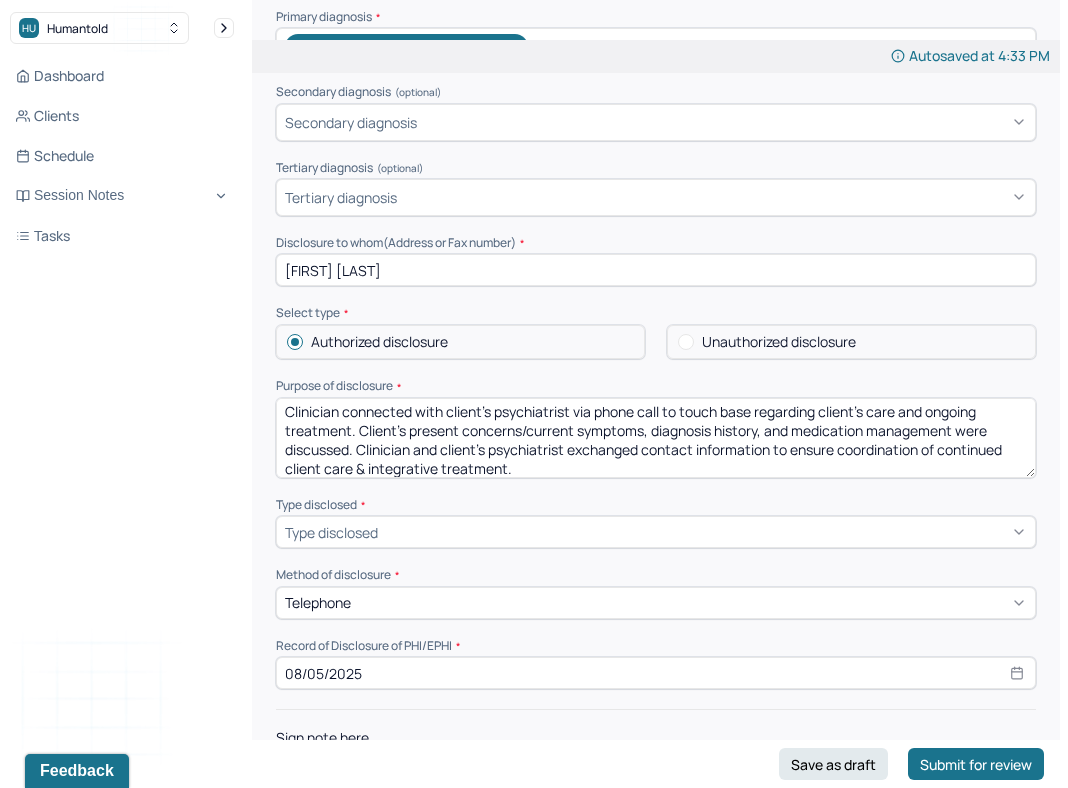 click on "Clinician connected with client's psychiatrist via phone call to touch base regarding client's care and ongoing treatment. Client's present concerns/current symptoms, diagnosis history, and medication management were discussed. Clinician and client's psychiatrist exchanged contact information to ensure coordination of continued client care & integrative treatment" at bounding box center [656, 438] 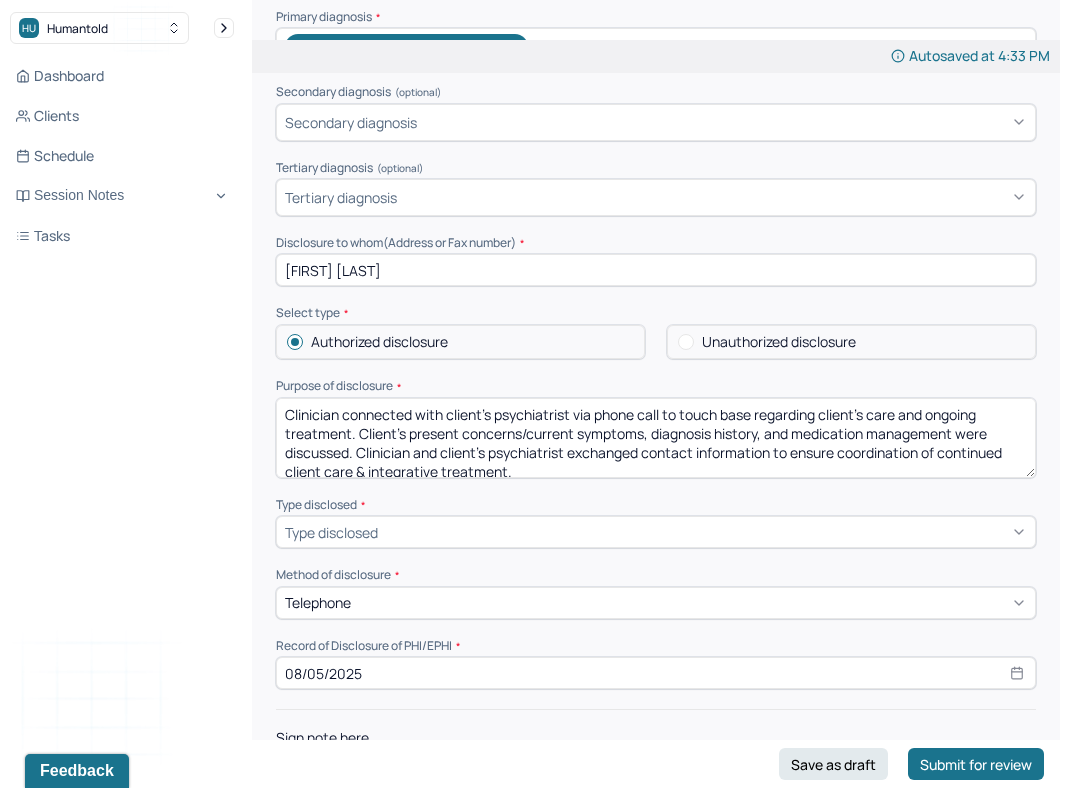 scroll, scrollTop: 9, scrollLeft: 0, axis: vertical 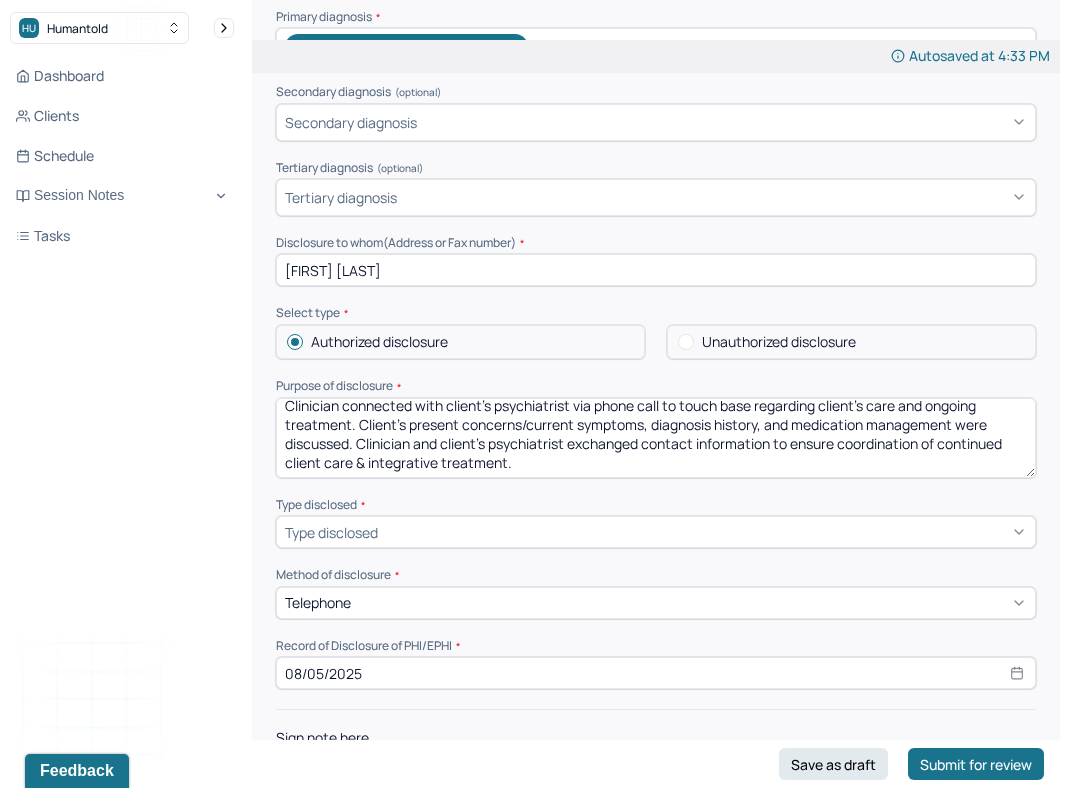 type on "Clinician connected with client's psychiatrist via phone call to touch base regarding client's care and ongoing treatment. Client's present concerns/current symptoms, diagnosis history, and medication management were discussed. Clinician and client's psychiatrist exchanged contact information to ensure coordination of continued client care & integrative treatment." 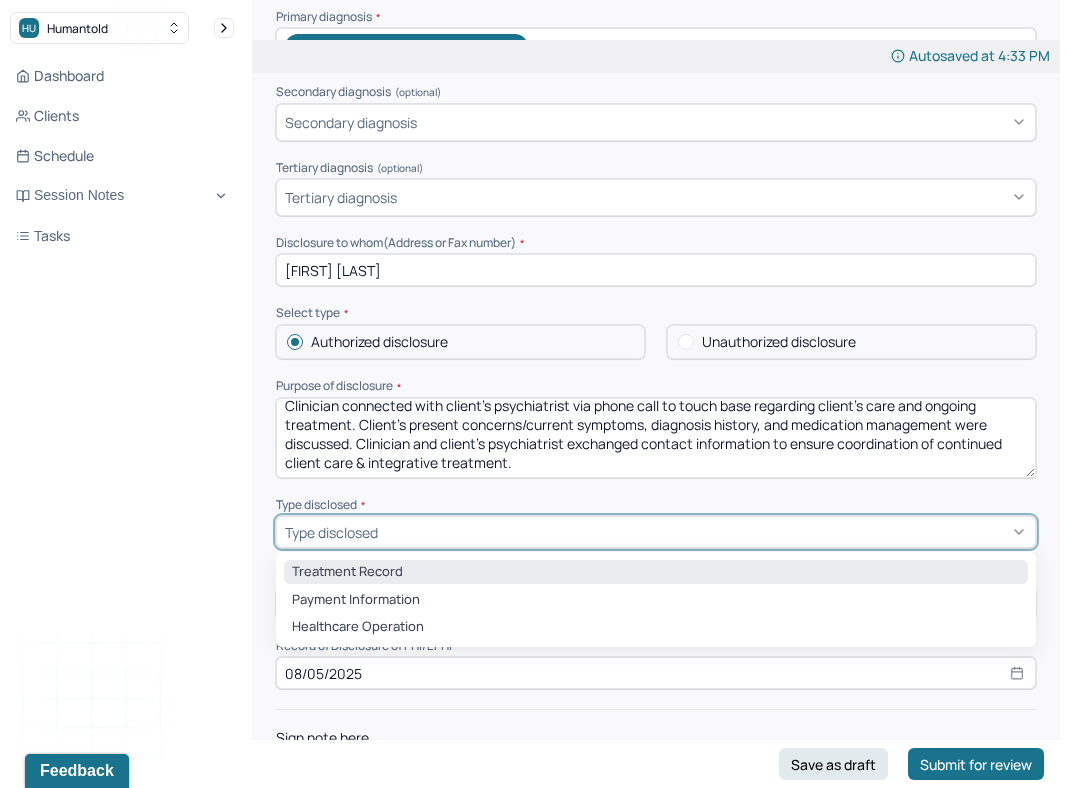 click on "Treatment Record" at bounding box center [656, 572] 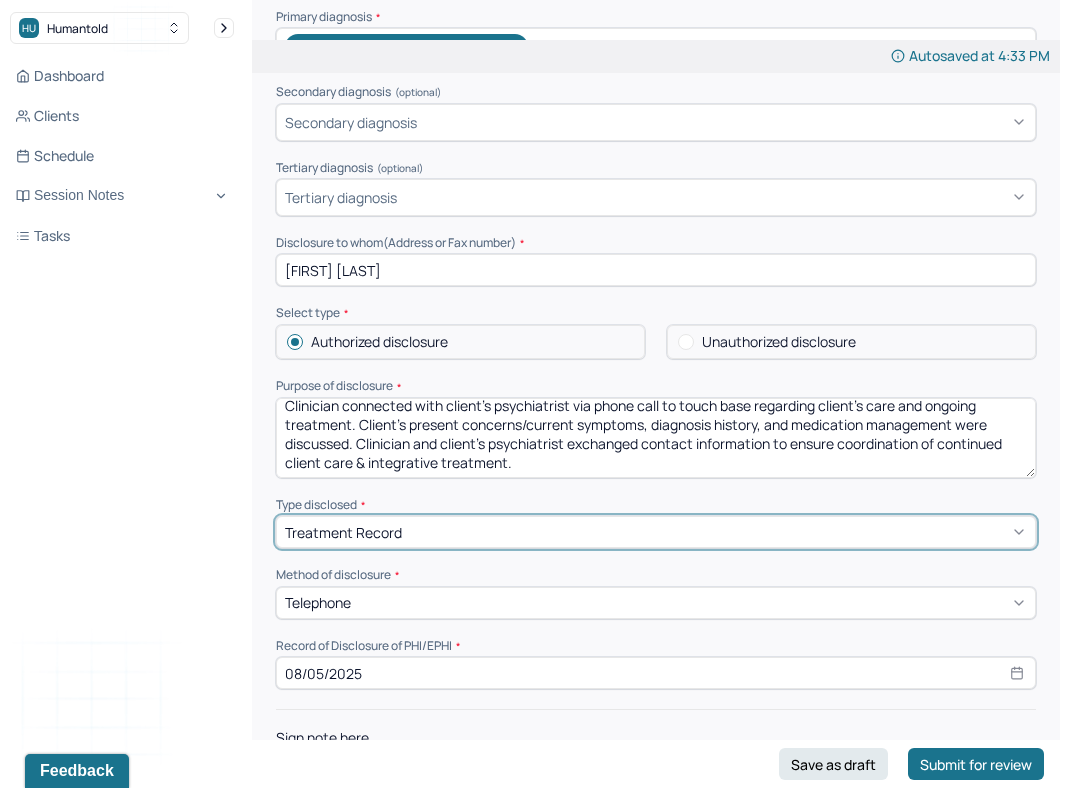 click on "Instructions The fields marked with an asterisk ( * ) are required before you can submit your notes. Before you can submit your session notes, they must be signed. You have the option to save your notes as a draft before making a submission. Primary diagnosis * F41.1 GENERALIZED ANXIETY DISORDER Secondary diagnosis (optional) Secondary diagnosis Tertiary diagnosis (optional) Tertiary diagnosis Disclosure to whom(Address or Fax number) * [FIRST] [LAST] Select type Authorized disclosure Unauthorized disclosure Purpose of disclosure * Clinician connected with client's psychiatrist via phone call to touch base regarding client's care and ongoing treatment. Client's present concerns/current symptoms, diagnosis history, and medication management were discussed. Clinician and client's psychiatrist exchanged contact information to ensure coordination of continued client care & integrative treatment.  Type disclosed * option Treatment Record, selected. Treatment Record Method of disclosure * Telephone * 08/05/2025 *" at bounding box center [656, 349] 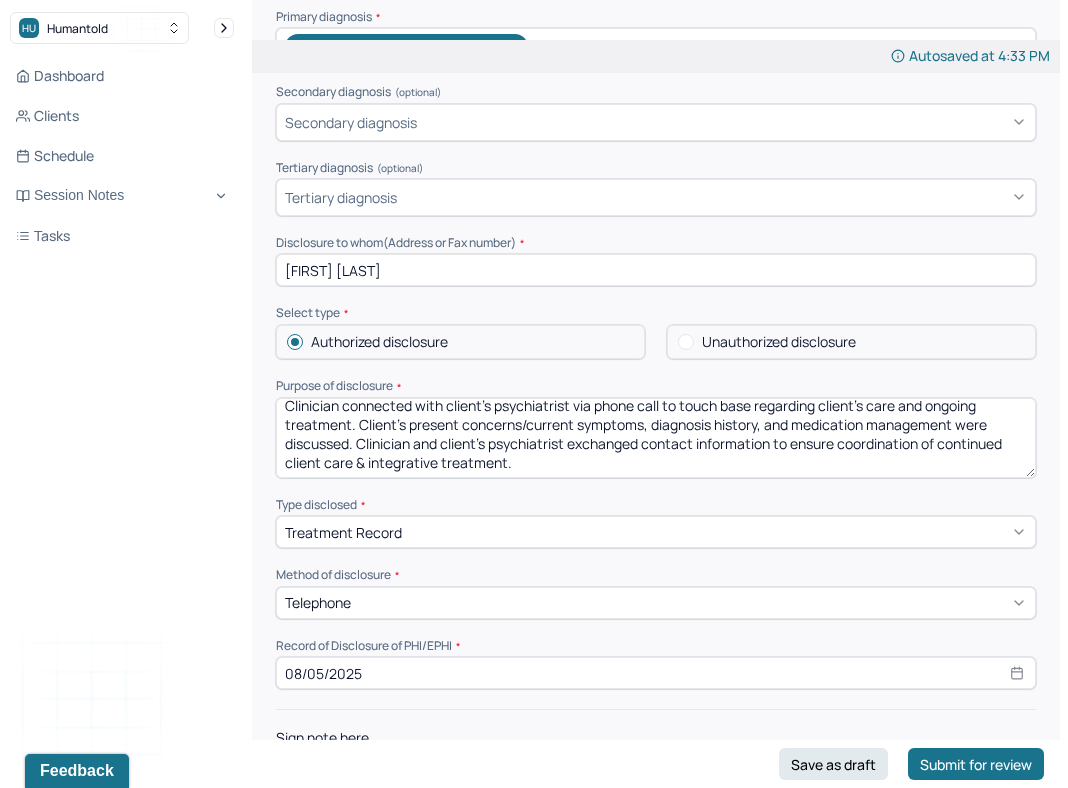 click on "Treatment Record" at bounding box center (656, 532) 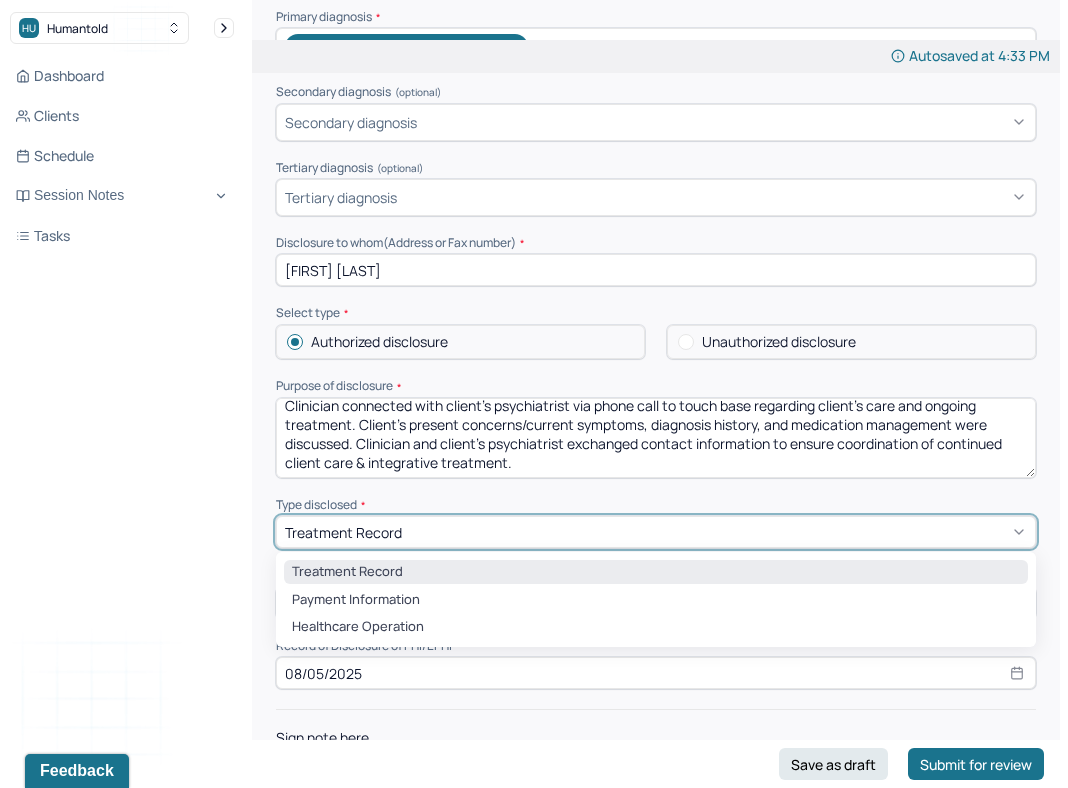 click on "Instructions The fields marked with an asterisk ( * ) are required before you can submit your notes. Before you can submit your session notes, they must be signed. You have the option to save your notes as a draft before making a submission. Primary diagnosis * F41.1 GENERALIZED ANXIETY DISORDER Secondary diagnosis (optional) Secondary diagnosis Tertiary diagnosis (optional) Tertiary diagnosis Disclosure to whom(Address or Fax number) * [PERSON] Select type Authorized disclosure Unauthorized disclosure Purpose of disclosure * Clinician connected with client's psychiatrist via [PHONE] call to touch base regarding client's care and ongoing treatment. Client's present concerns/current symptoms, diagnosis history, and medication management were discussed. Clinician and client's psychiatrist exchanged contact information to ensure coordination of continued client care & integrative treatment.  Type disclosed * Treatment Record selected, 1 of 3. 3 results available. Treatment Record Treatment Record * * *" at bounding box center (656, 349) 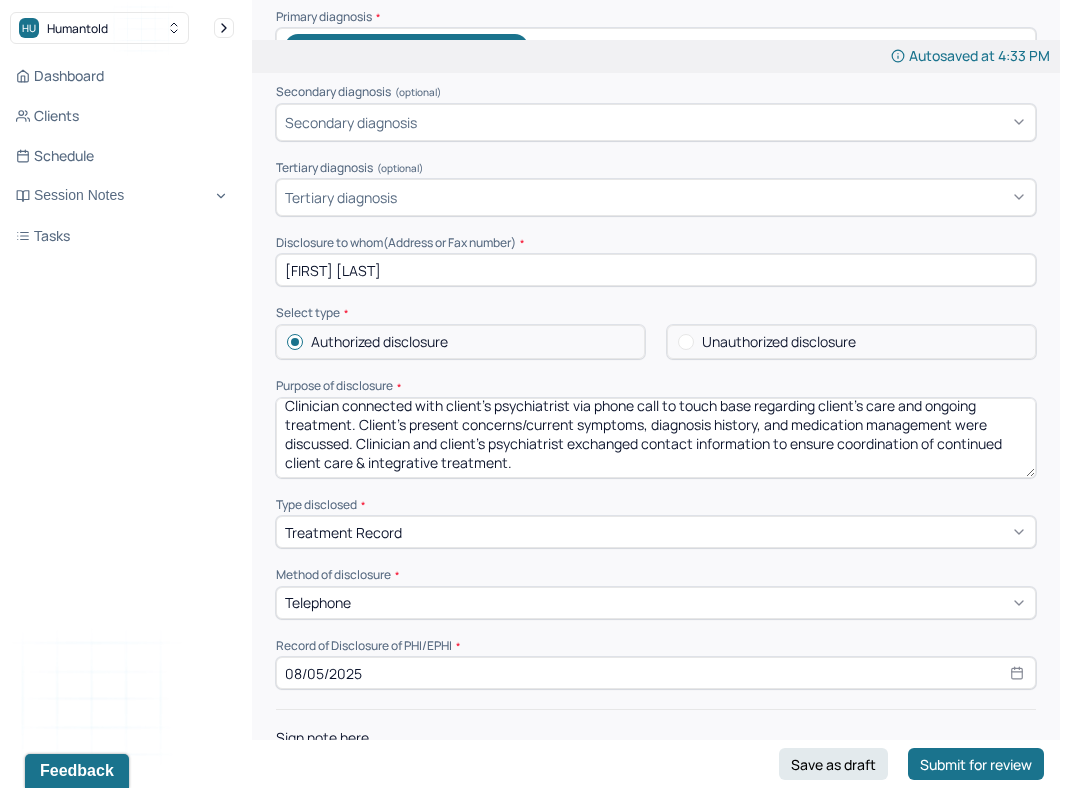 click on "Treatment Record" at bounding box center (656, 532) 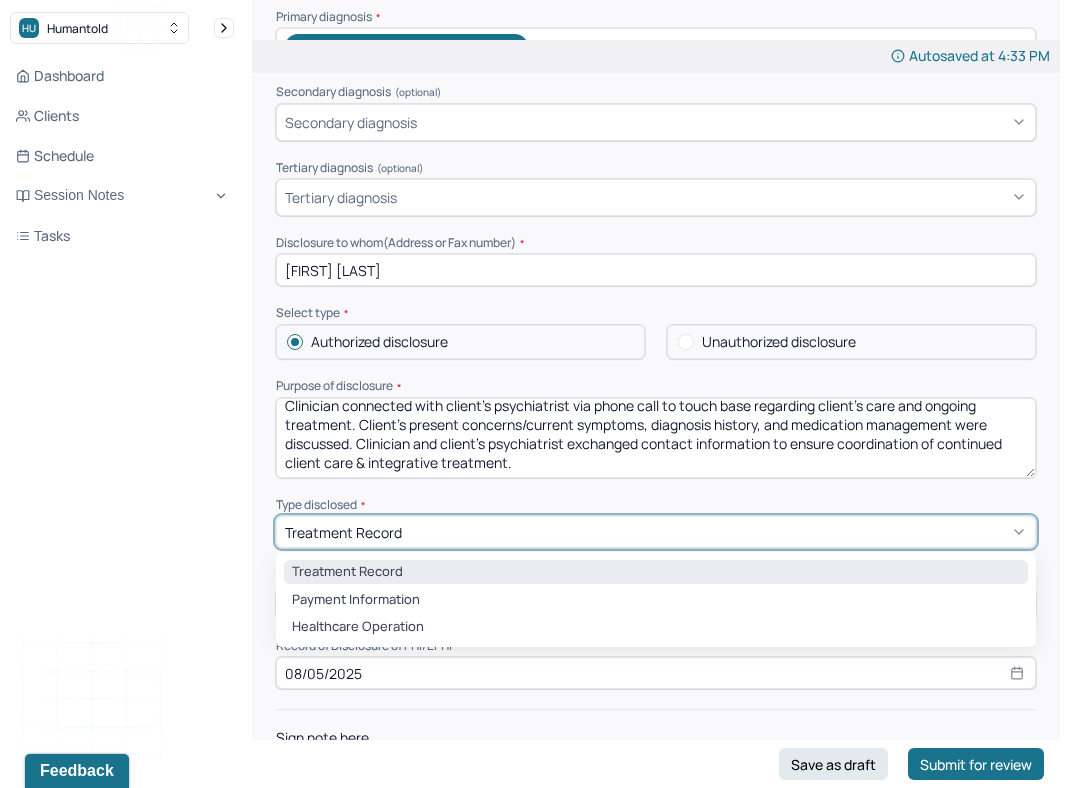 click on "Type disclosed *" at bounding box center (656, 505) 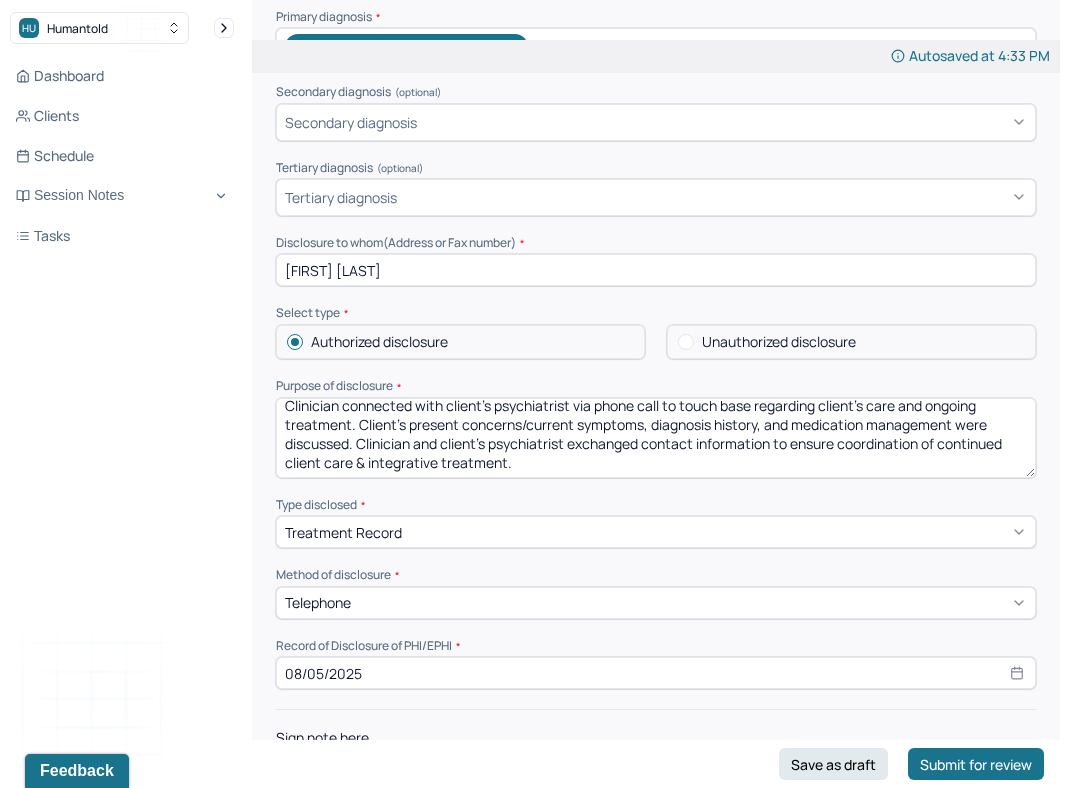 scroll, scrollTop: 0, scrollLeft: 0, axis: both 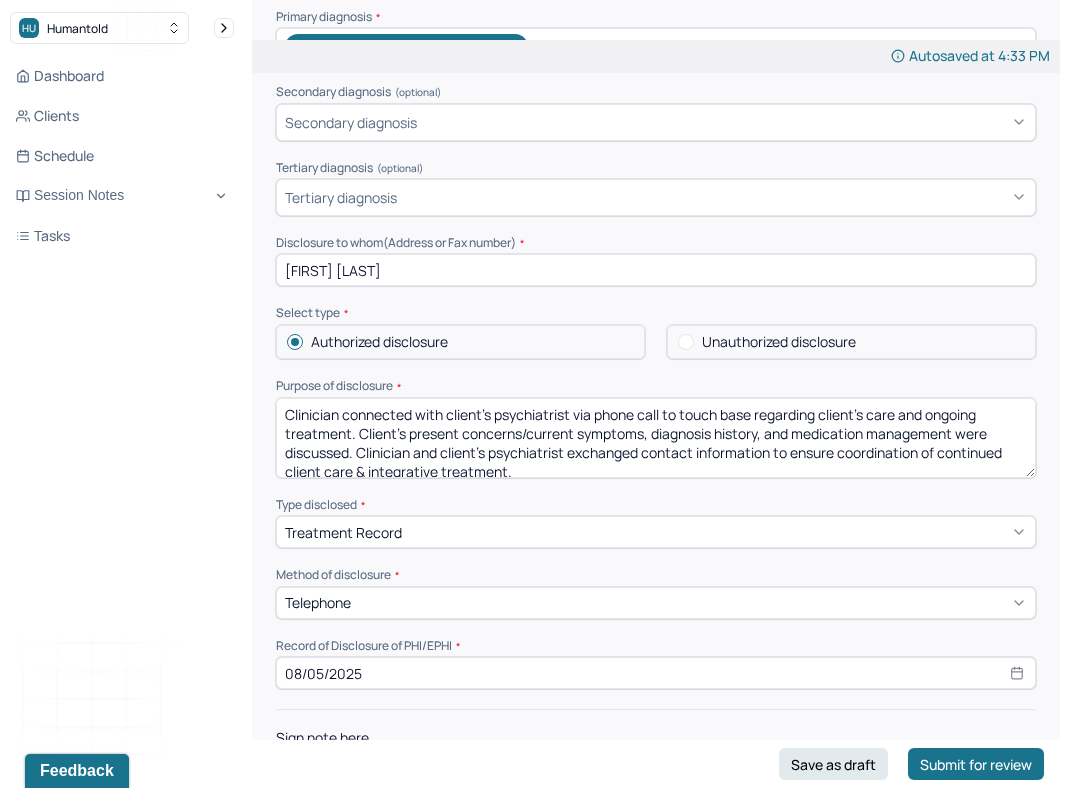 click on "Treatment Record" at bounding box center (656, 532) 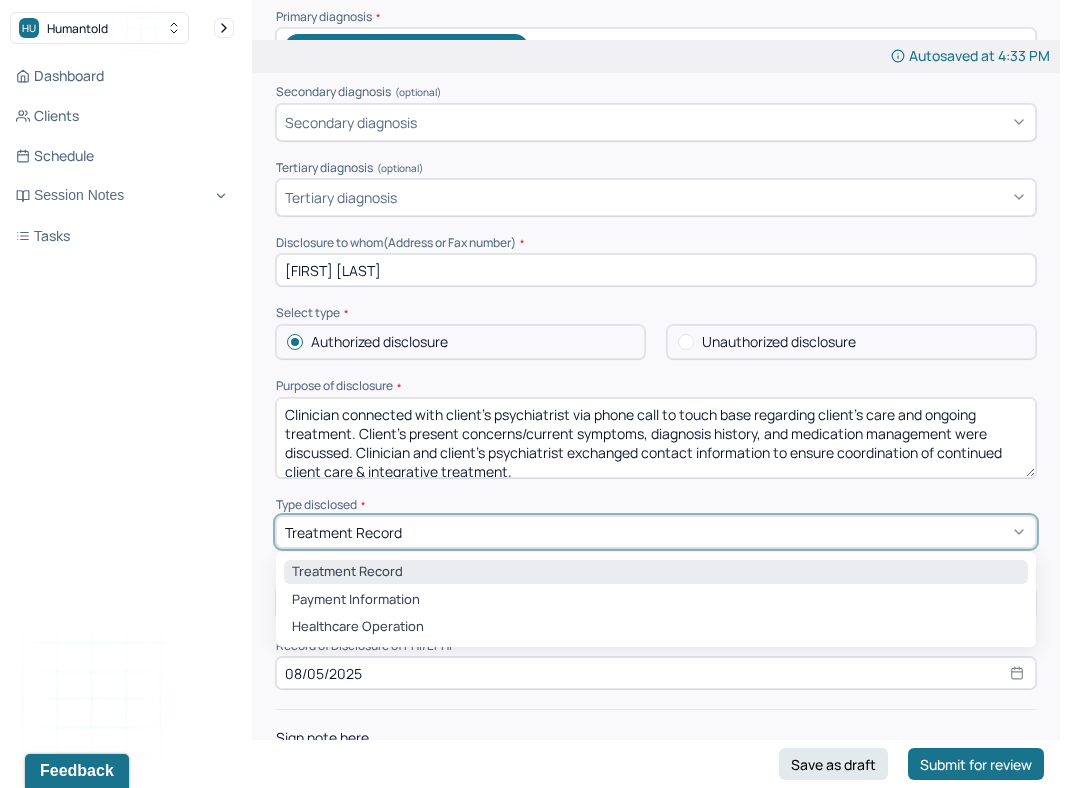 click on "Instructions The fields marked with an asterisk ( * ) are required before you can submit your notes. Before you can submit your session notes, they must be signed. You have the option to save your notes as a draft before making a submission. Primary diagnosis * F41.1 GENERALIZED ANXIETY DISORDER Secondary diagnosis (optional) Secondary diagnosis Tertiary diagnosis (optional) Tertiary diagnosis Disclosure to whom(Address or Fax number) * [PERSON] Select type Authorized disclosure Unauthorized disclosure Purpose of disclosure * Clinician connected with client's psychiatrist via [PHONE] call to touch base regarding client's care and ongoing treatment. Client's present concerns/current symptoms, diagnosis history, and medication management were discussed. Clinician and client's psychiatrist exchanged contact information to ensure coordination of continued client care & integrative treatment.  Type disclosed * Treatment Record selected, 1 of 3. 3 results available. Treatment Record Treatment Record * * *" at bounding box center (656, 349) 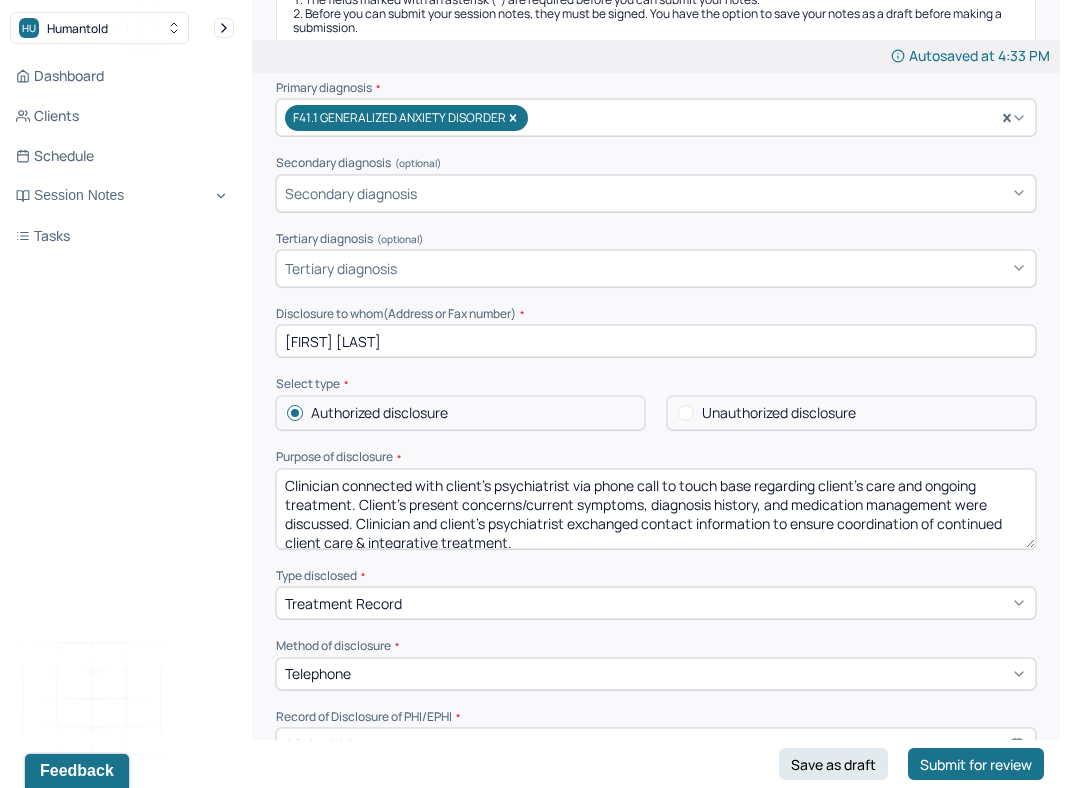 scroll, scrollTop: 375, scrollLeft: 0, axis: vertical 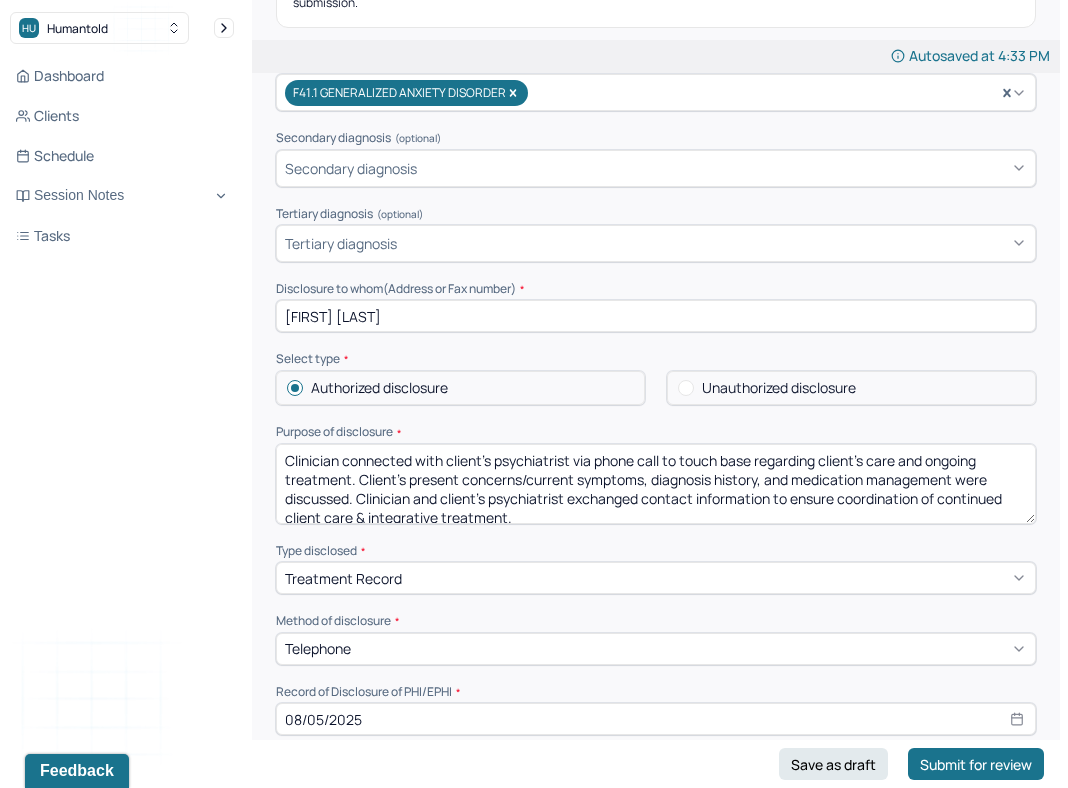 click on "Instructions The fields marked with an asterisk ( * ) are required before you can submit your notes. Before you can submit your session notes, they must be signed. You have the option to save your notes as a draft before making a submission. Primary diagnosis * F41.1 GENERALIZED ANXIETY DISORDER Secondary diagnosis (optional) Secondary diagnosis Tertiary diagnosis (optional) Tertiary diagnosis Disclosure to whom(Address or Fax number) * [PERSON] Select type Authorized disclosure Unauthorized disclosure Purpose of disclosure * Clinician connected with client's psychiatrist via [PHONE] call to touch base regarding client's care and ongoing treatment. Client's present concerns/current symptoms, diagnosis history, and medication management were discussed. Clinician and client's psychiatrist exchanged contact information to ensure coordination of continued client care & integrative treatment.  Type disclosed * Treatment Record Method of disclosure * Telephone Record of Disclosure of PHI/EPHI * [DATE] *" at bounding box center (656, 395) 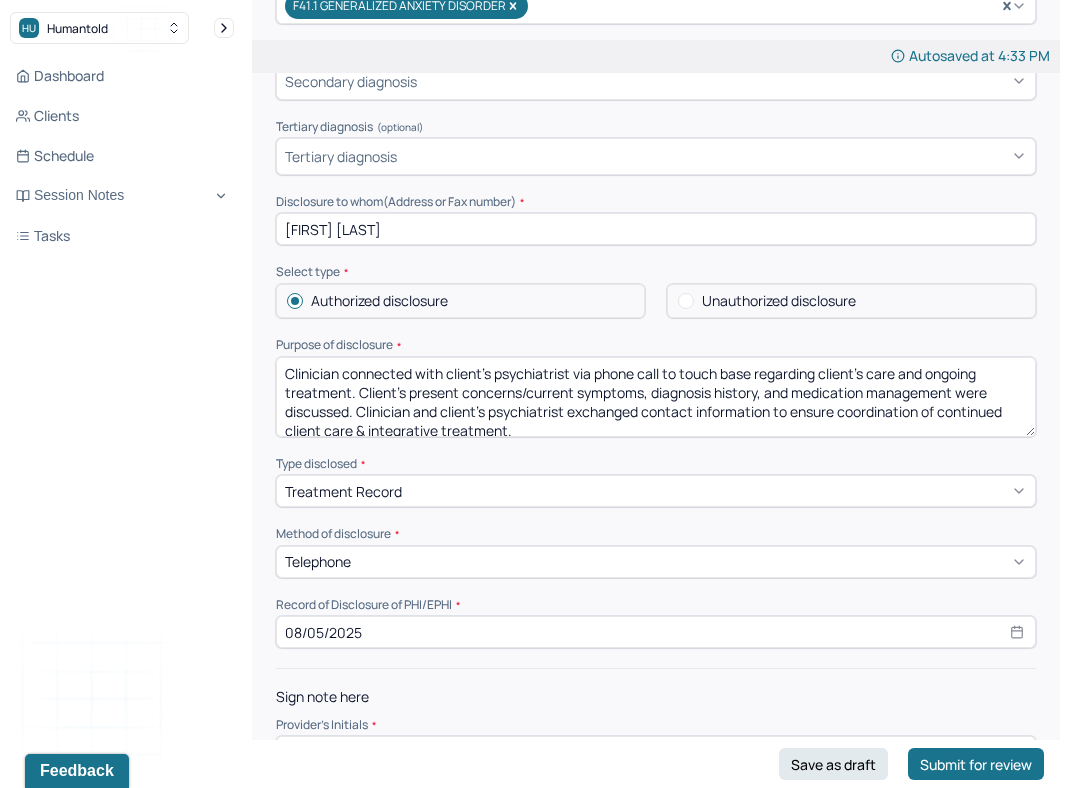 scroll, scrollTop: 481, scrollLeft: 0, axis: vertical 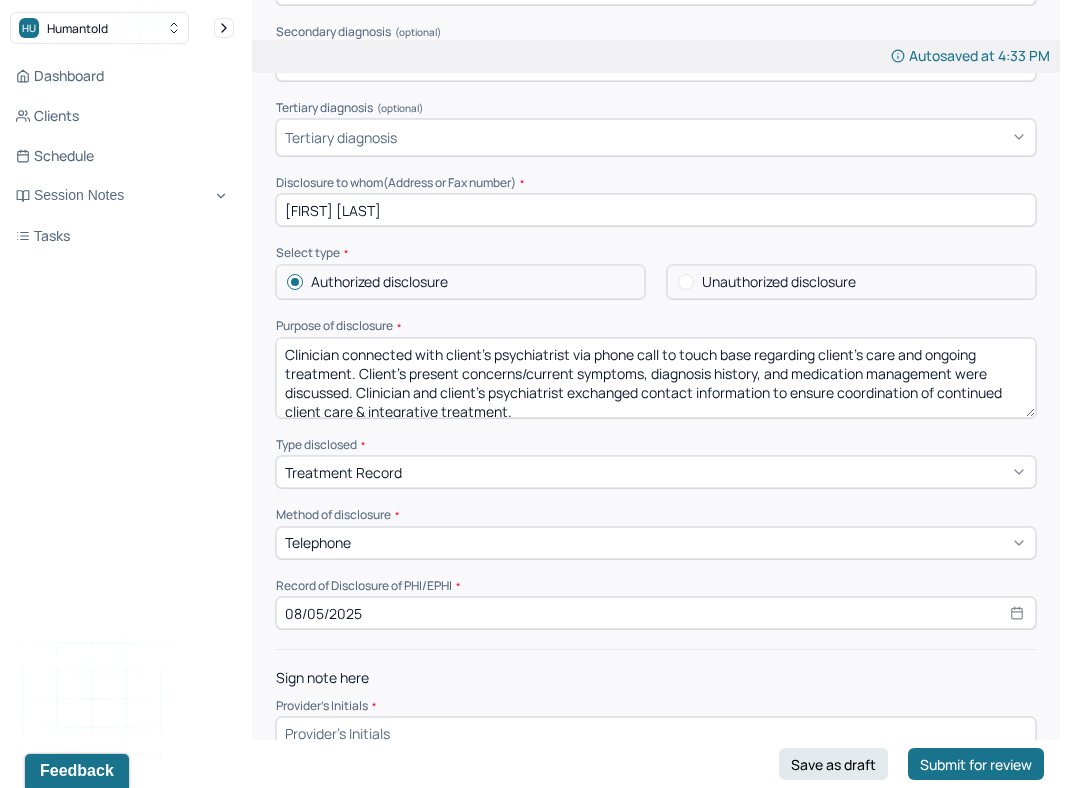 click on "Type disclosed *" at bounding box center (656, 445) 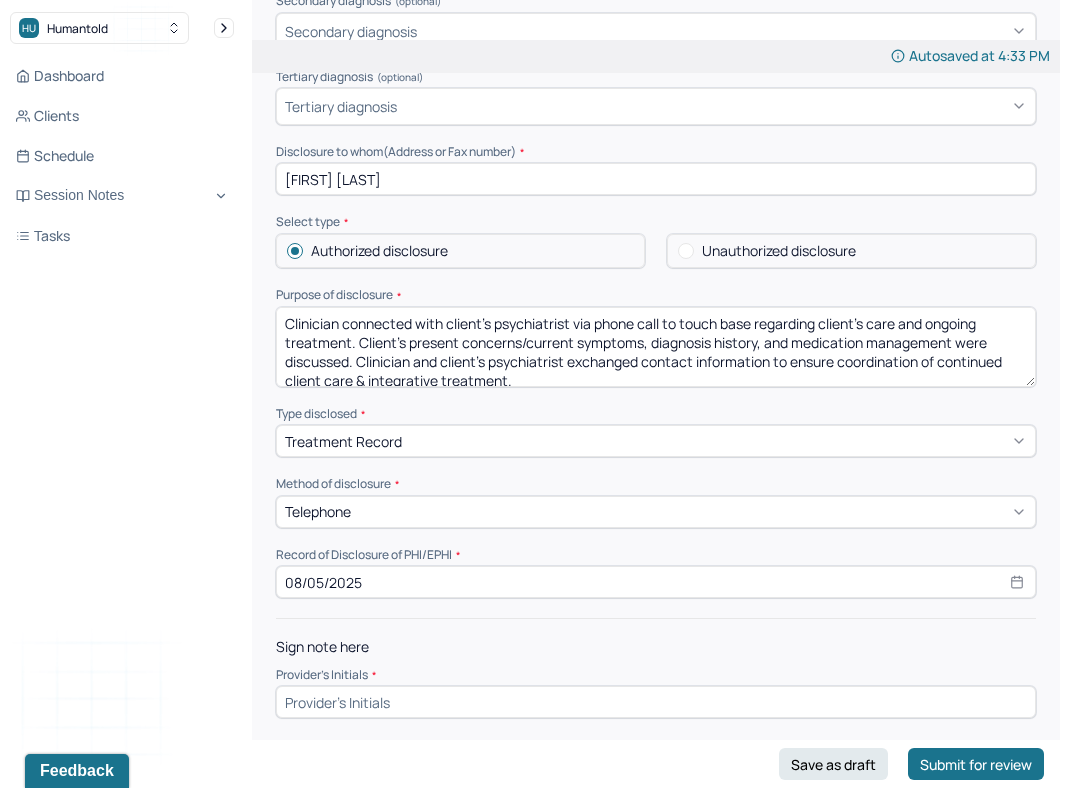 scroll, scrollTop: 512, scrollLeft: 0, axis: vertical 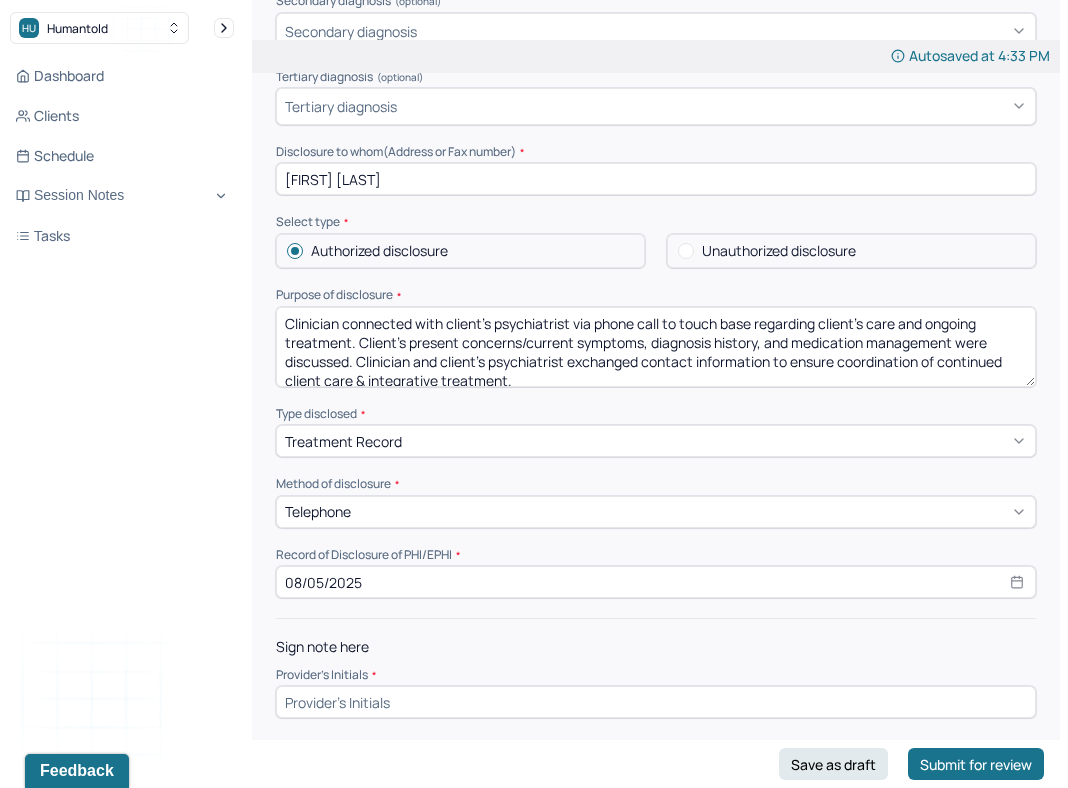 click at bounding box center [656, 702] 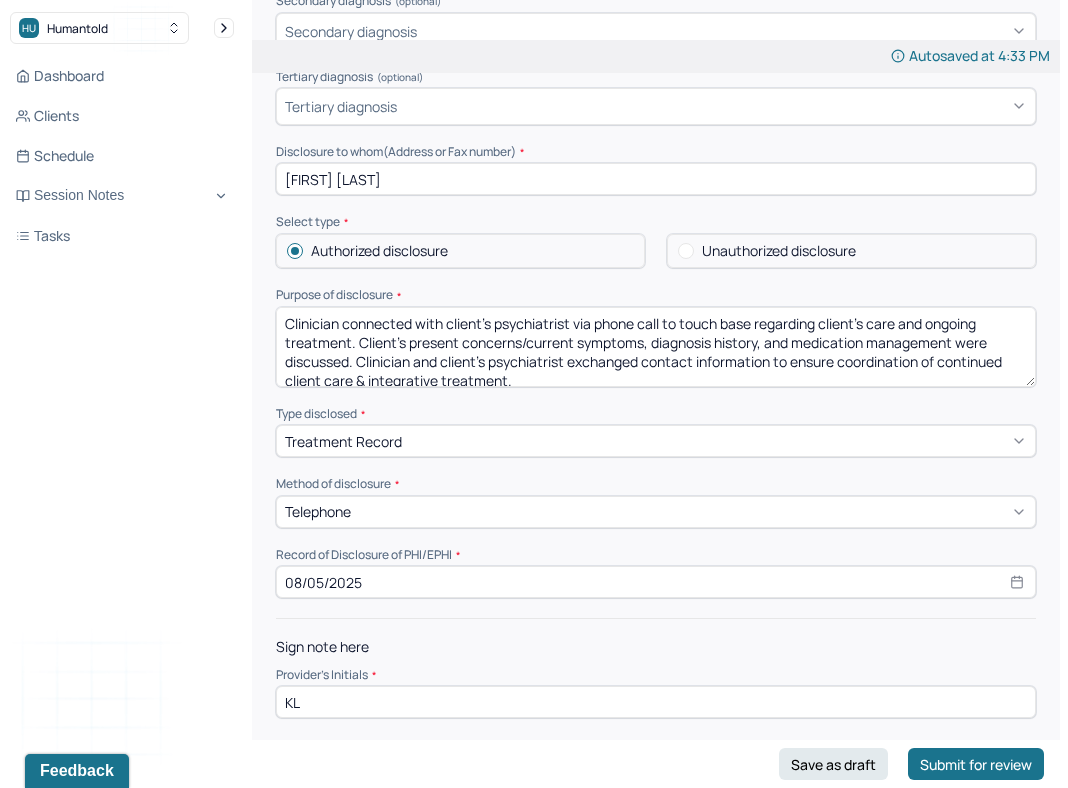type on "KL" 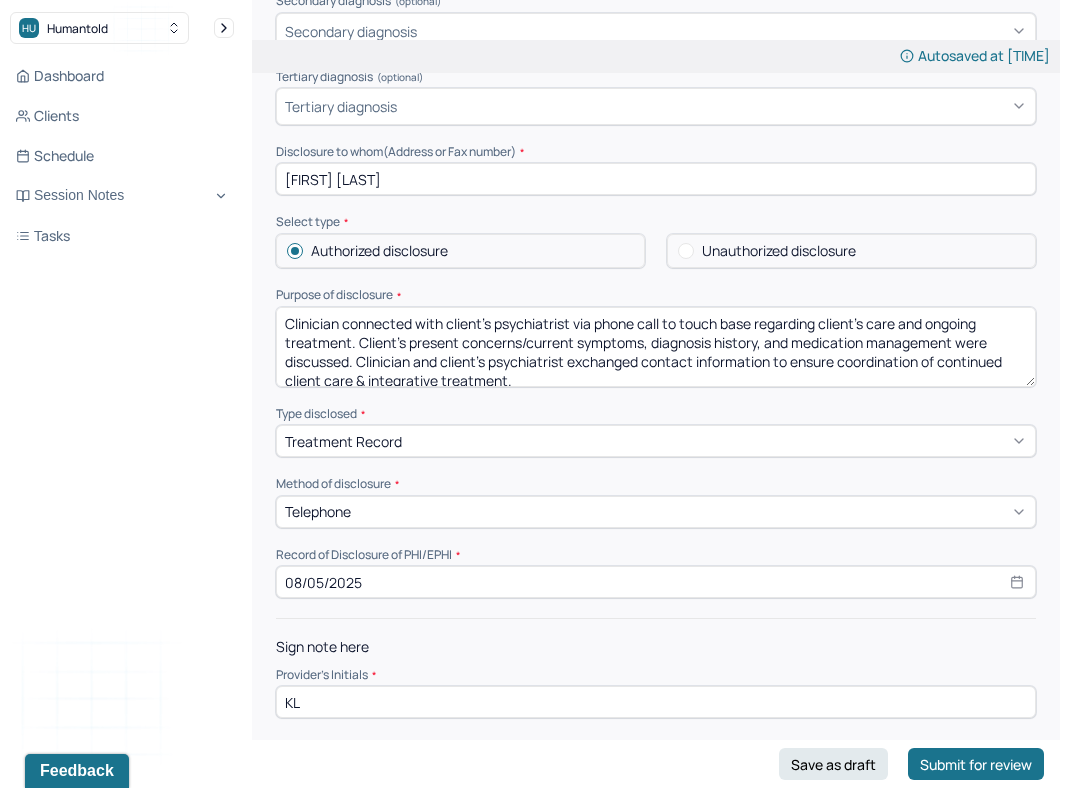 click on "08/05/2025" at bounding box center [656, 582] 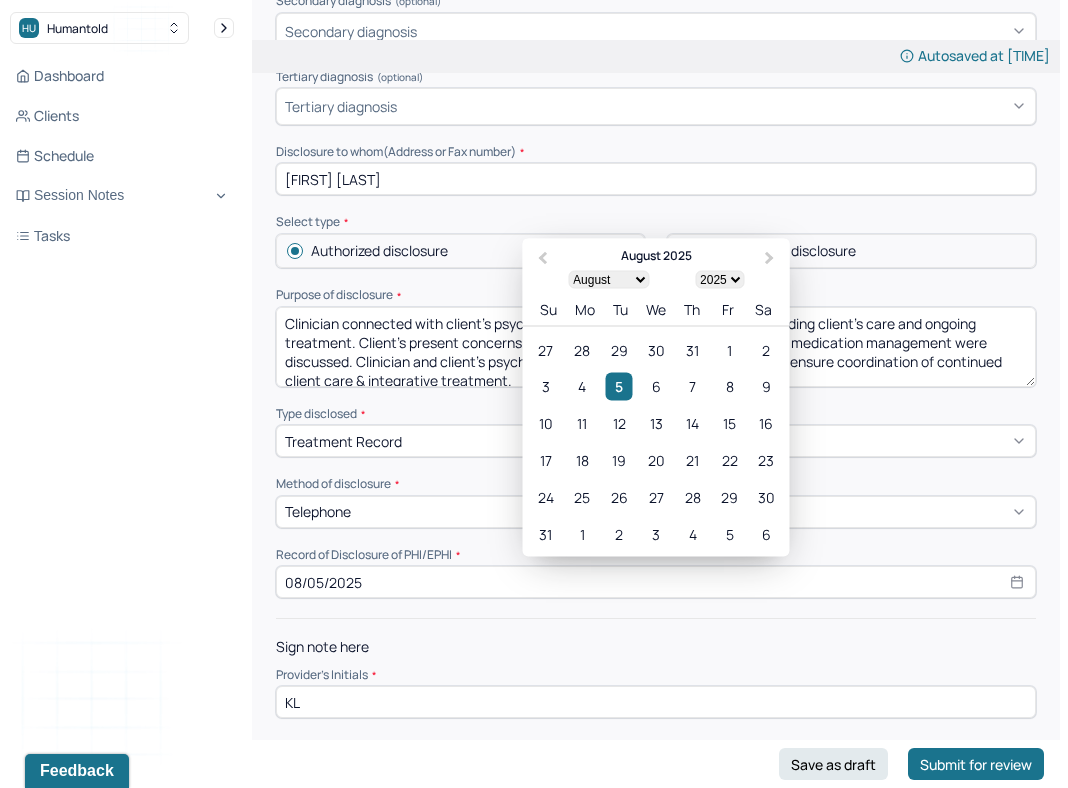 click on "Sign note here Provider's Initials * KL" at bounding box center (656, 668) 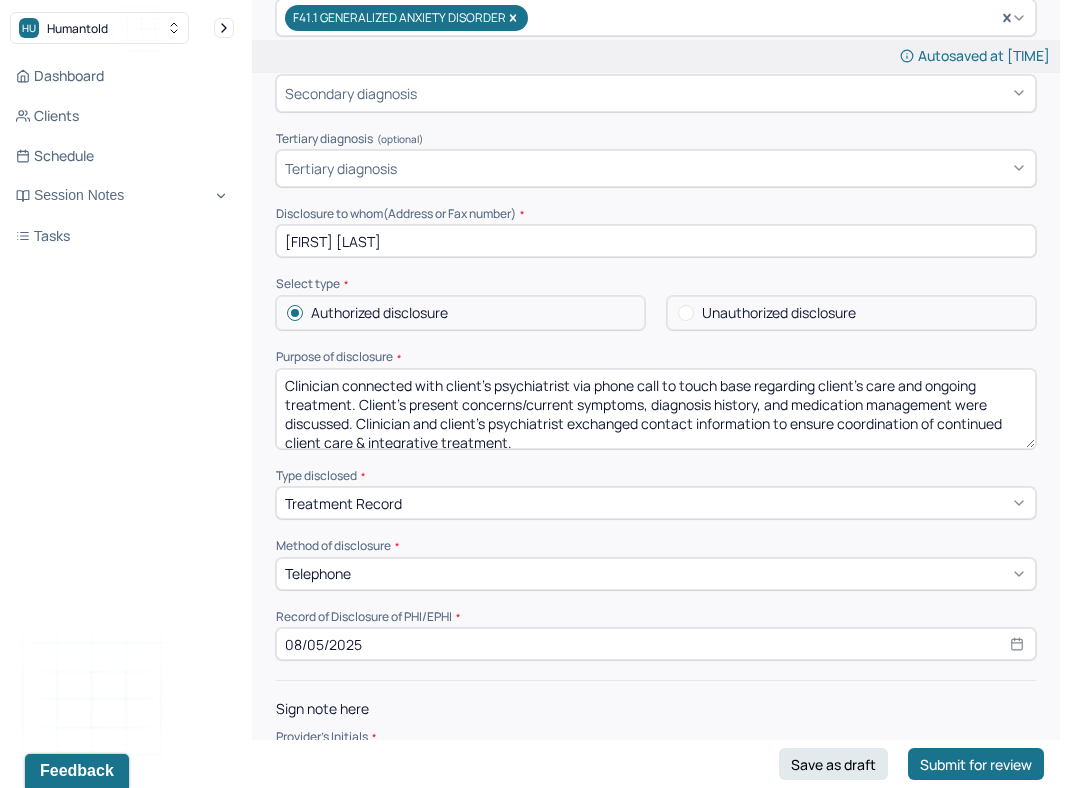 scroll, scrollTop: 512, scrollLeft: 0, axis: vertical 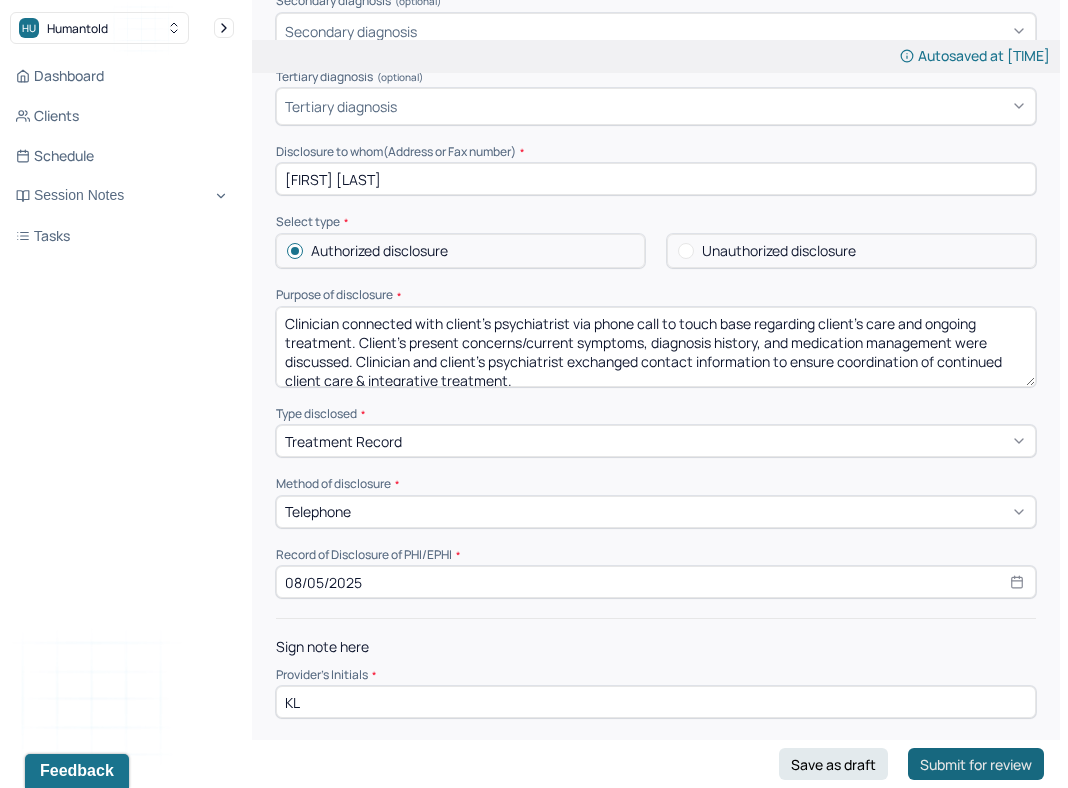click on "Submit for review" at bounding box center (976, 764) 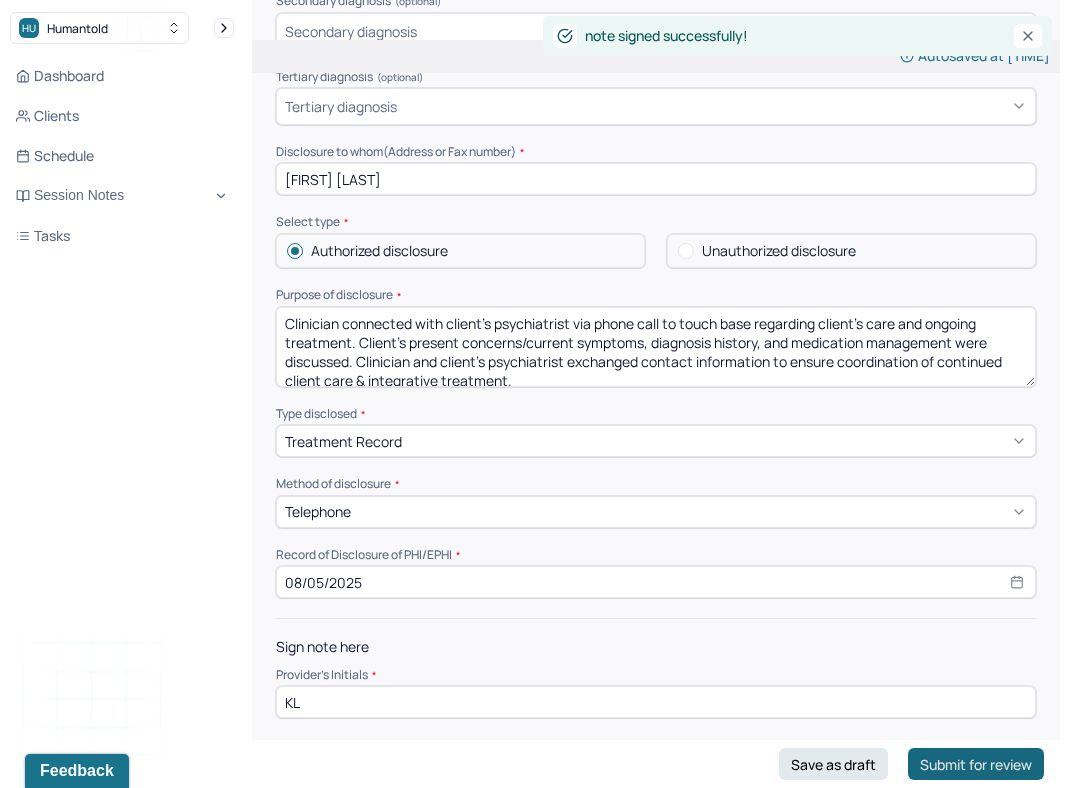 scroll, scrollTop: 0, scrollLeft: 0, axis: both 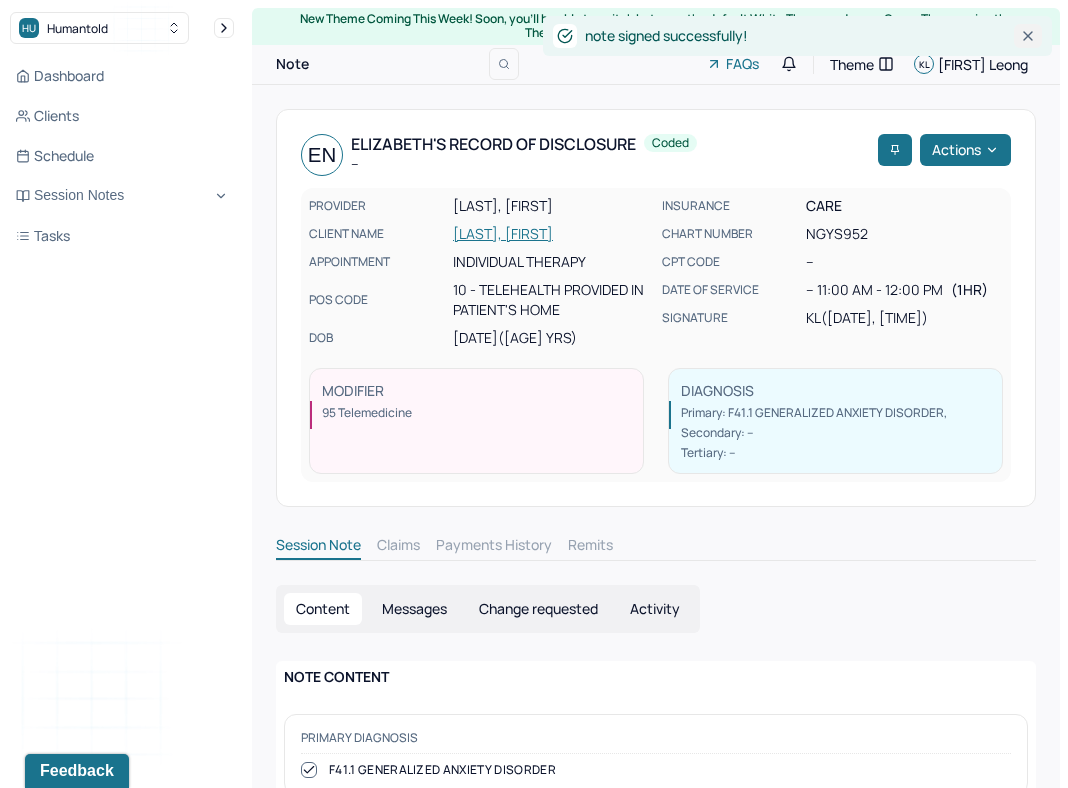 click 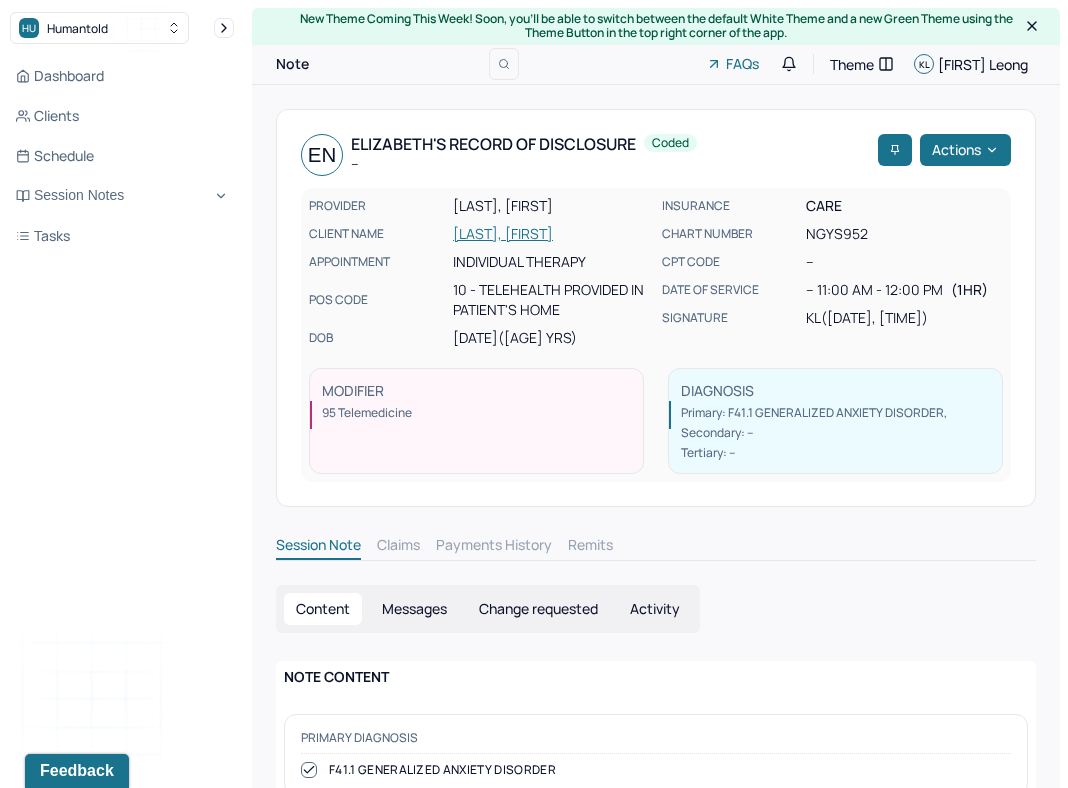 click on "Dashboard Clients Schedule Session Notes Tasks KL [FIRST]   [LAST] provider Logout" at bounding box center [122, 414] 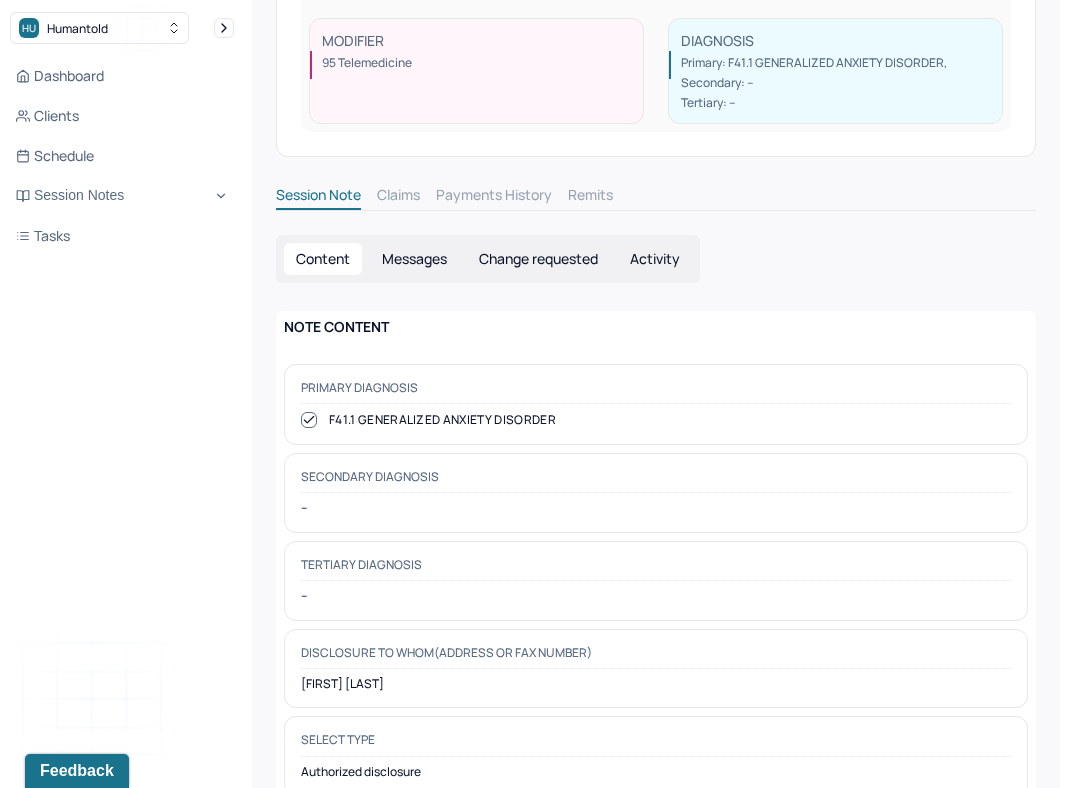 scroll, scrollTop: 355, scrollLeft: 0, axis: vertical 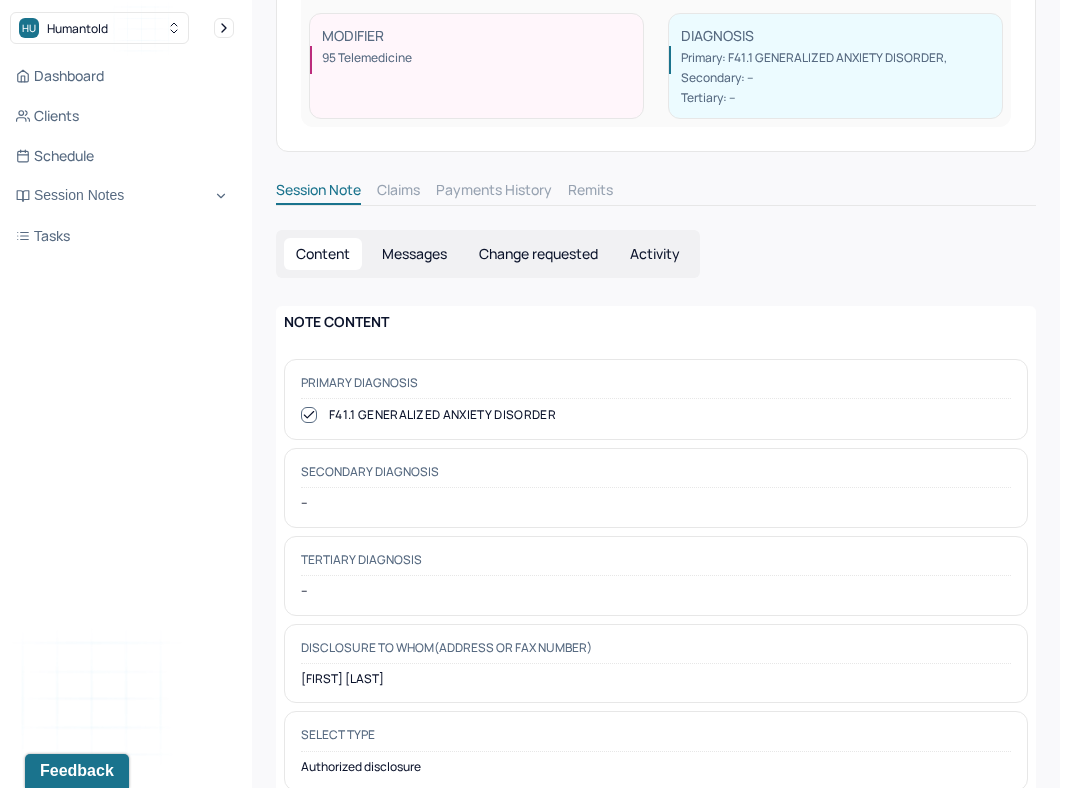 click on "Messages" at bounding box center (414, 254) 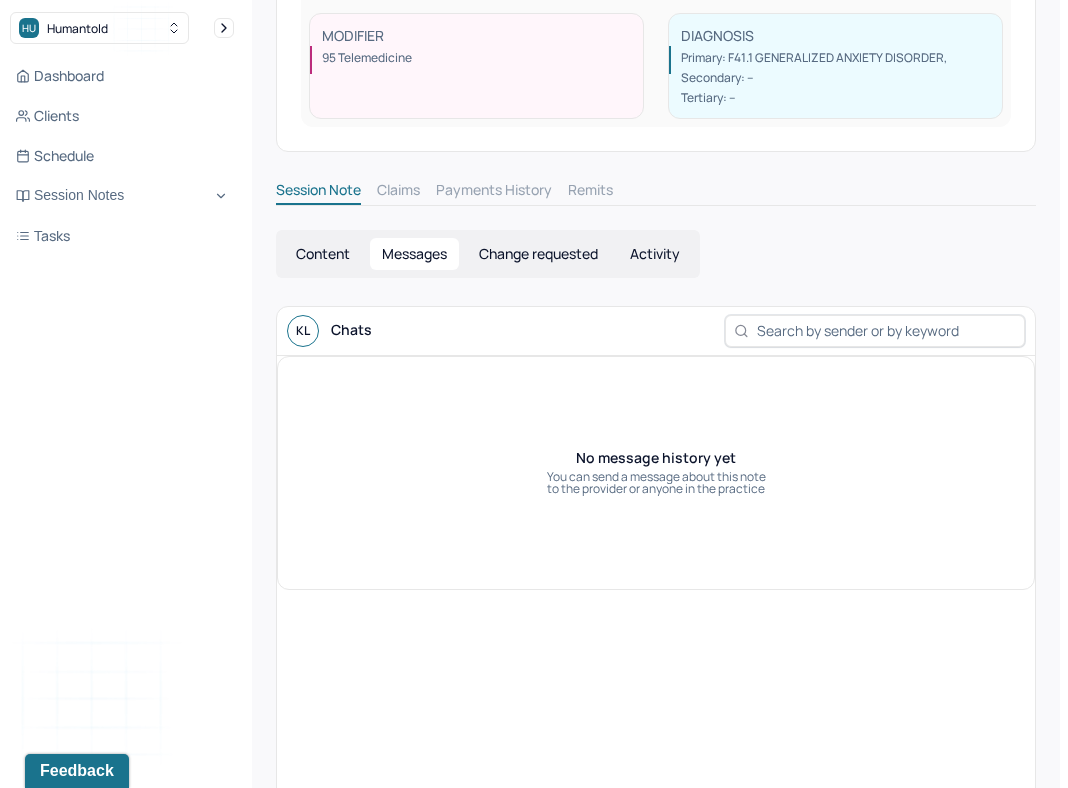 click on "Content" at bounding box center (323, 254) 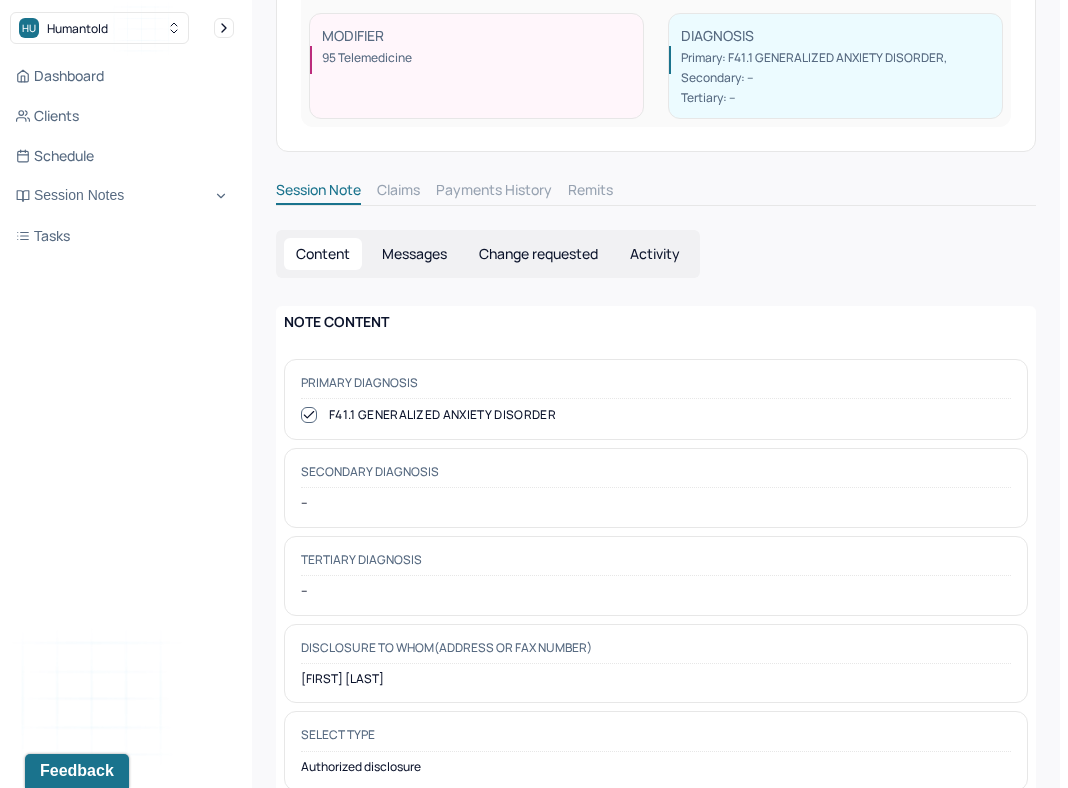 click on "Messages" at bounding box center (414, 254) 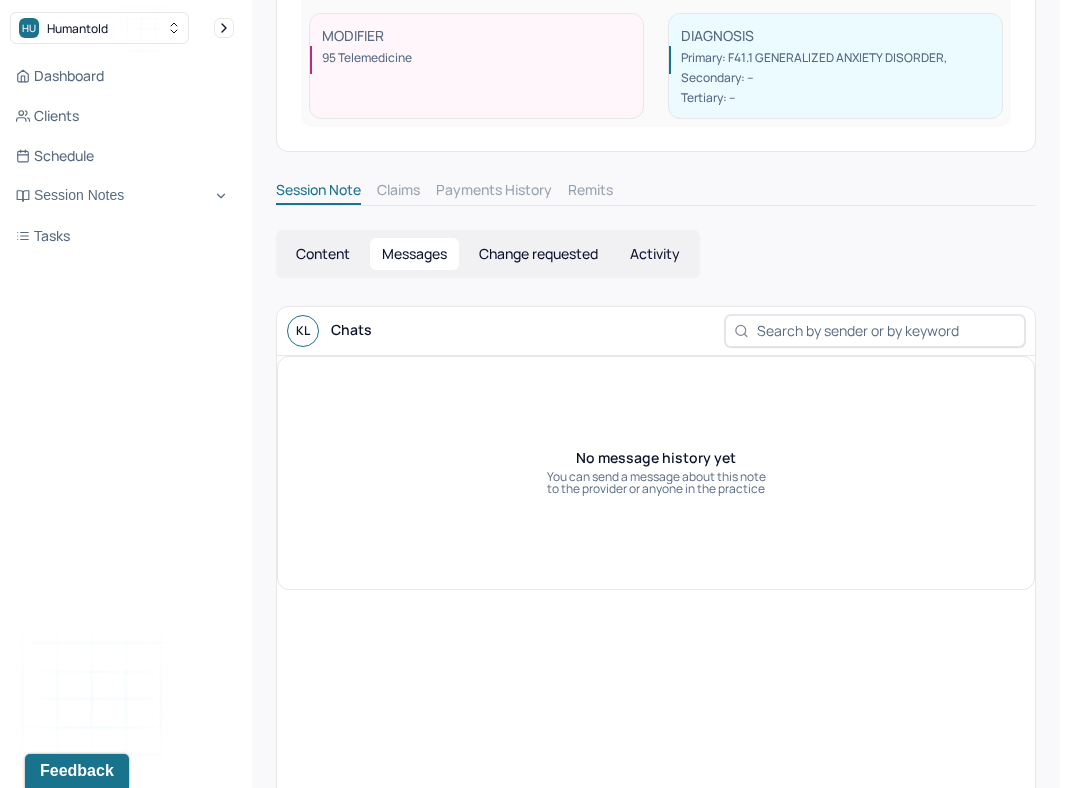 click on "Content" at bounding box center [323, 254] 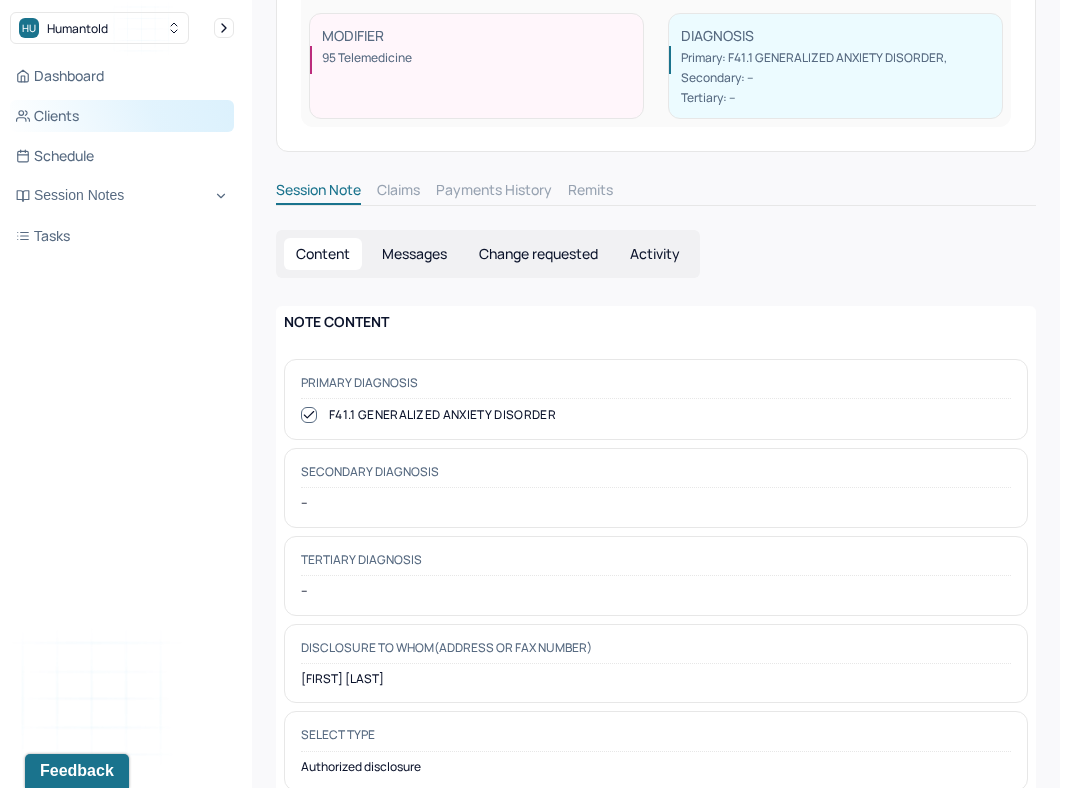 click on "Clients" at bounding box center (122, 116) 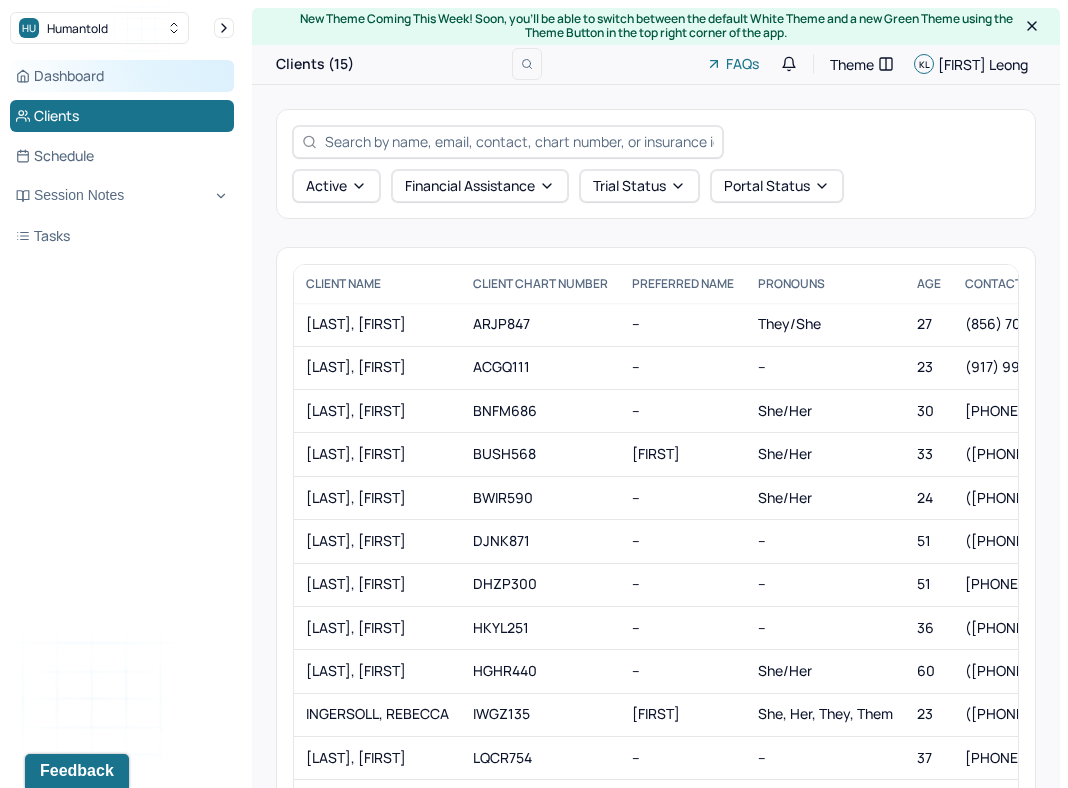 click on "Dashboard" at bounding box center [122, 76] 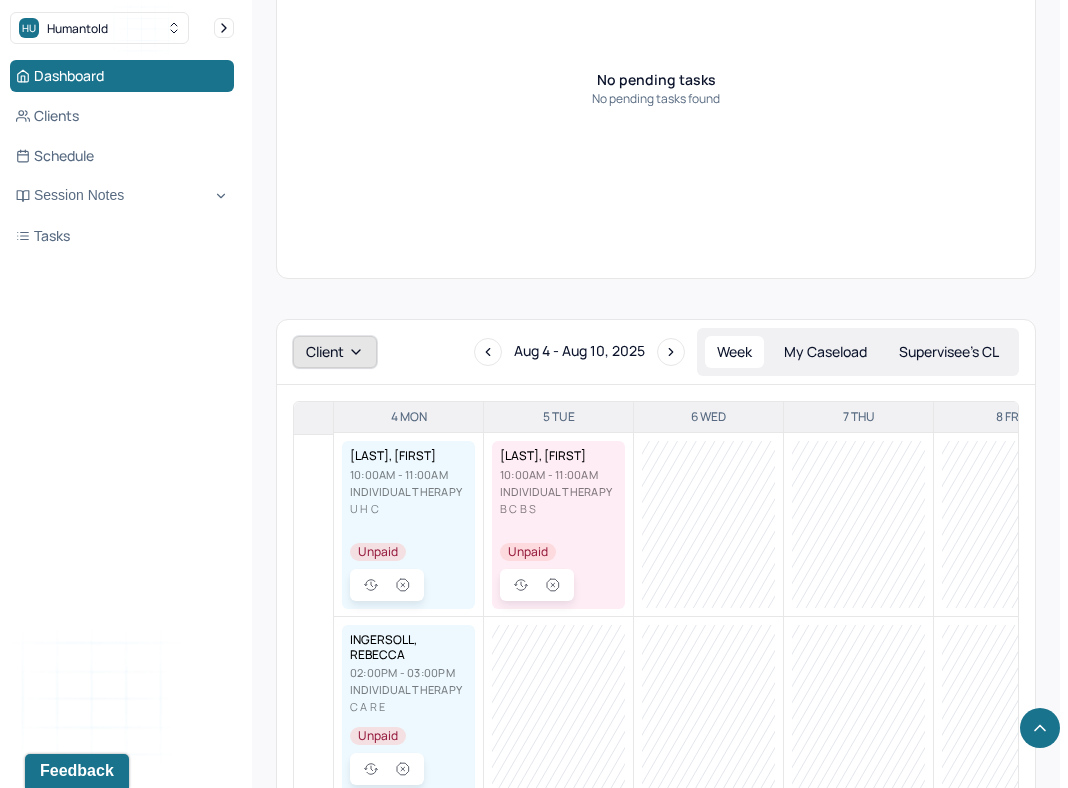 scroll, scrollTop: 883, scrollLeft: 0, axis: vertical 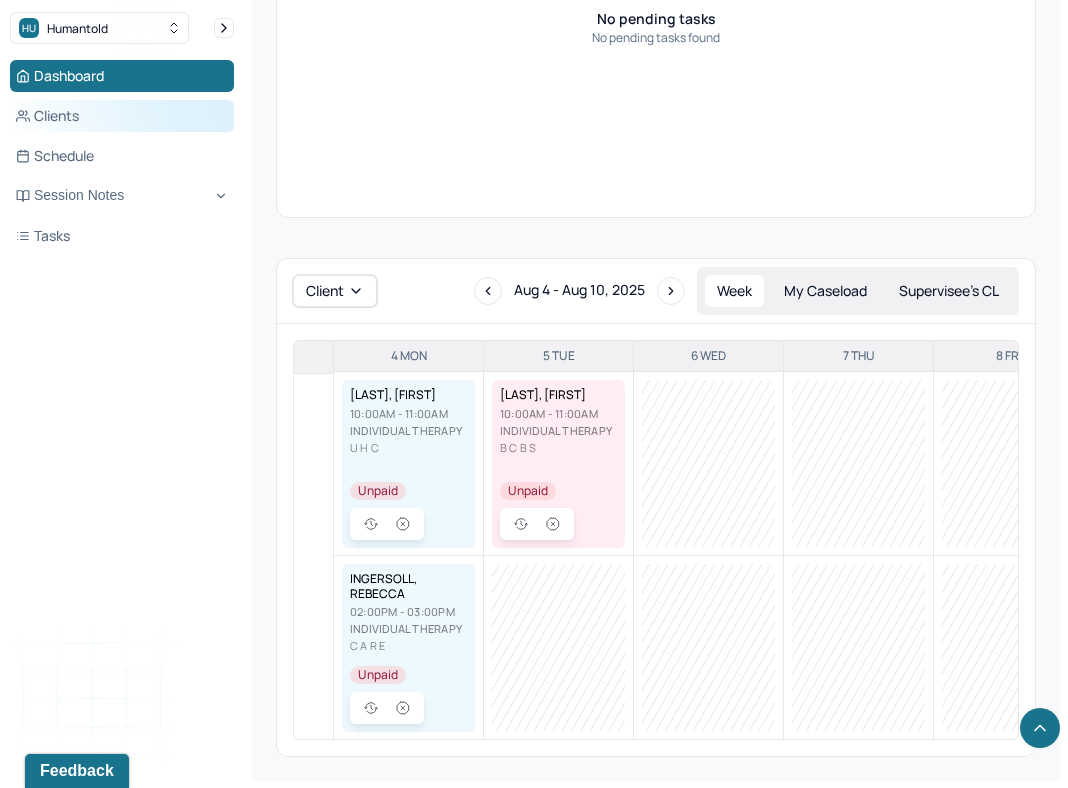 click on "Clients" at bounding box center [122, 116] 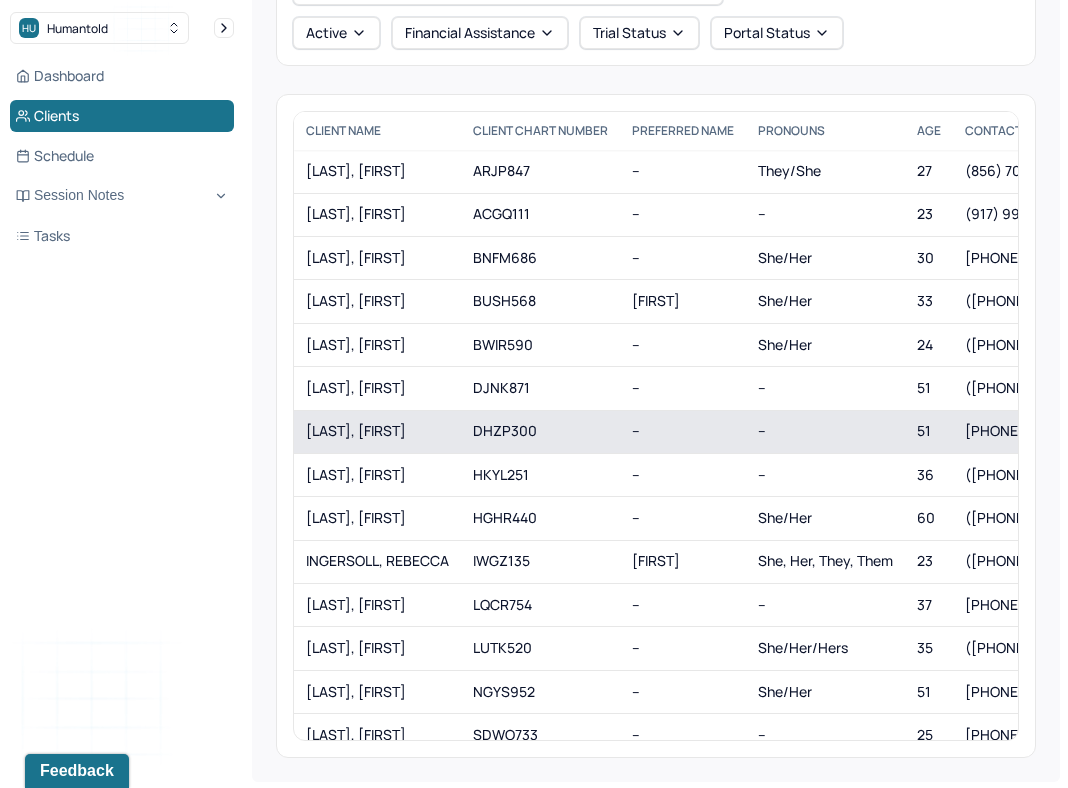scroll, scrollTop: 60, scrollLeft: 0, axis: vertical 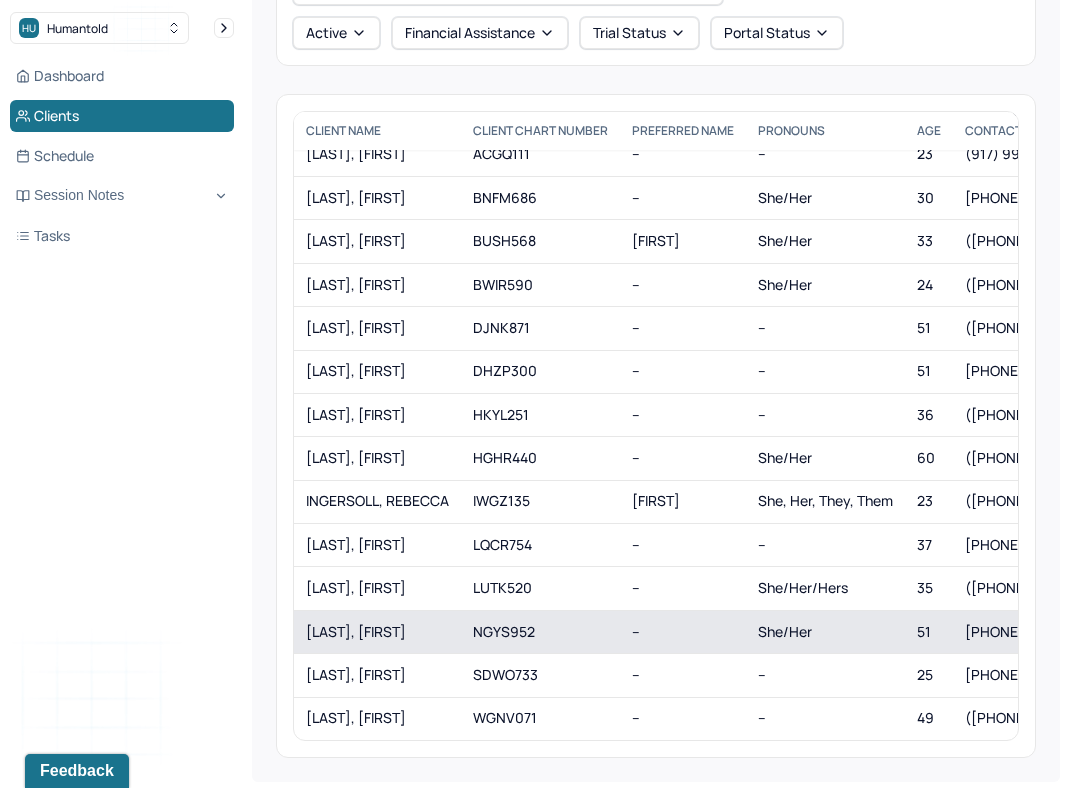click on "[LAST], [FIRST]" at bounding box center [377, 632] 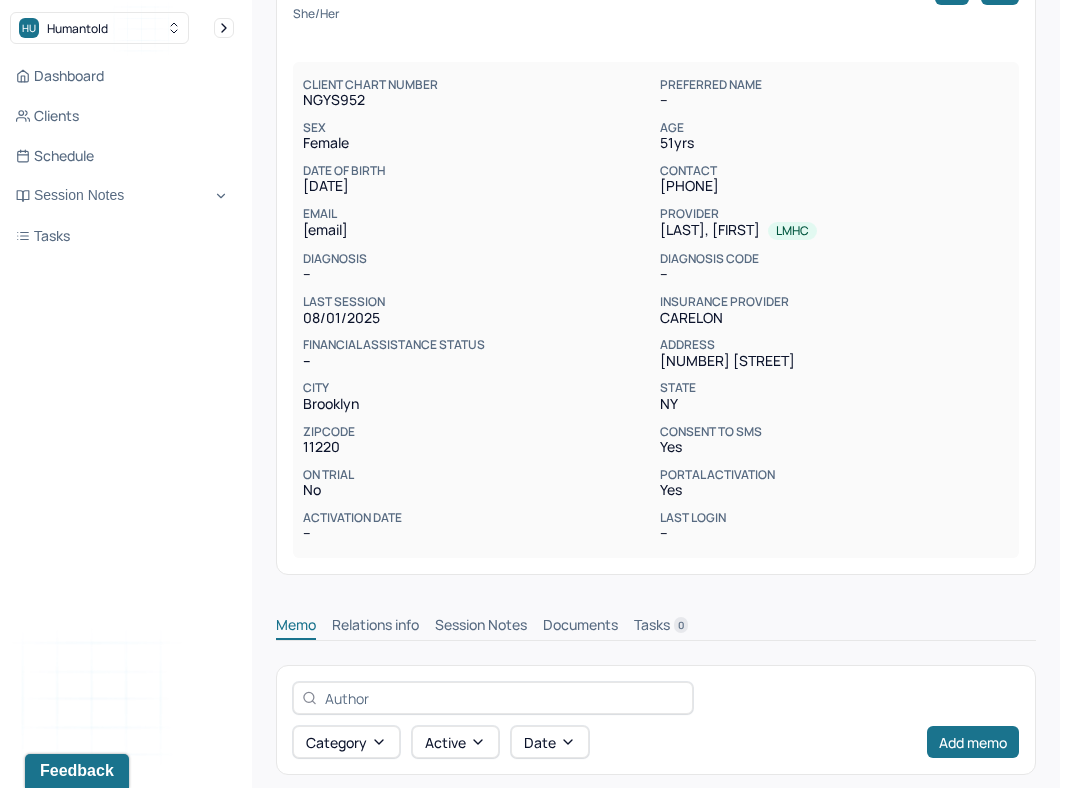 scroll, scrollTop: 0, scrollLeft: 0, axis: both 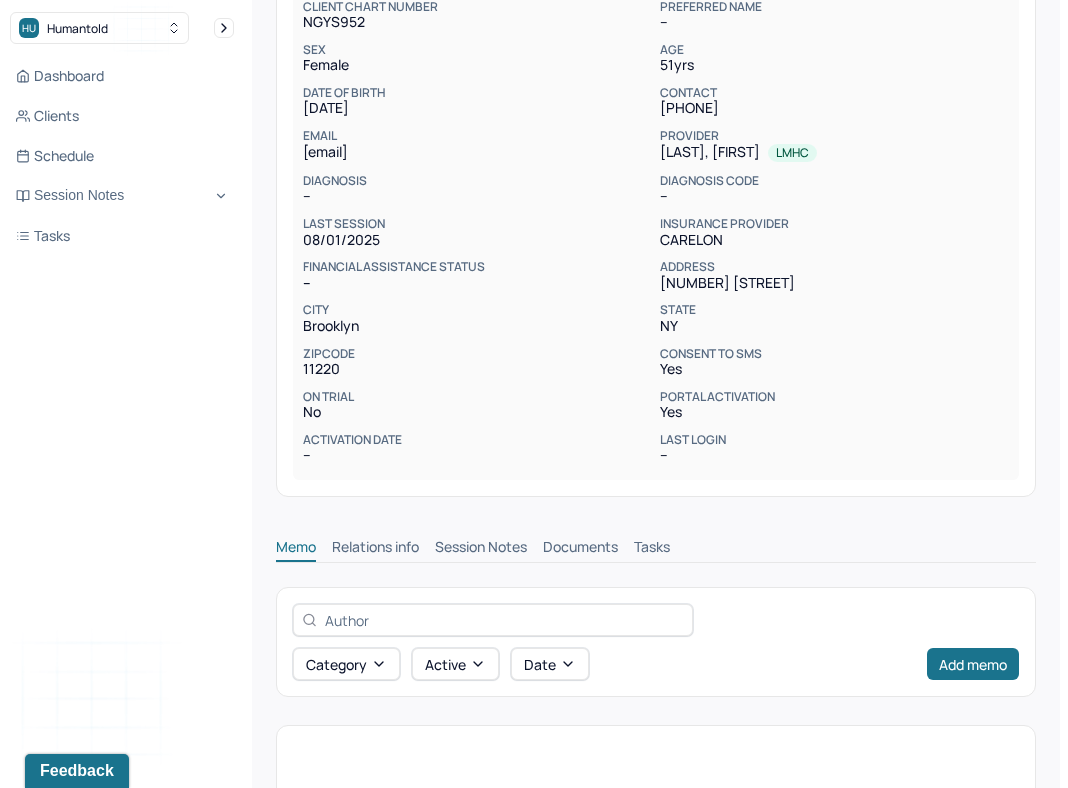 click on "Session Notes" at bounding box center [481, 549] 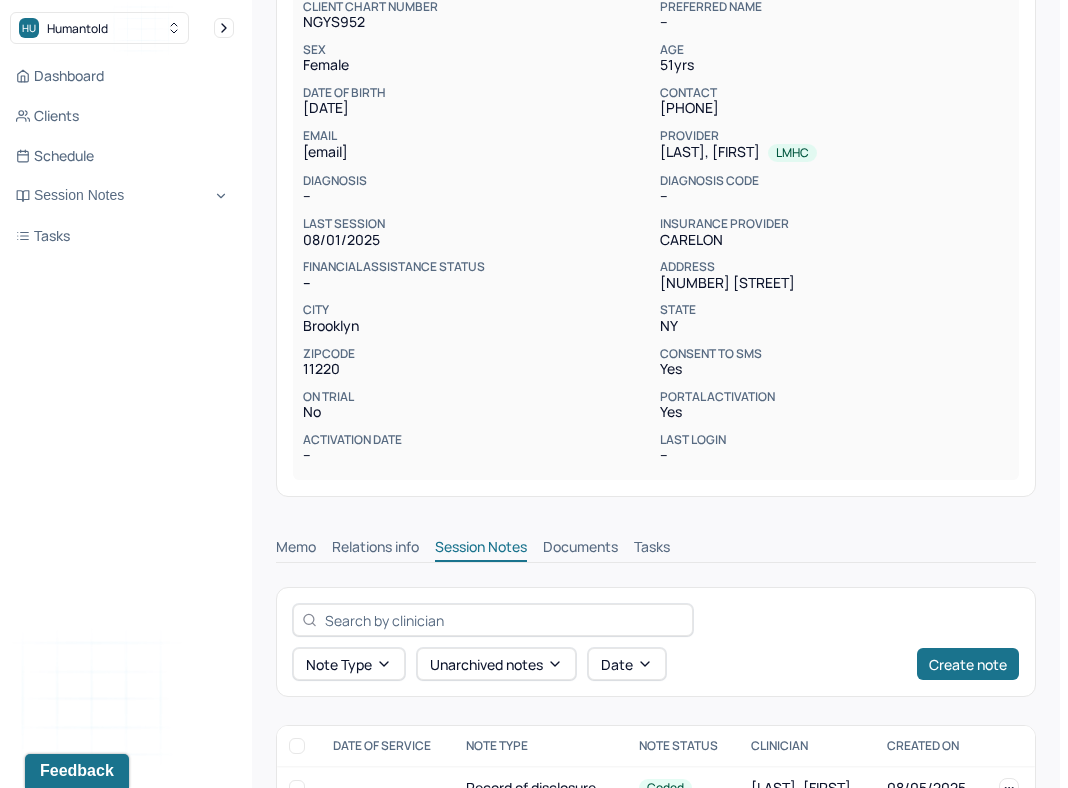 scroll, scrollTop: 374, scrollLeft: 0, axis: vertical 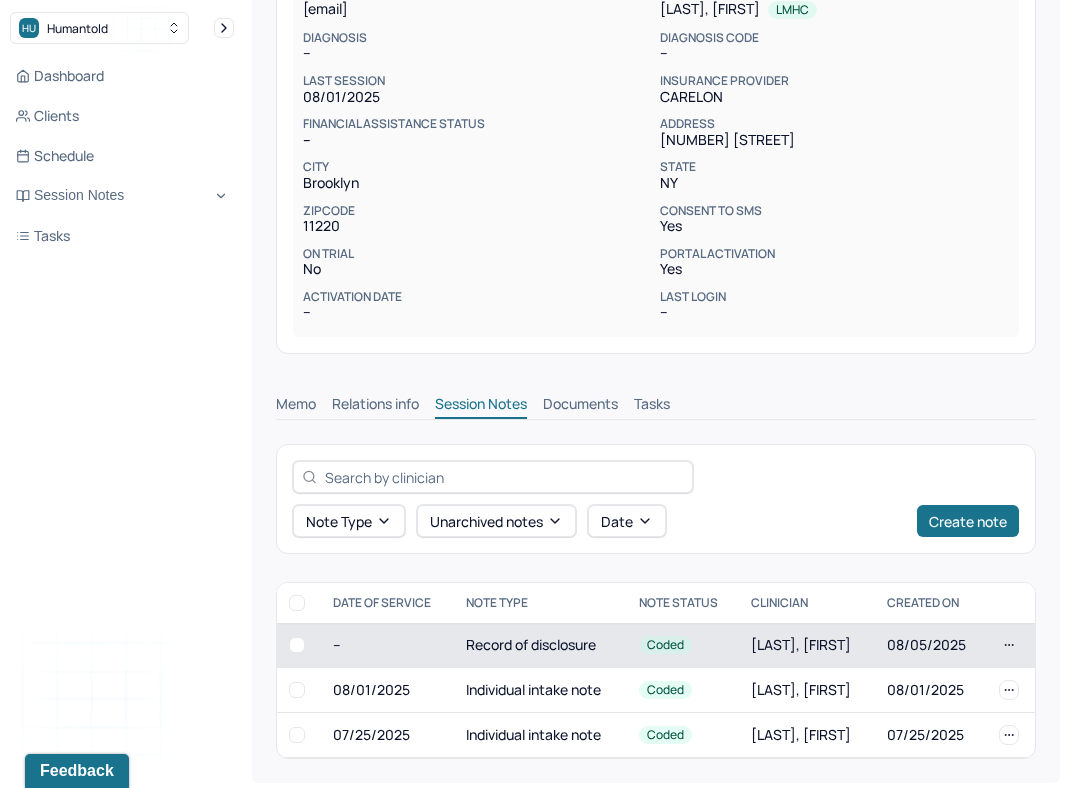 click on "Record of disclosure" at bounding box center [540, 645] 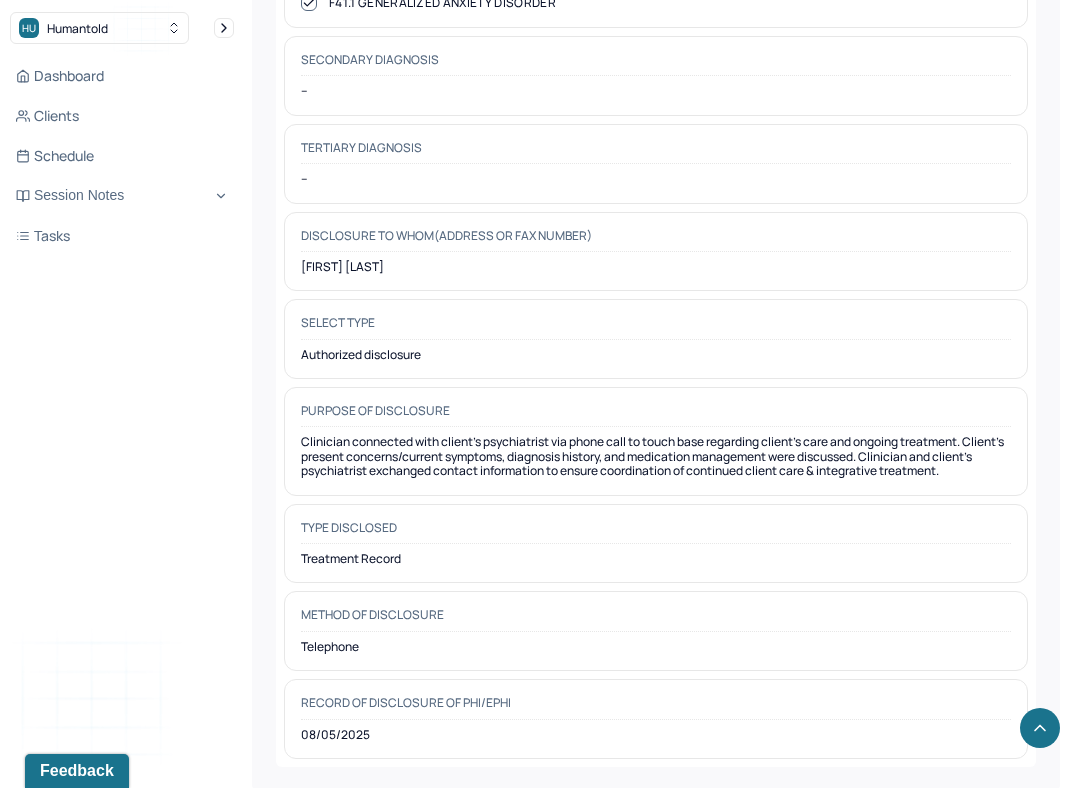 scroll, scrollTop: 849, scrollLeft: 0, axis: vertical 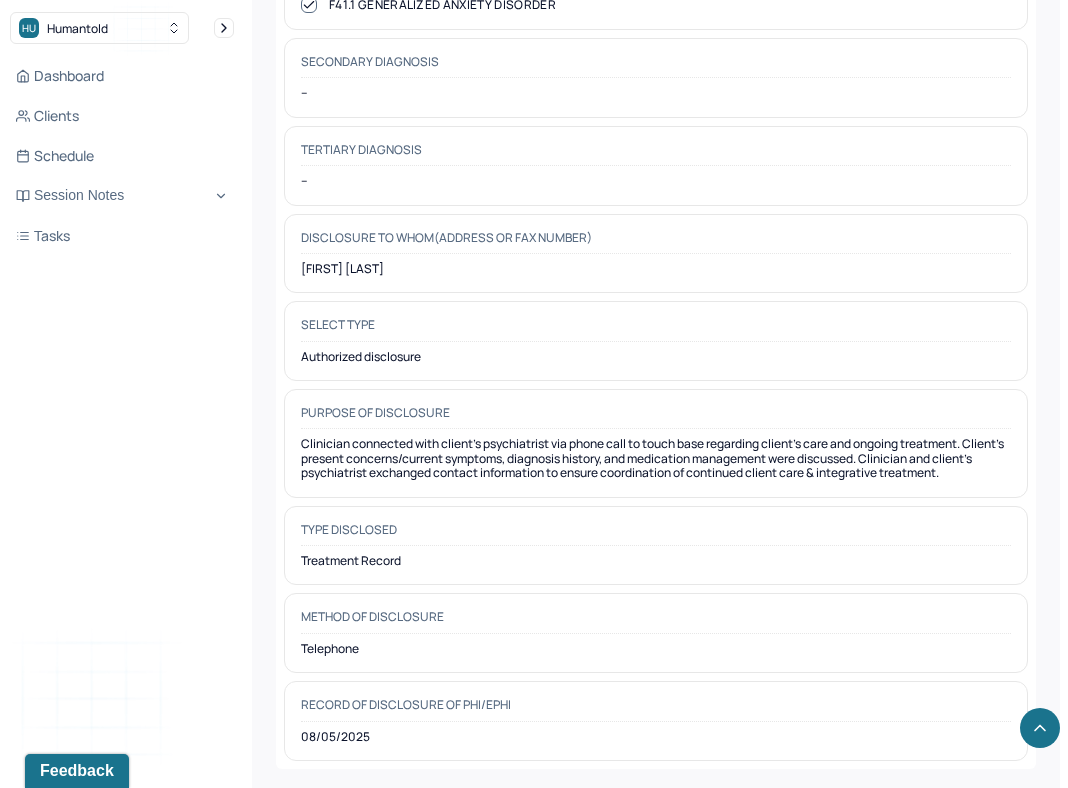 click on "EN [FIRST]'s   Record of disclosure -- Coded Actions PROVIDER [LAST], [FIRST] CLIENT NAME [LAST], [FIRST] APPOINTMENT Individual therapy   MANTLE CLAIM ID -- PAYER CLAIM ID -- SUBMISSION -- POS CODE 10 - Telehealth Provided in Patient's Home DOB [DATE]  (51 Yrs) INSURANCE CARE CHART NUMBER NGYS952 CPT CODE -- DATE OF SERVICE --   11:00 AM   -   12:00 PM ( 1hr ) SIGNATURE KL  ([DATE], 4:35 PM) MODIFIER 95 Telemedicine DIAGNOSIS Primary:   F41.1 GENERALIZED ANXIETY DISORDER ,  Secondary:   -- Tertiary:   -- Session Note Claims Payments History Remits Content Messages Change requested Activity NOTE CONTENT Primary diagnosis F41.1 GENERALIZED ANXIETY DISORDER Secondary diagnosis -- Tertiary diagnosis -- Disclosure to whom(Address or Fax number) [FIRST] [LAST]  Select type Authorized disclosure Purpose of disclosure Type disclosed Treatment Record Method of disclosure Telephone Record of Disclosure of PHI/EPHI [DATE]" at bounding box center [656, 14] 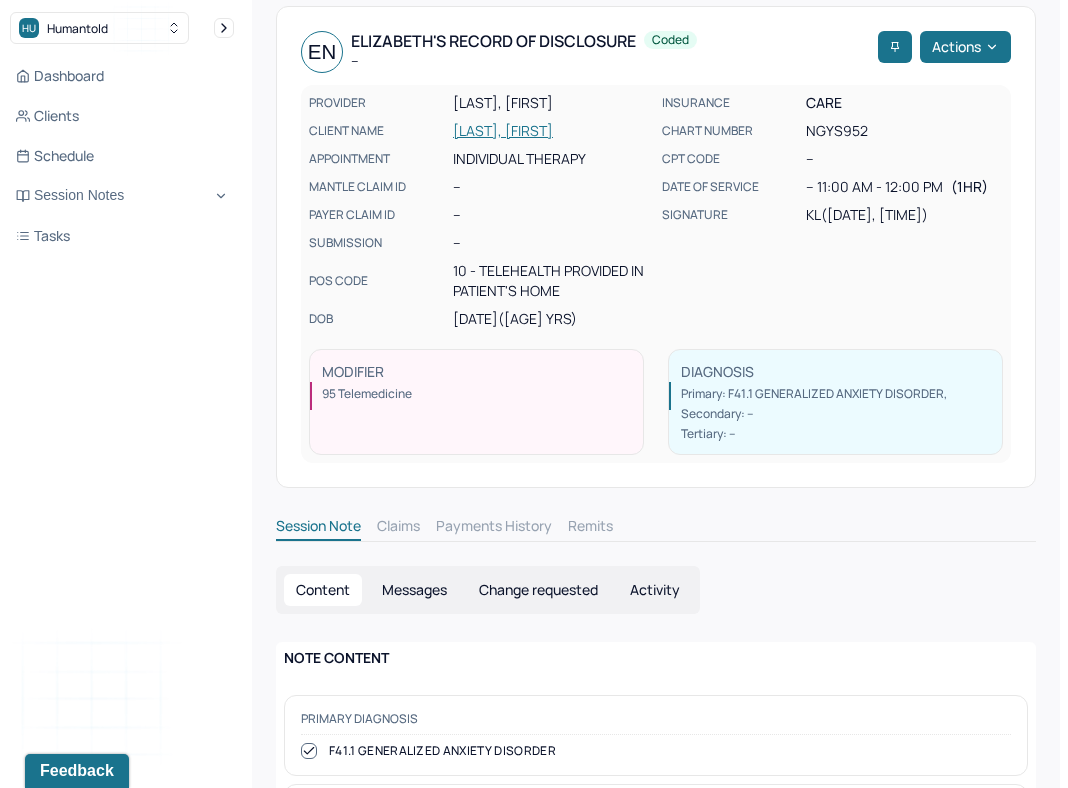 scroll, scrollTop: 123, scrollLeft: 0, axis: vertical 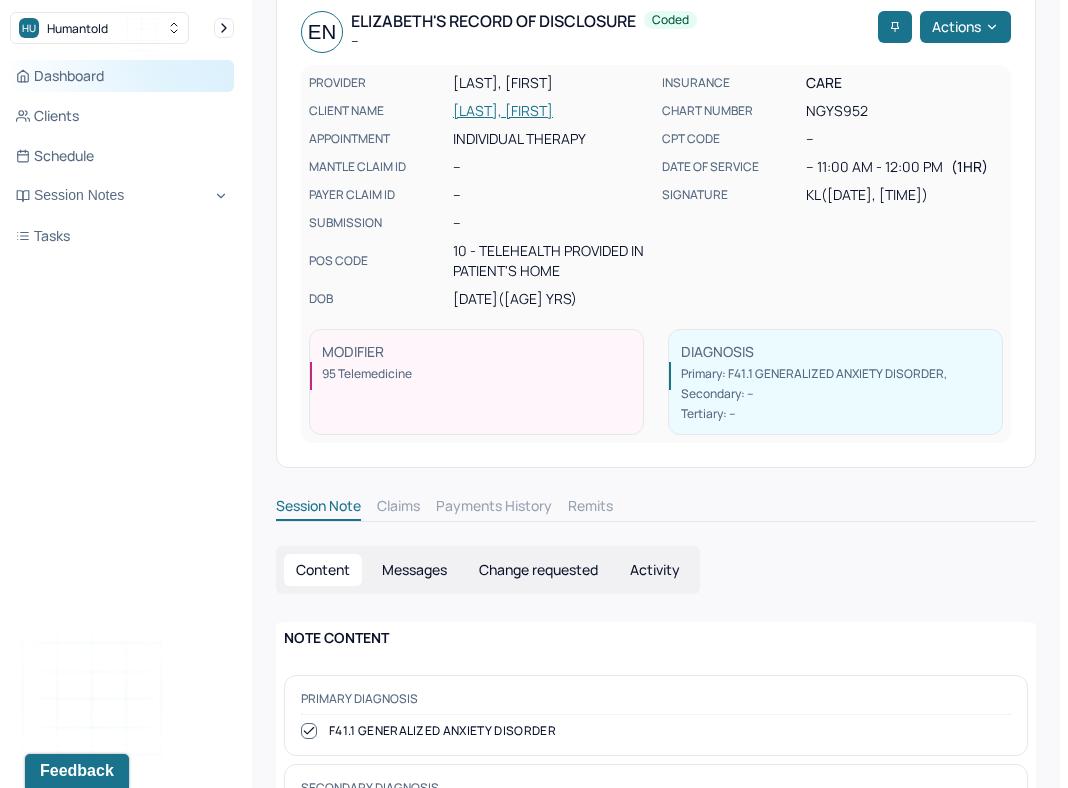 click on "Dashboard" at bounding box center [122, 76] 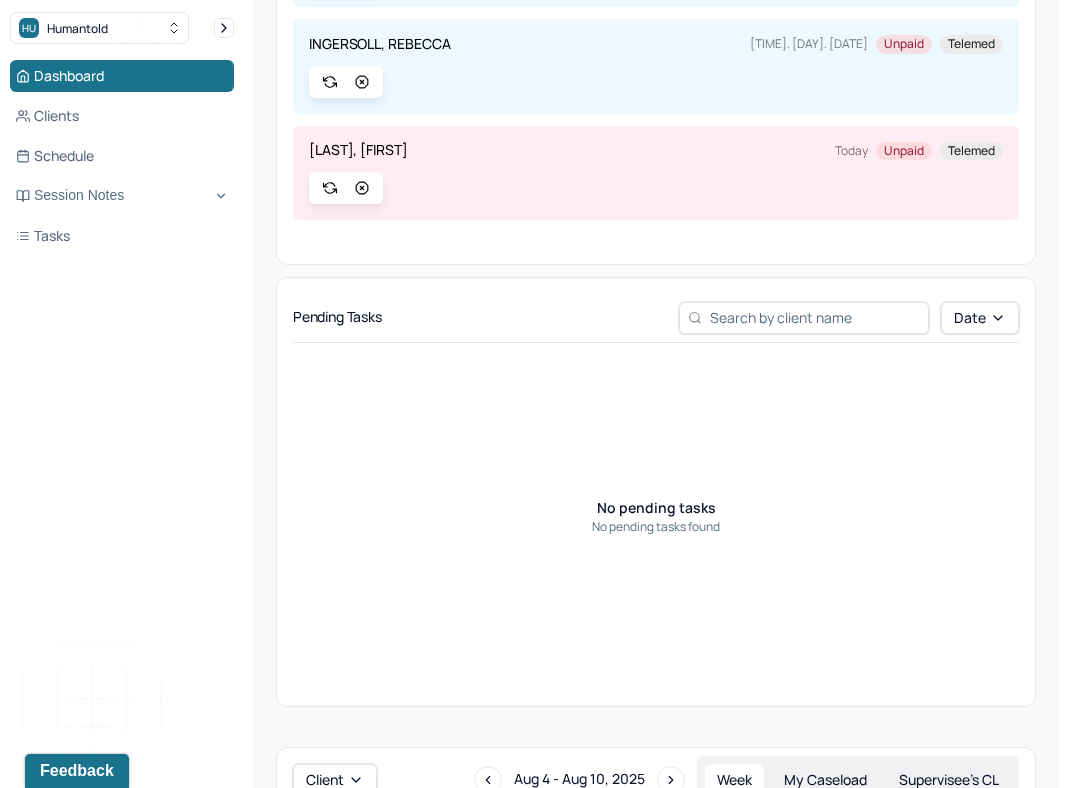 scroll, scrollTop: 487, scrollLeft: 0, axis: vertical 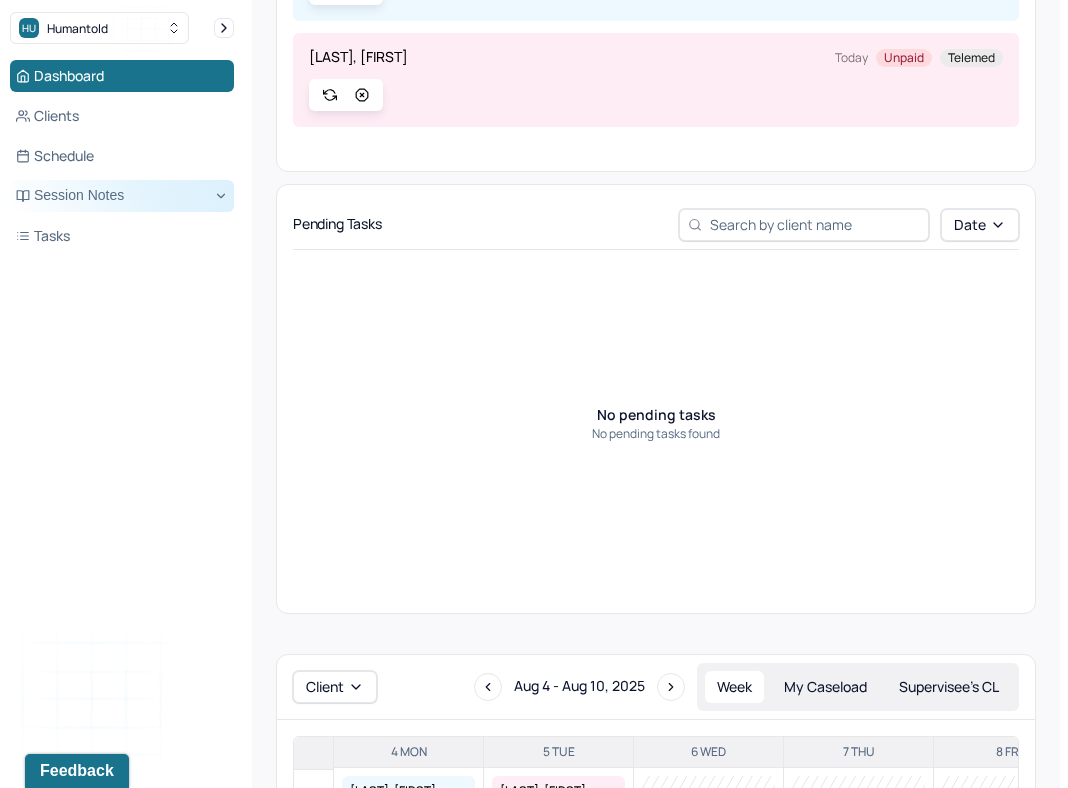 click on "Session Notes" at bounding box center (122, 196) 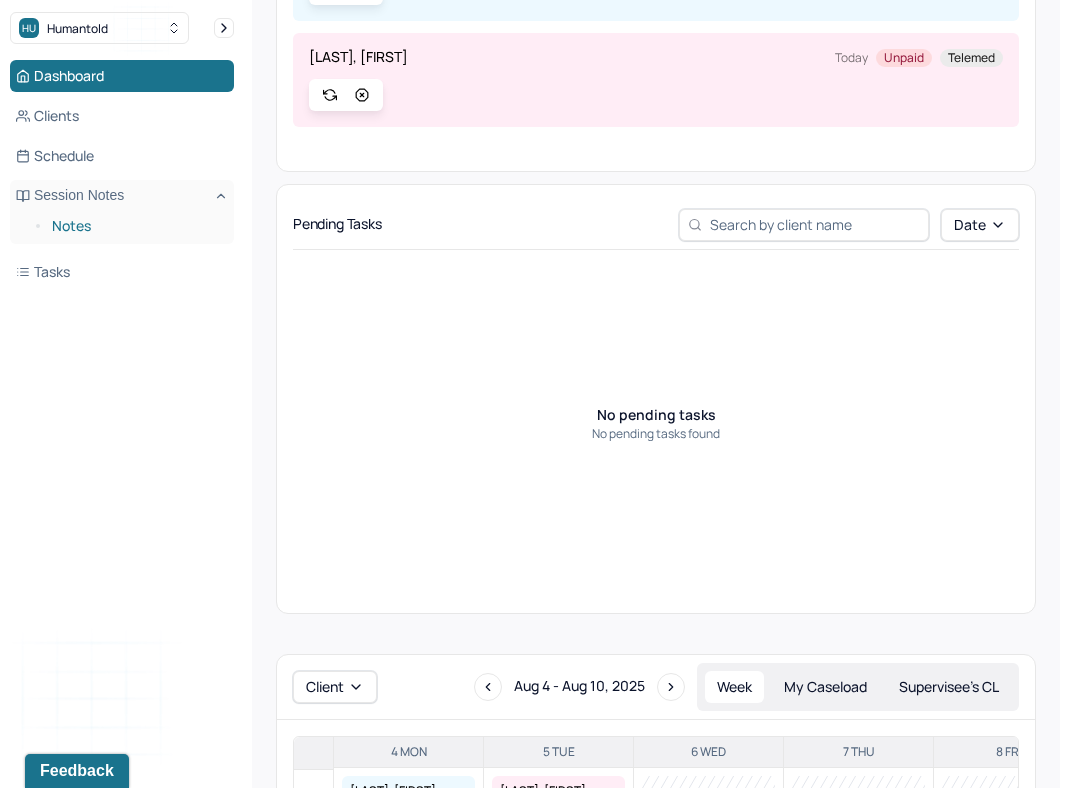 click on "Notes" at bounding box center (135, 226) 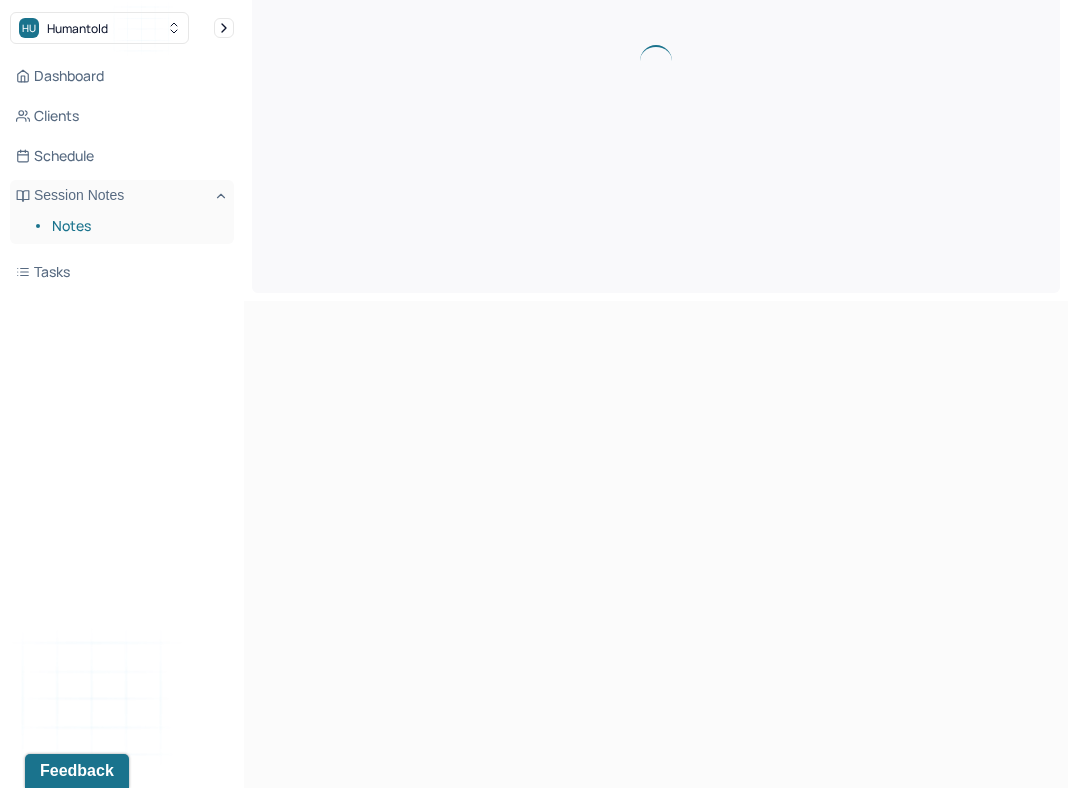 scroll, scrollTop: 0, scrollLeft: 0, axis: both 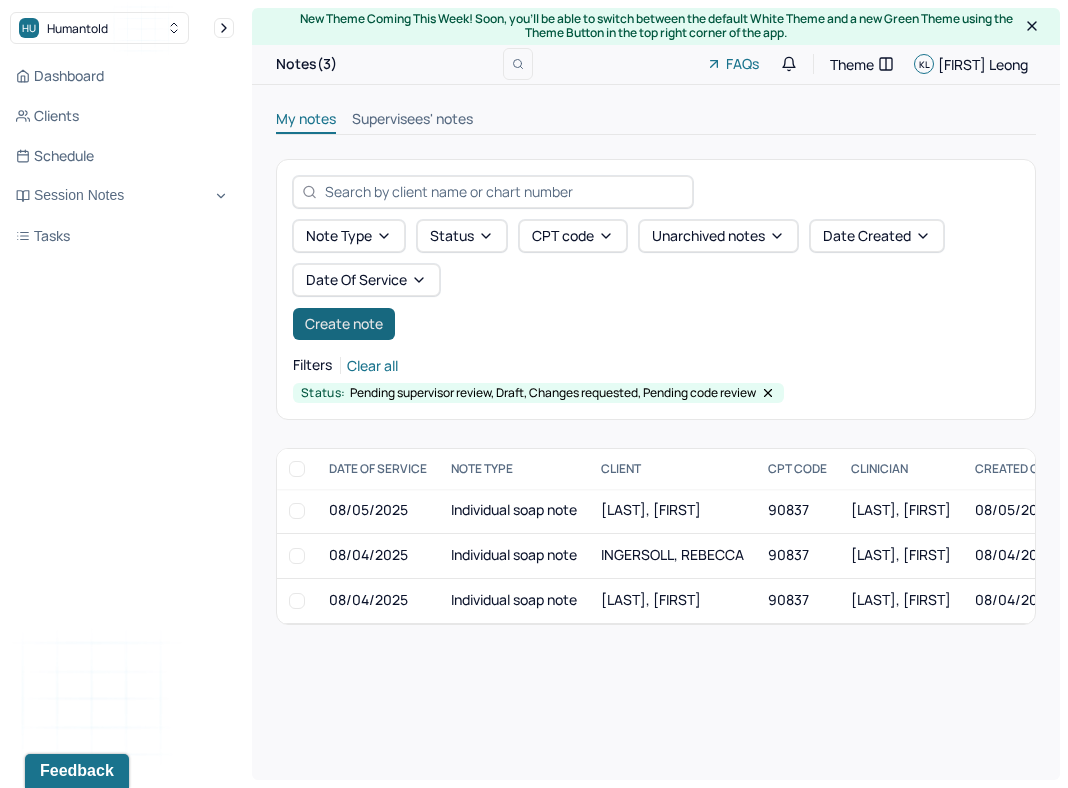 click on "Create note" at bounding box center [344, 324] 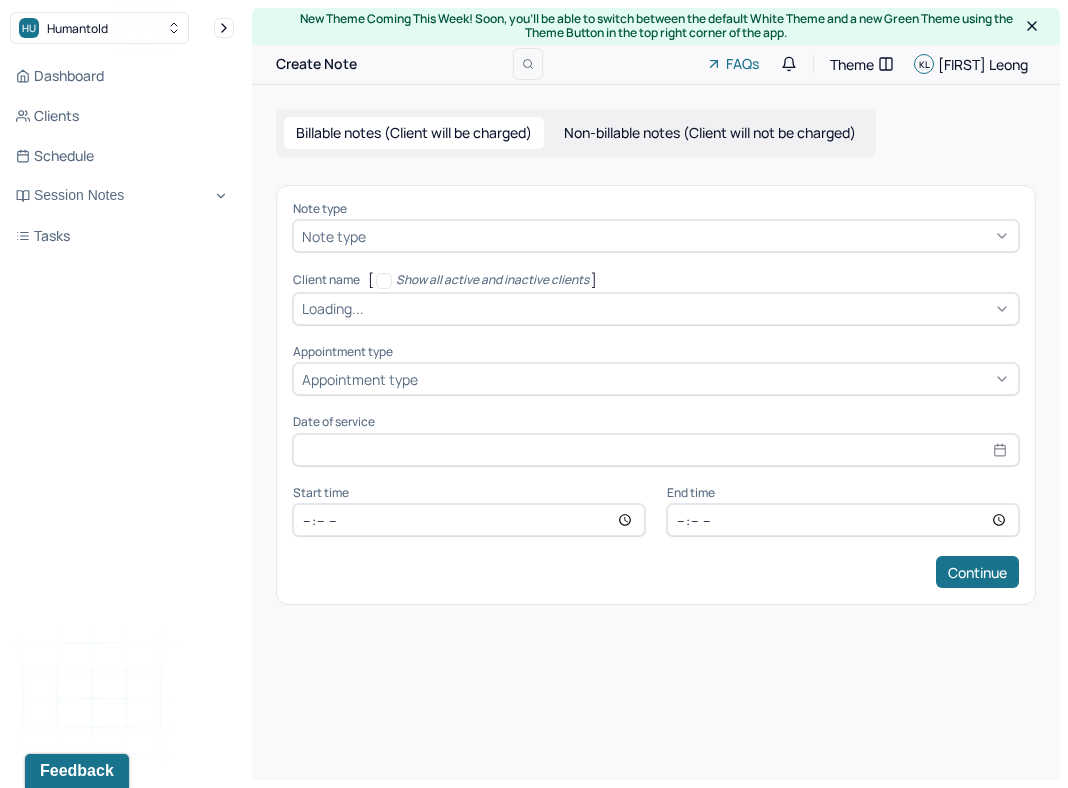 click at bounding box center (690, 236) 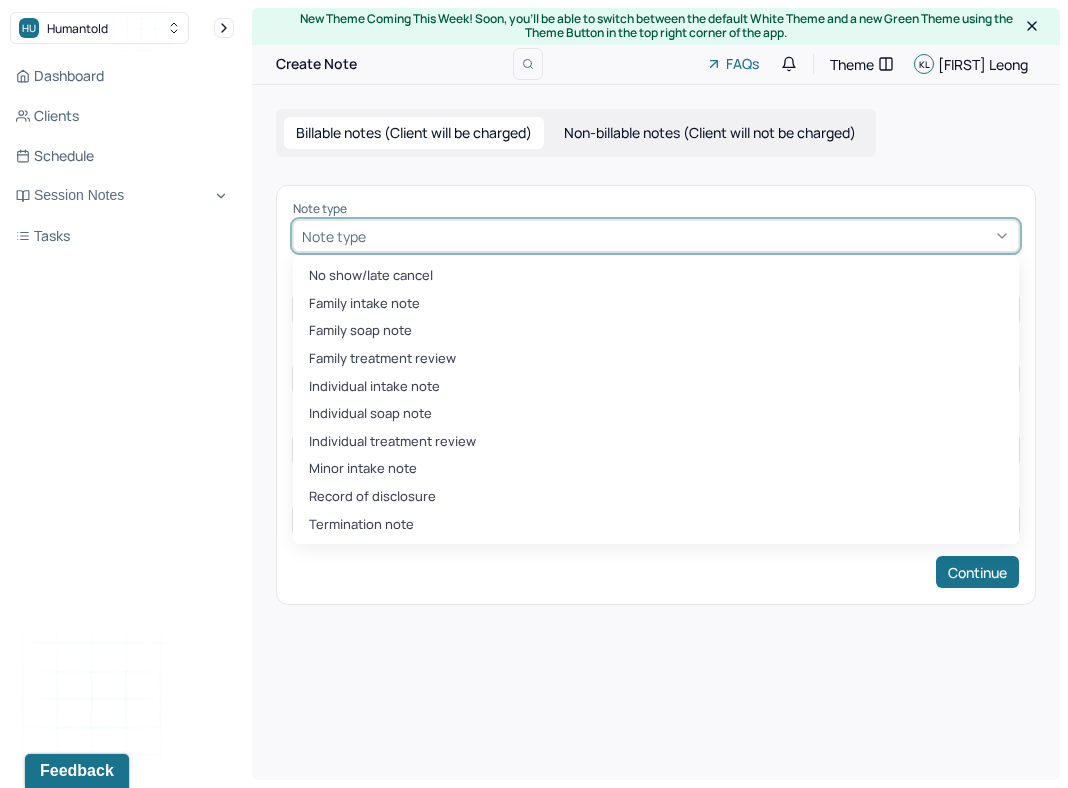 click on "Billable notes (Client will be charged) Non-billable notes (Client will not be charged) Note type No show/late cancel, 1 of 10. 10 results available. Use Up and Down to choose options, press Enter to select the currently focused option, press Escape to exit the menu, press Tab to select the option and exit the menu. Note type No show/late cancel Family intake note Family soap note Family treatment review Individual intake note Individual soap note Individual treatment review Minor intake note Record of disclosure Termination note Client name [ Show all active and inactive clients ] Loading... Appointment type Appointment type Date of service Start time End time Continue" at bounding box center [656, 357] 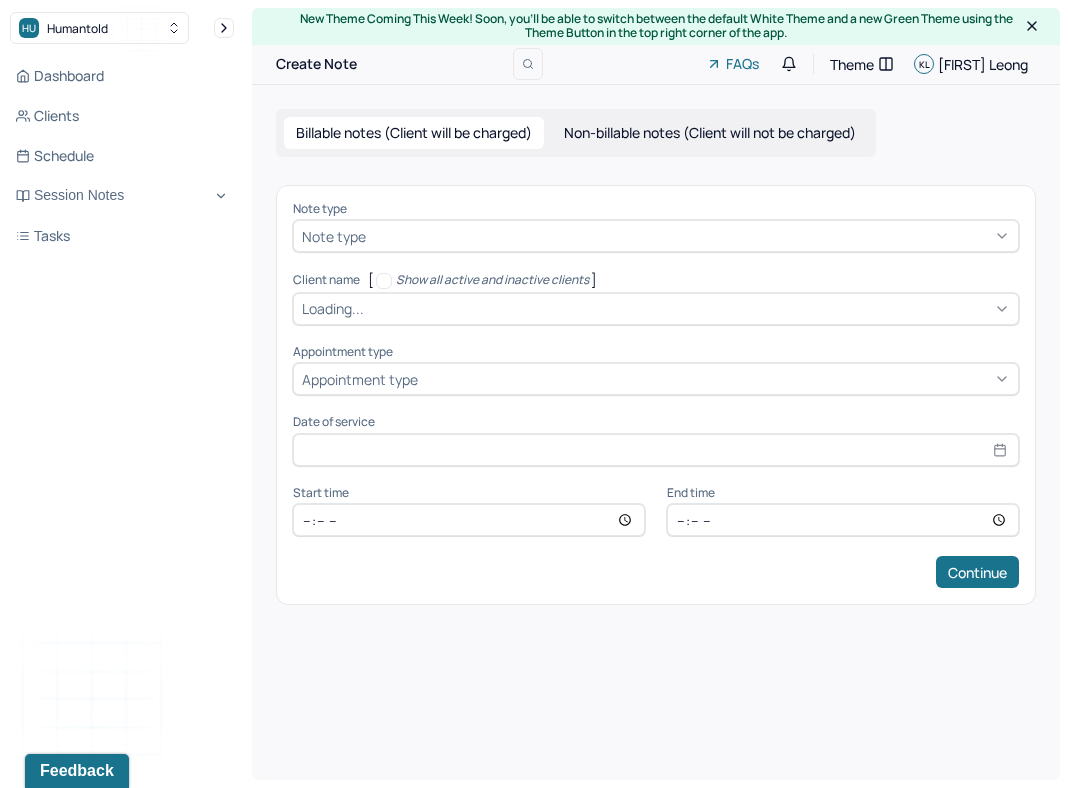 click on "Non-billable notes (Client will not be charged)" at bounding box center (710, 133) 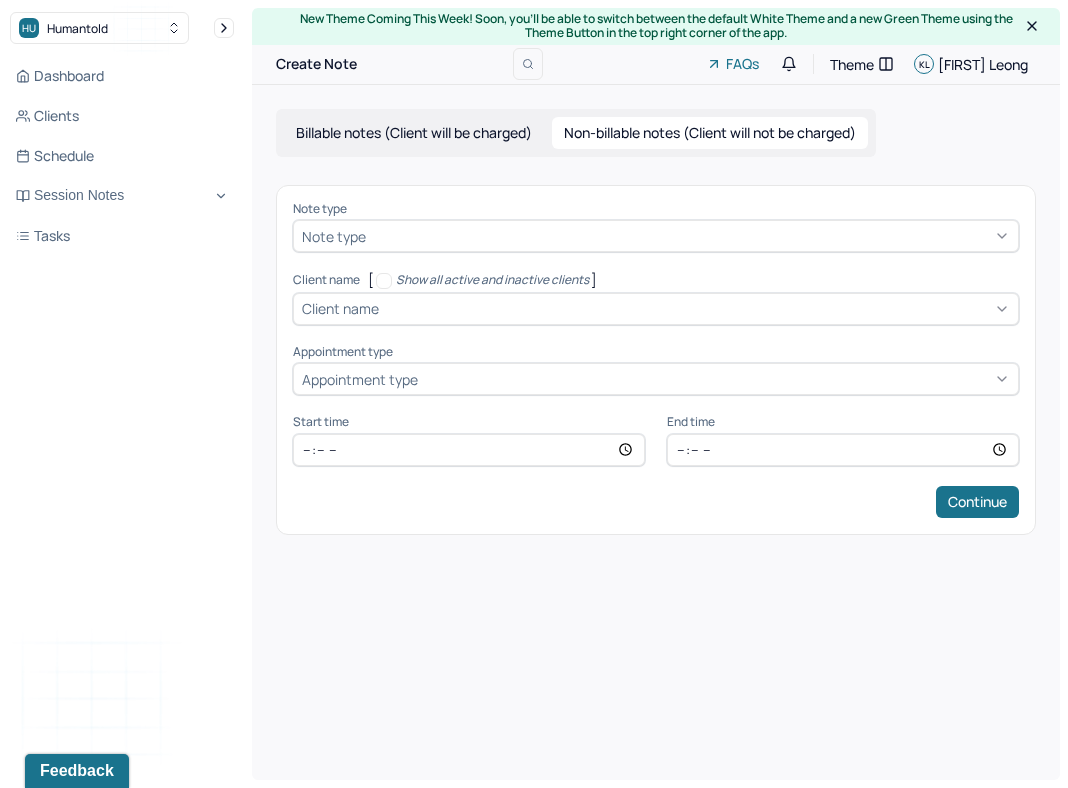 click on "Billable notes (Client will be charged)" at bounding box center (414, 133) 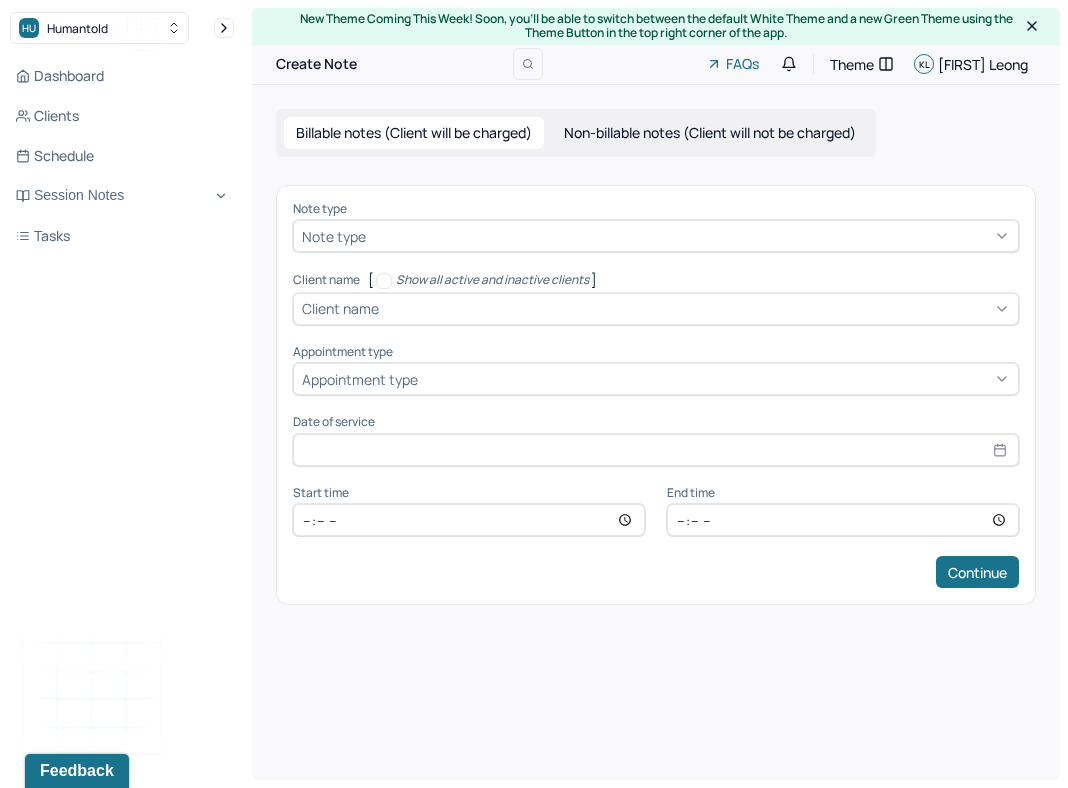 click at bounding box center [690, 236] 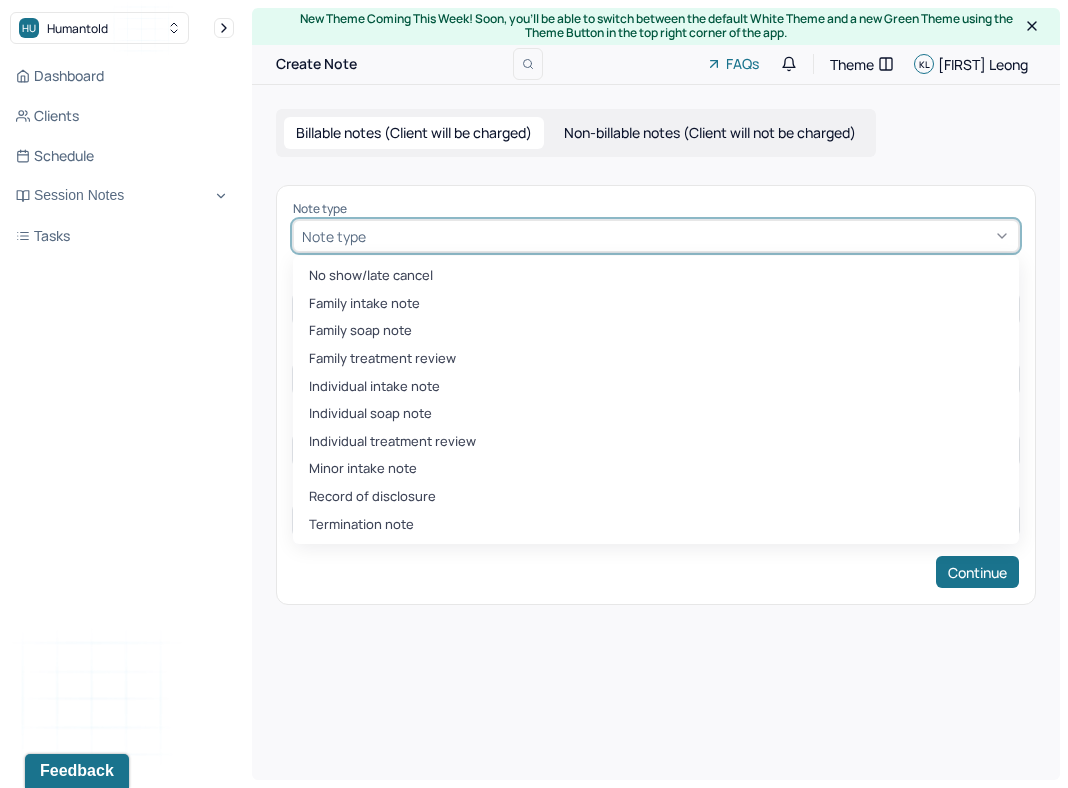 click on "Note type Family intake note, 2 of 10. 10 results available. Use Up and Down to choose options, press Enter to select the currently focused option, press Escape to exit the menu, press Tab to select the option and exit the menu. Note type No show/late cancel Family intake note Family soap note Family treatment review Individual intake note Individual soap note Individual treatment review Minor intake note Record of disclosure Termination note Client name [ Show all active and inactive clients ] Client name Appointment type Appointment type Date of service Start time End time Continue" at bounding box center (656, 395) 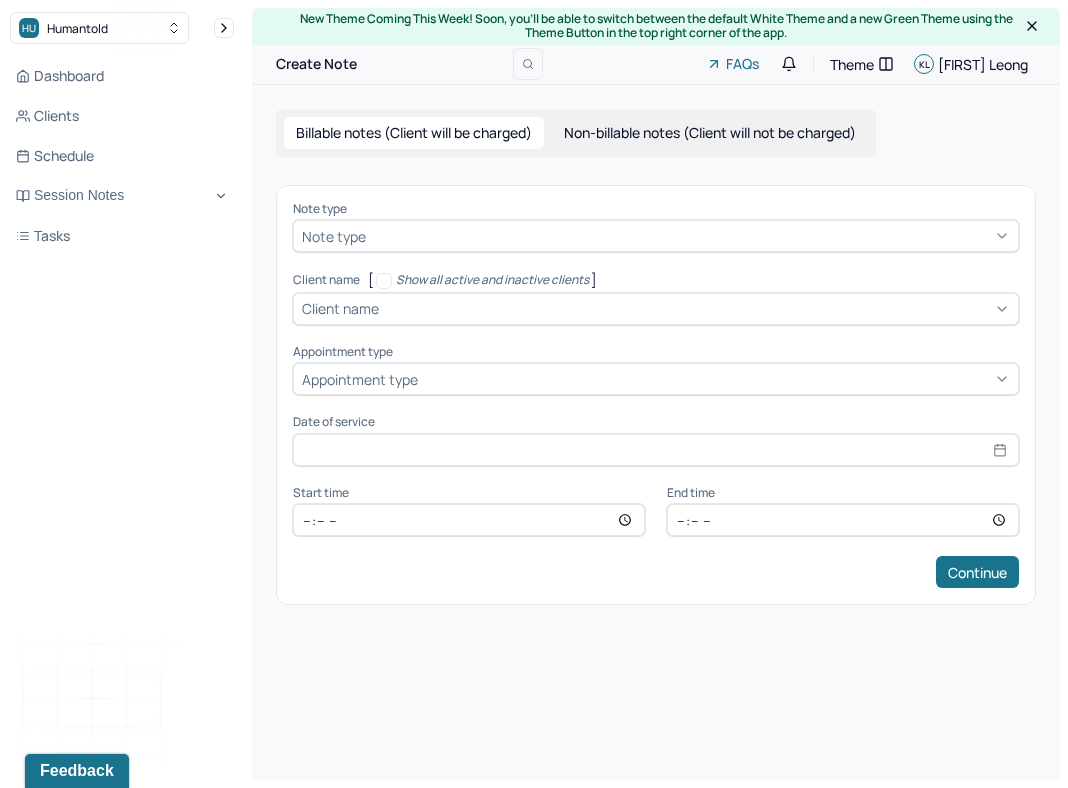 click on "Non-billable notes (Client will not be charged)" at bounding box center (710, 133) 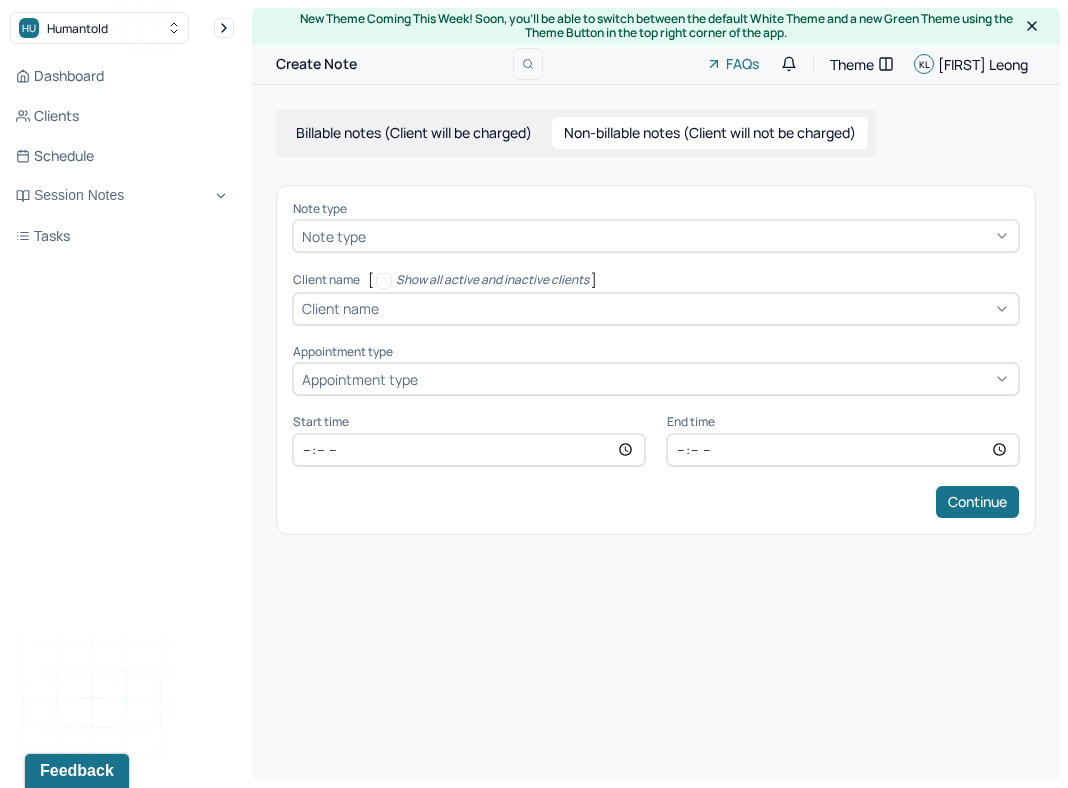 click at bounding box center [690, 236] 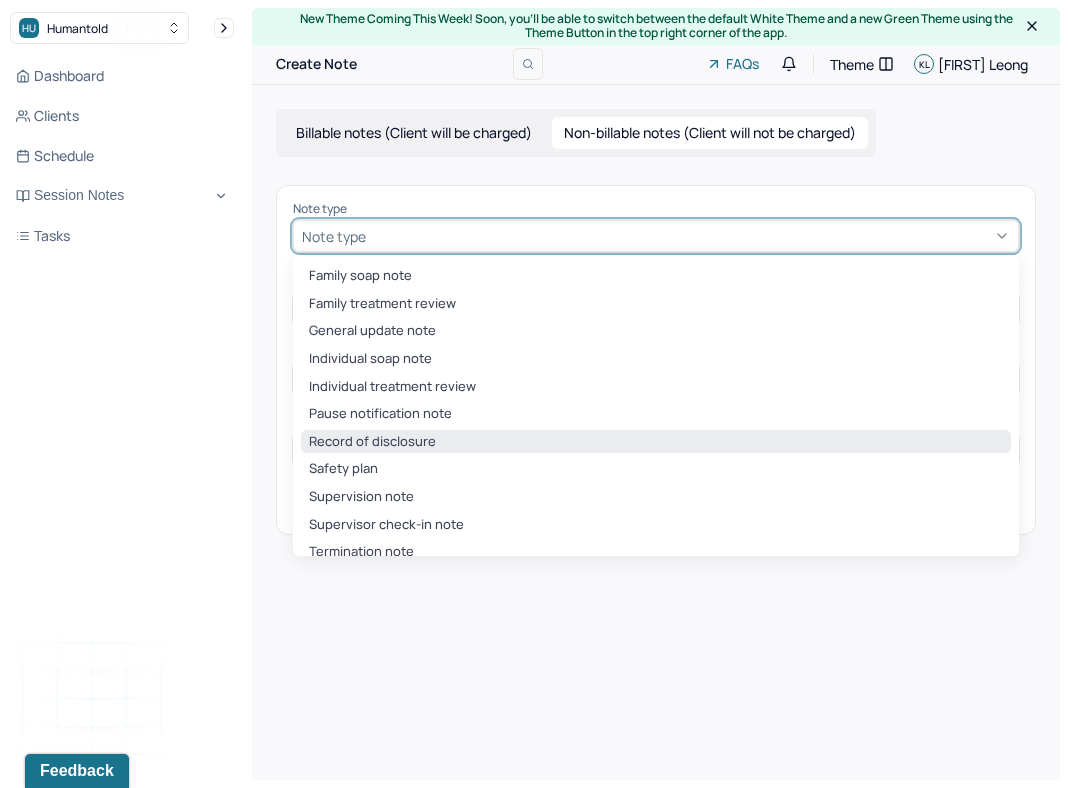 click on "Record of disclosure" at bounding box center (656, 442) 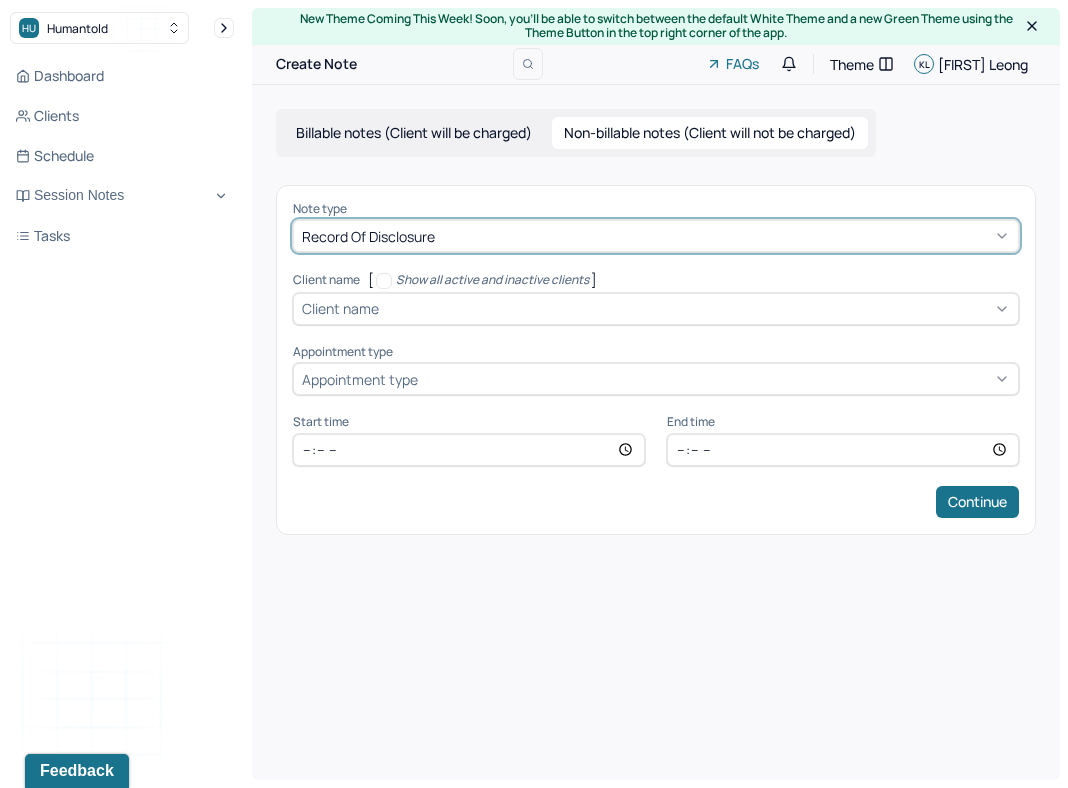click at bounding box center (696, 308) 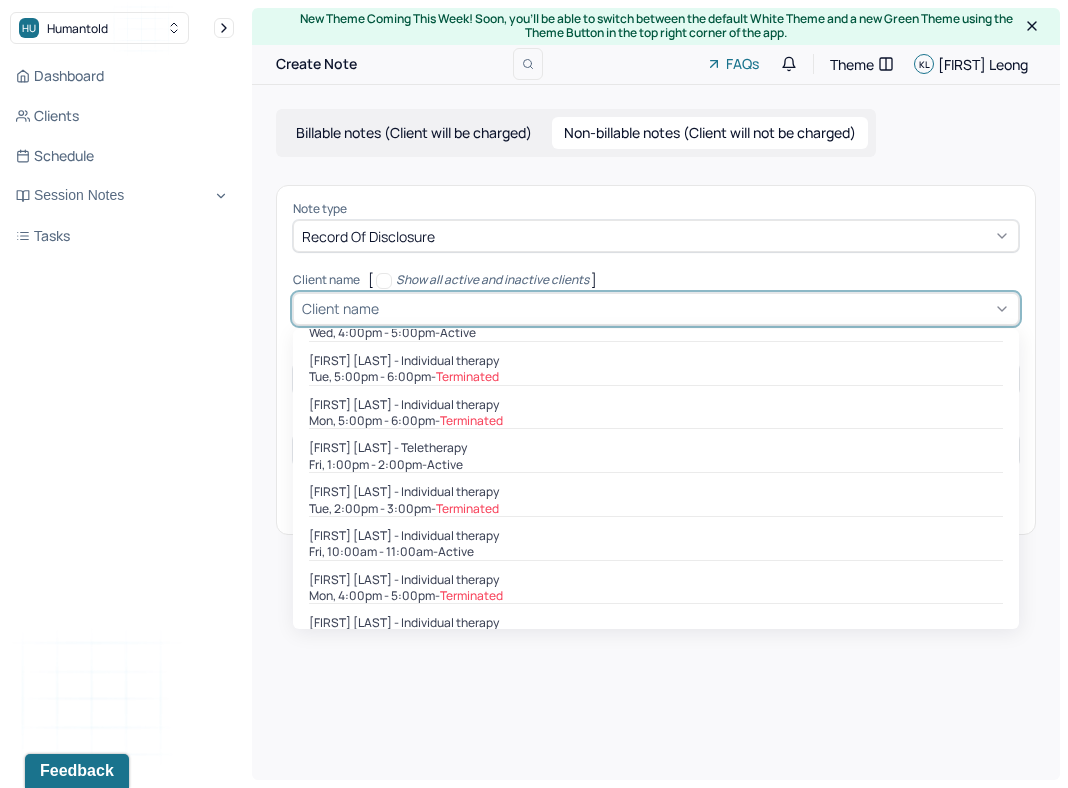 scroll, scrollTop: 422, scrollLeft: 0, axis: vertical 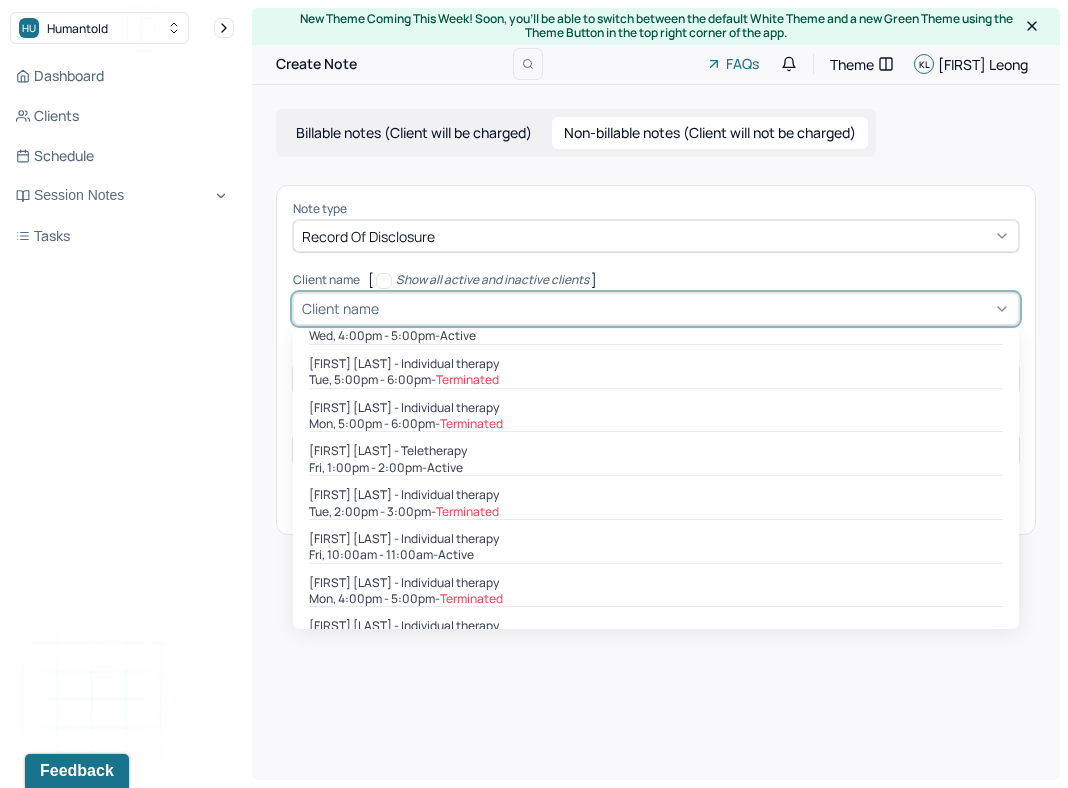 click on "New Theme Coming This Week! Soon, you’ll be able to switch between the default White Theme and a new Green Theme using the Theme Button in the top right corner of the app.  Create Note  FAQs Theme KL Katelyn   Leong Billable notes (Client will be charged) Non-billable notes (Client will not be charged) Note type Record of disclosure Client name [ Show all active and inactive clients ] [object Object], 15 of 29. 29 results available. Use Up and Down to choose options, press Enter to select the currently focused option, press Escape to exit the menu, press Tab to select the option and exit the menu. Client name Amanda Amilcar - Individual therapy Tue, 5:00pm - 6:00pm  -  Terminated Elizabeth Norman - Individual therapy Fri, 11:00am - 12:00pm  -  active Emily Park - Individual therapy Mon, 1:00pm - 2:00pm  -  Terminated Emma Bookoff - Individual therapy Mon, 10:00am - 11:00am  -  active Eva Blanc - Individual therapy Tue, 10:00am - 11:00am  -  active Faith Fasakin - Individual therapy Mon, 3:00pm - 4:00pm" at bounding box center [656, 394] 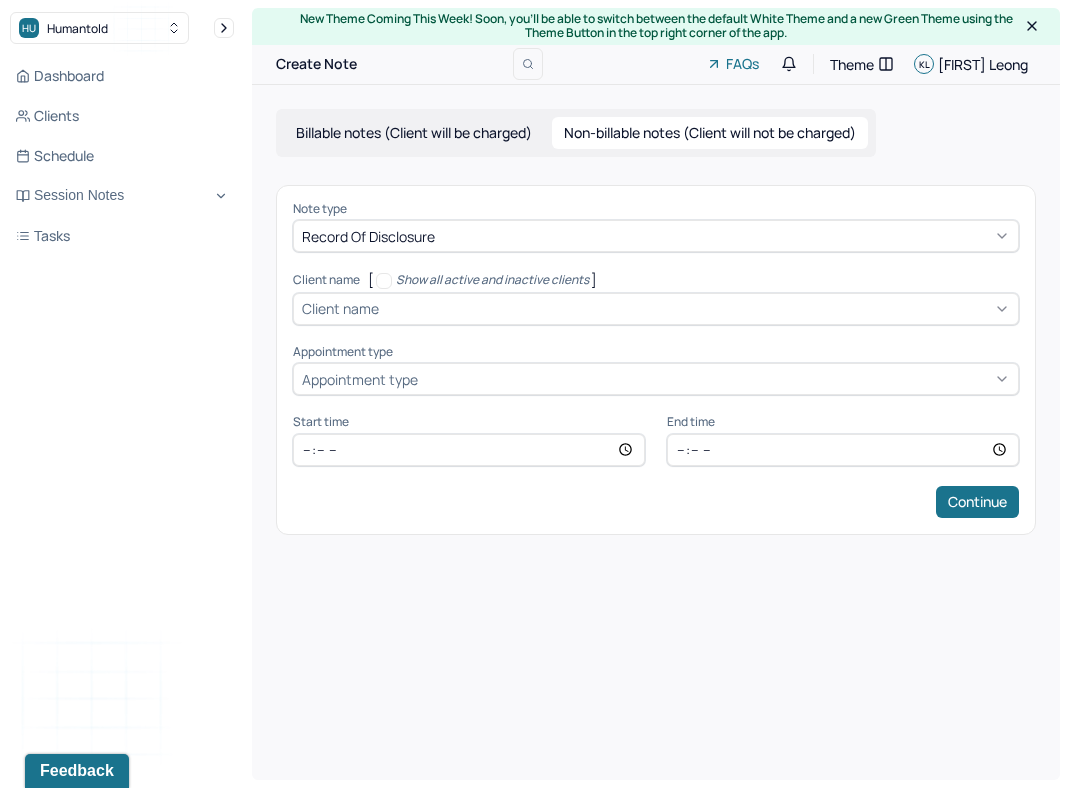 click on "Billable notes (Client will be charged)" at bounding box center (414, 133) 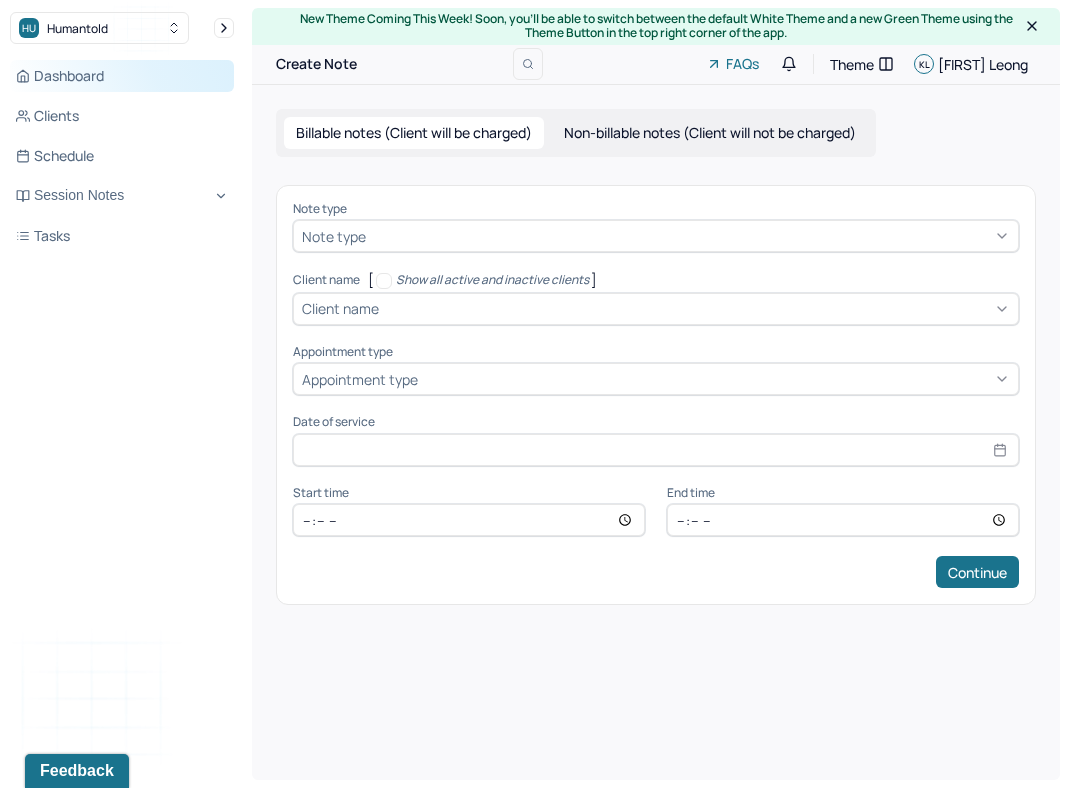 click on "Dashboard" at bounding box center [122, 76] 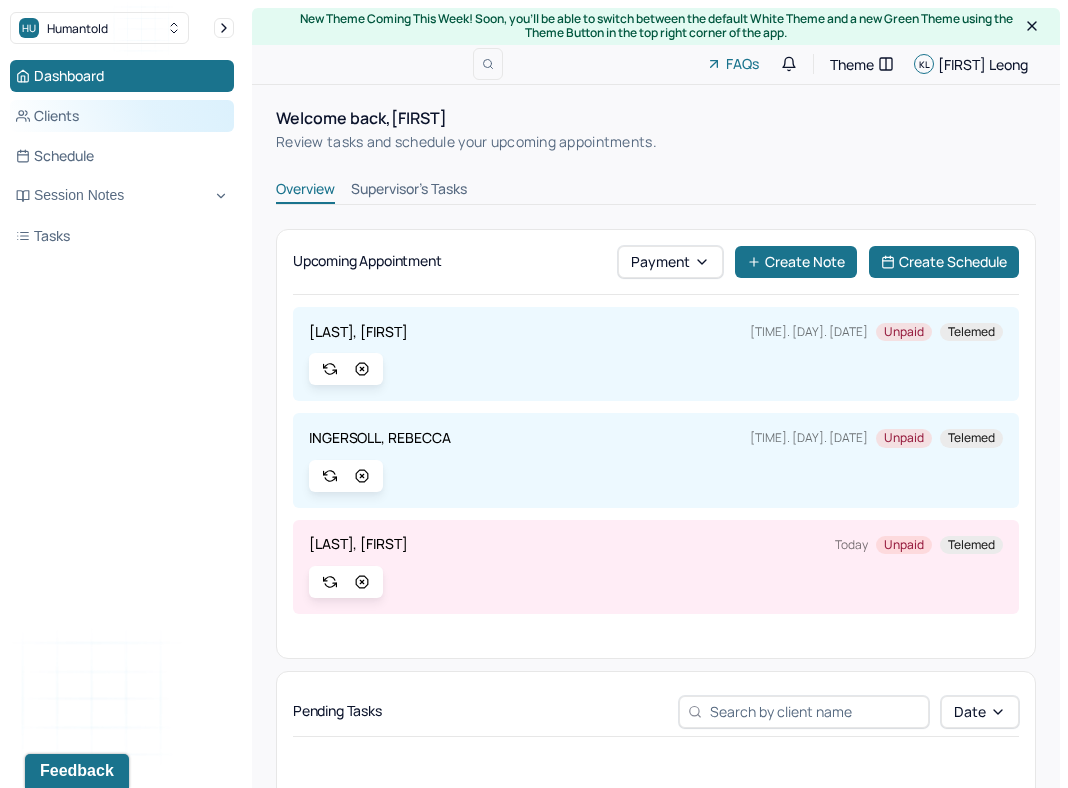 click on "Clients" at bounding box center [122, 116] 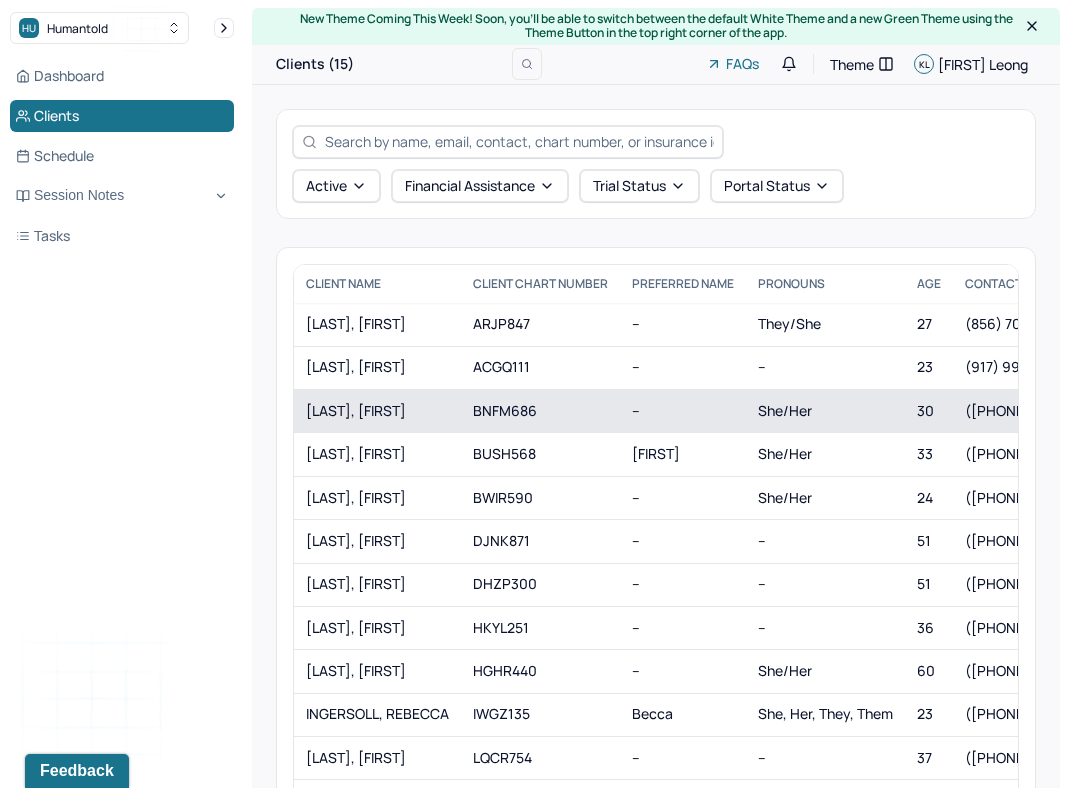 scroll, scrollTop: 60, scrollLeft: 0, axis: vertical 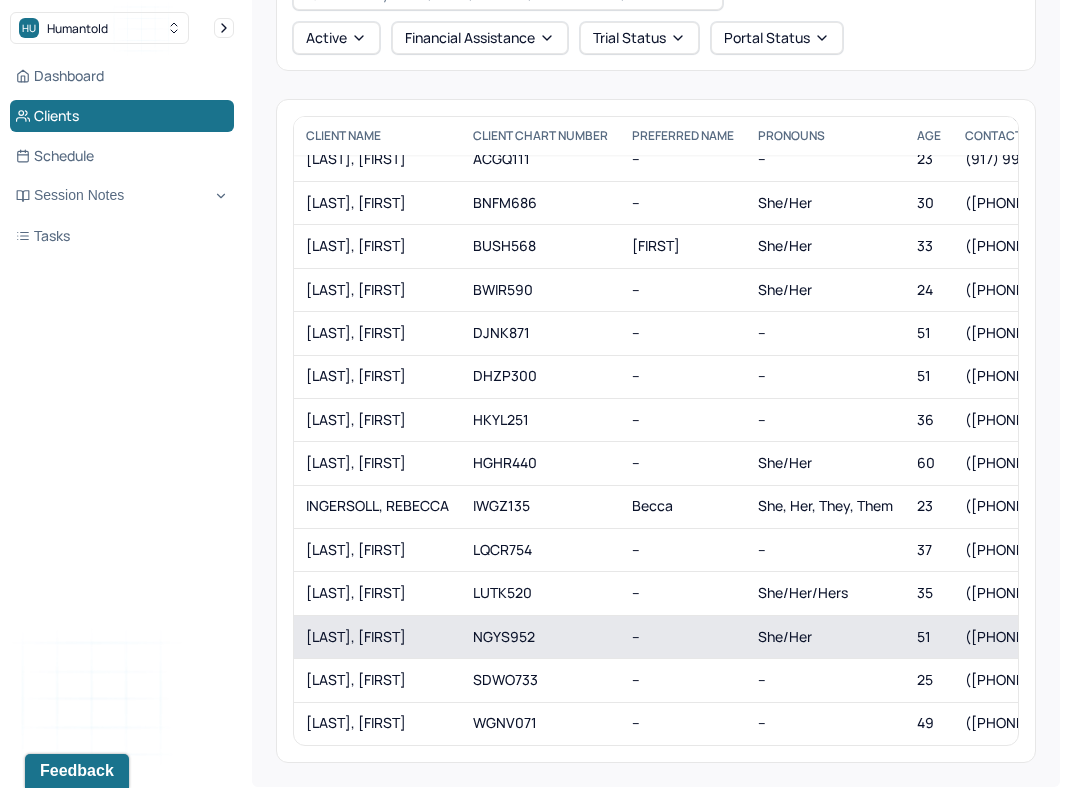 click on "[LAST], [FIRST]" at bounding box center (377, 637) 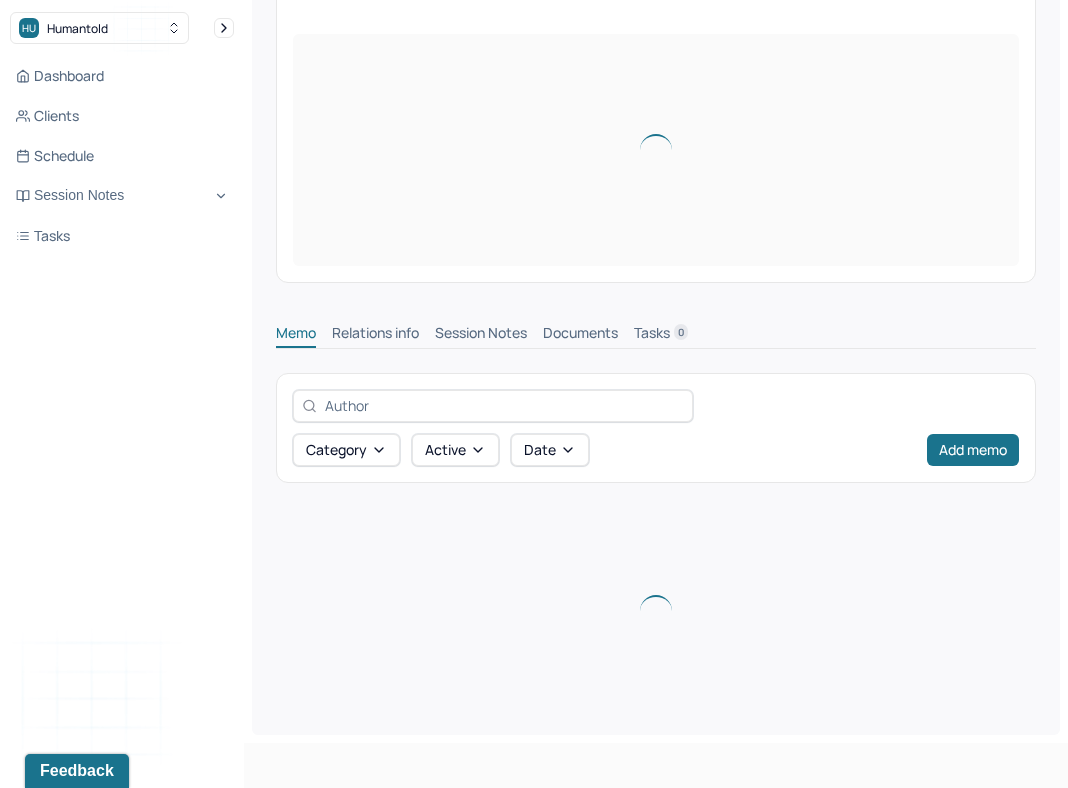 scroll, scrollTop: 0, scrollLeft: 0, axis: both 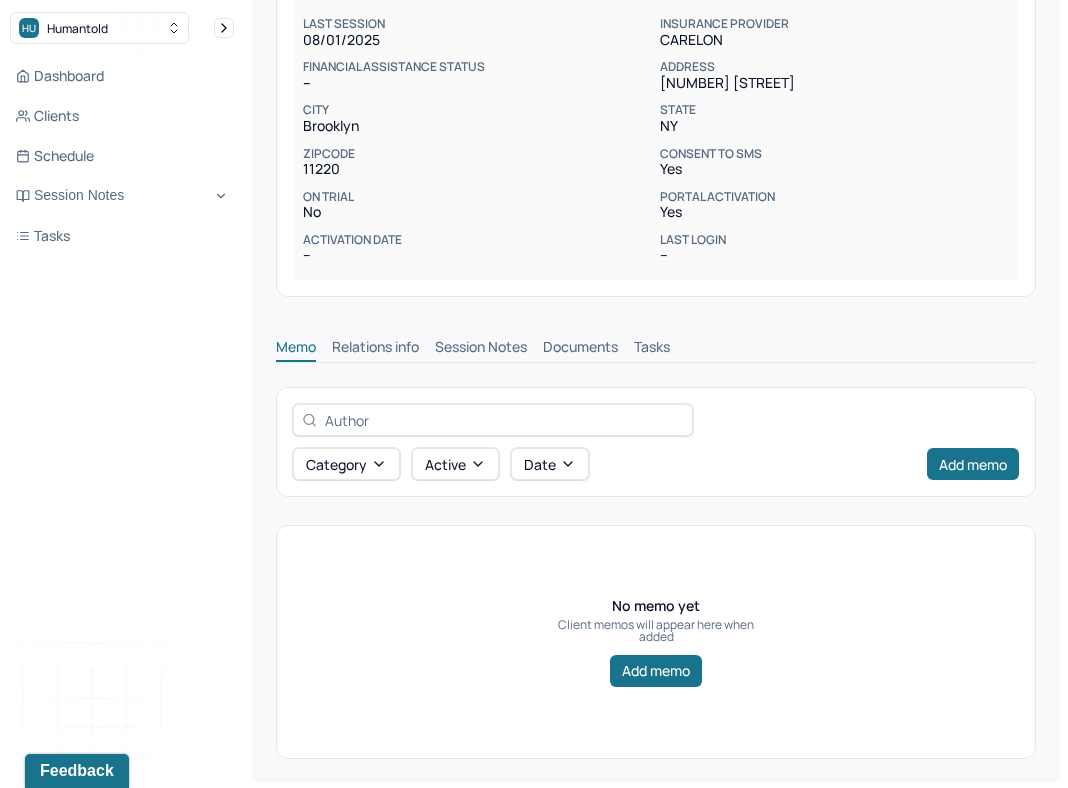 click on "Memo Relations info Session Notes Documents Tasks" at bounding box center (656, 342) 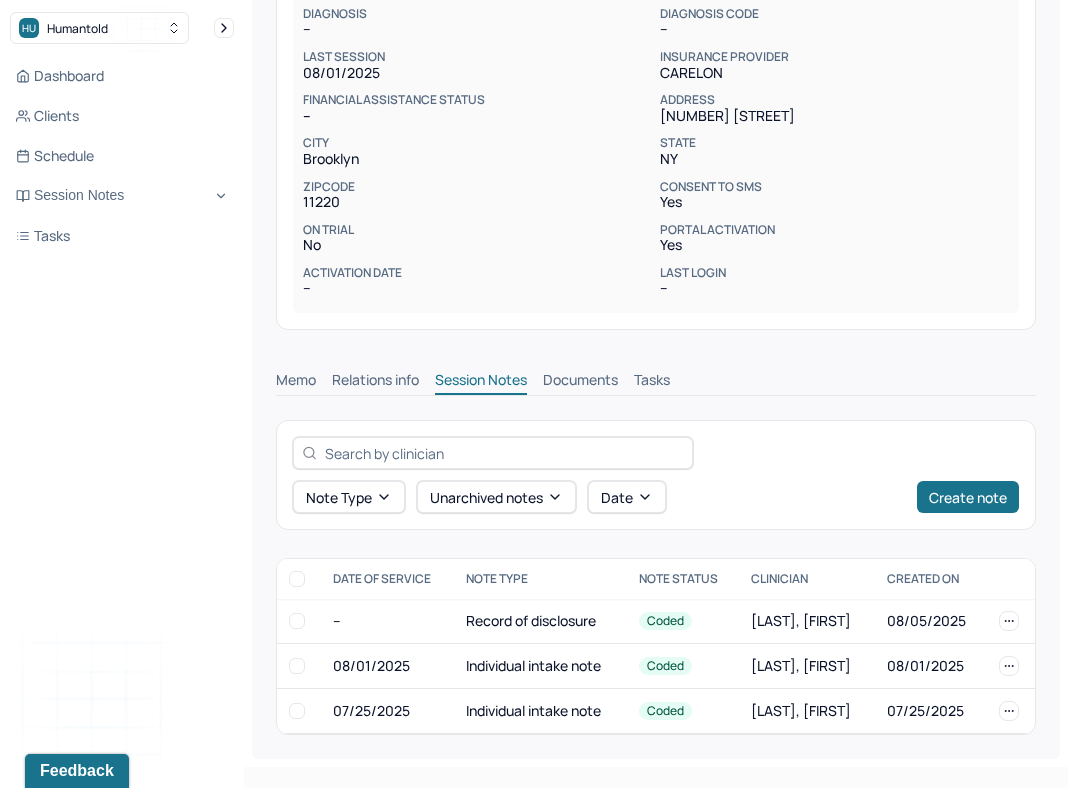 scroll, scrollTop: 374, scrollLeft: 0, axis: vertical 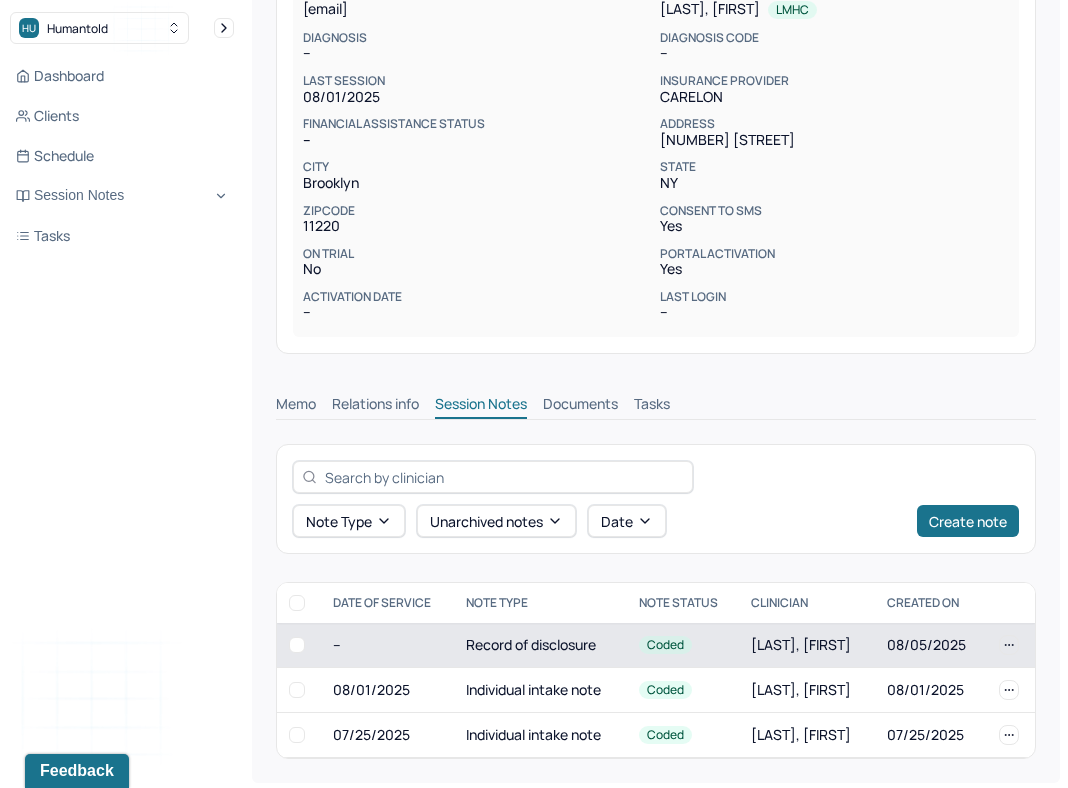 click on "--" at bounding box center [387, 645] 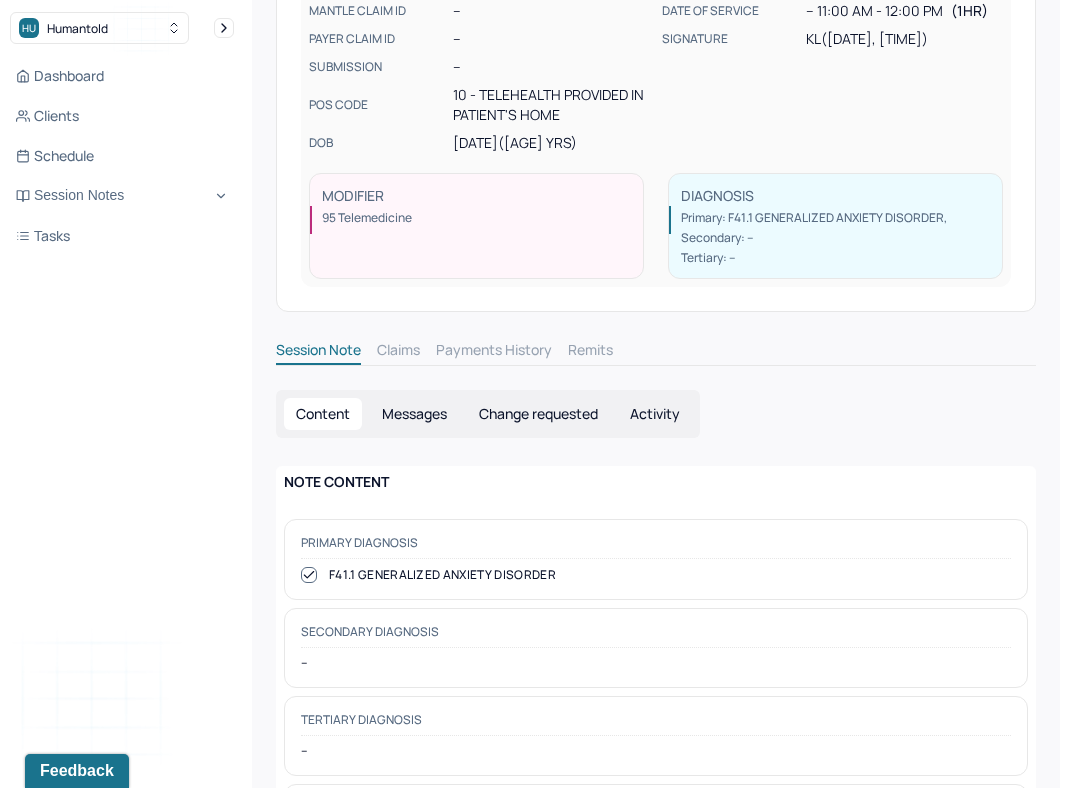 scroll, scrollTop: 0, scrollLeft: 0, axis: both 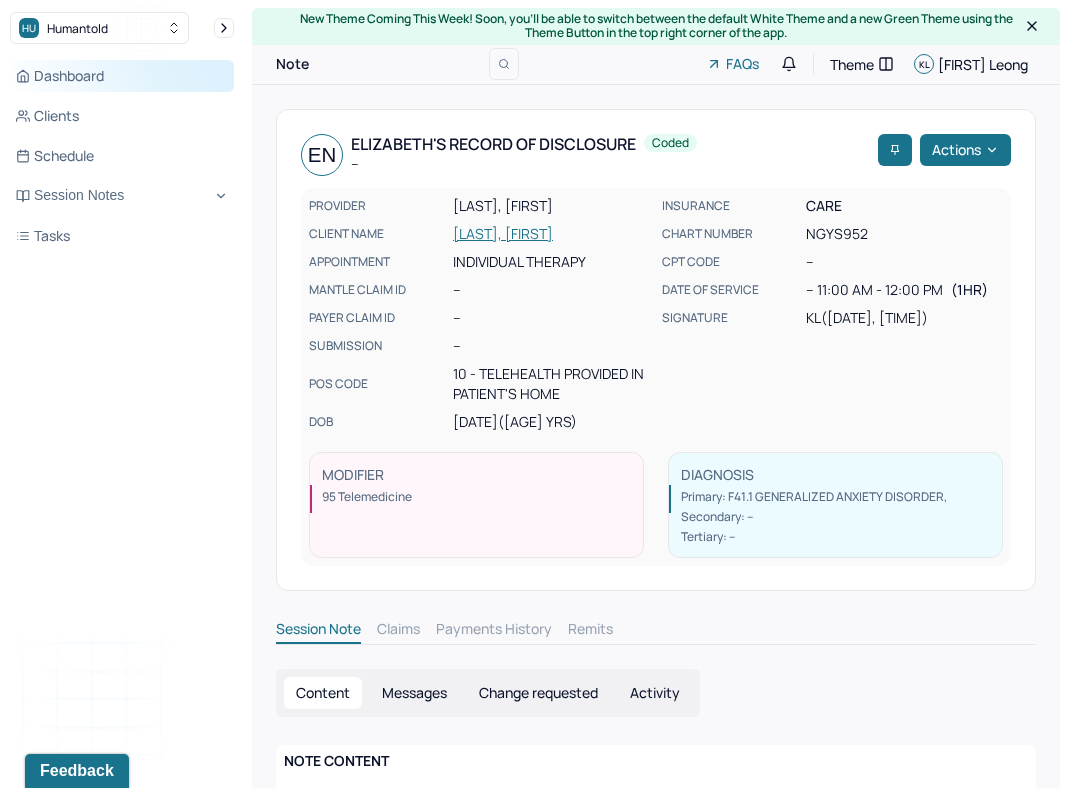 click on "Dashboard" at bounding box center (122, 76) 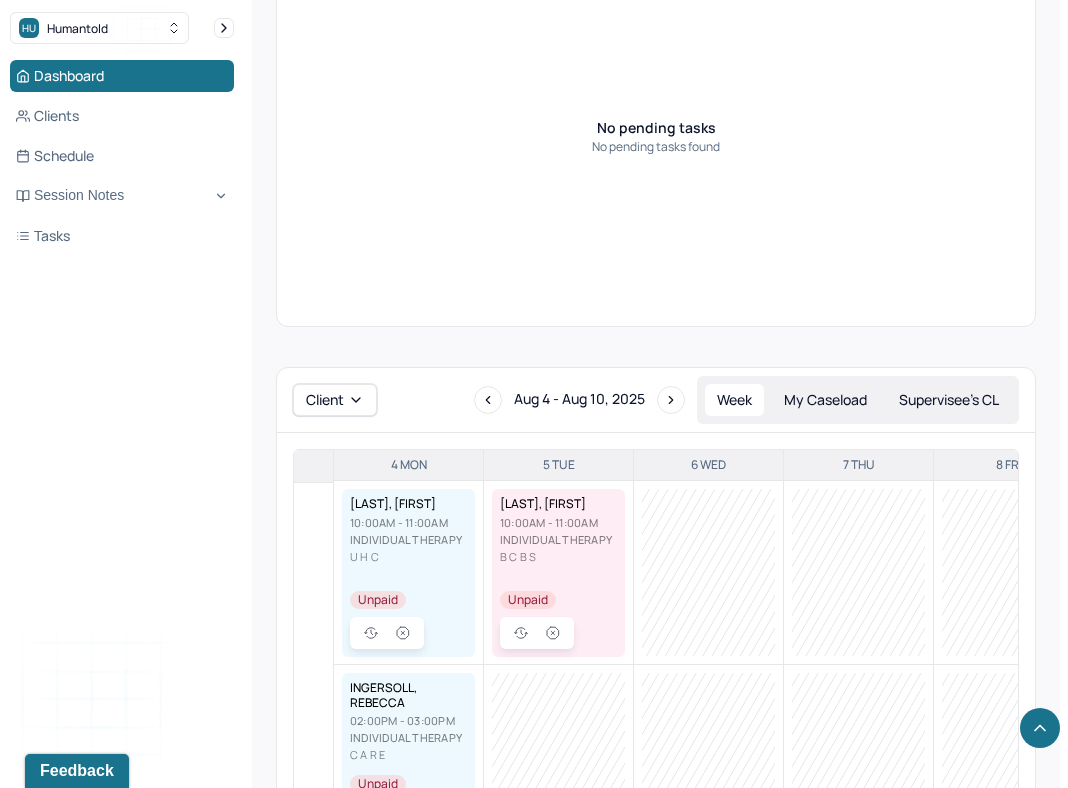 scroll, scrollTop: 786, scrollLeft: 0, axis: vertical 